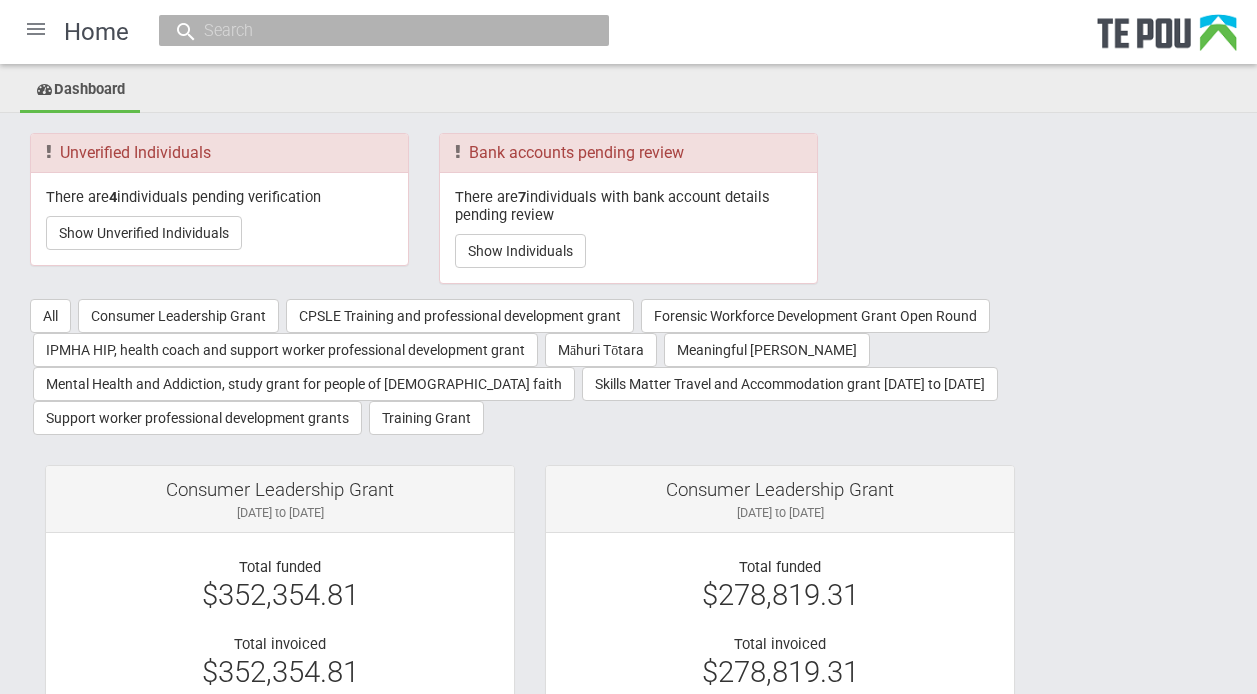 scroll, scrollTop: 0, scrollLeft: 0, axis: both 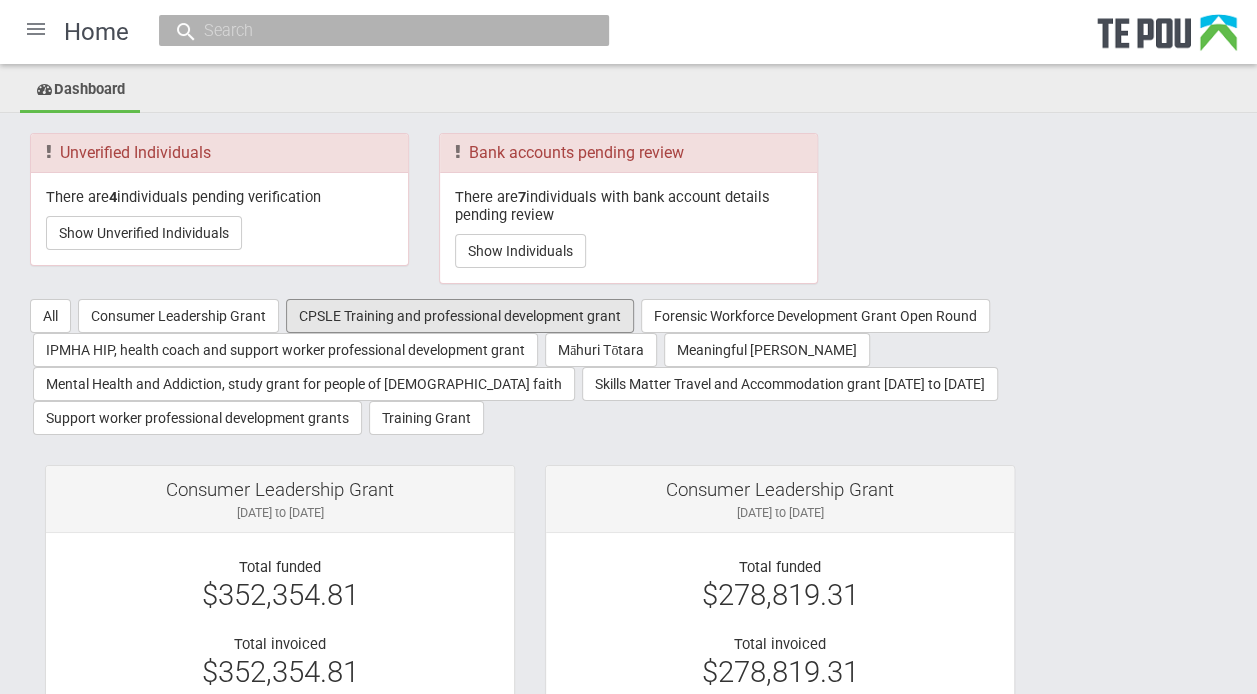 click on "CPSLE Training and professional development grant" at bounding box center [460, 316] 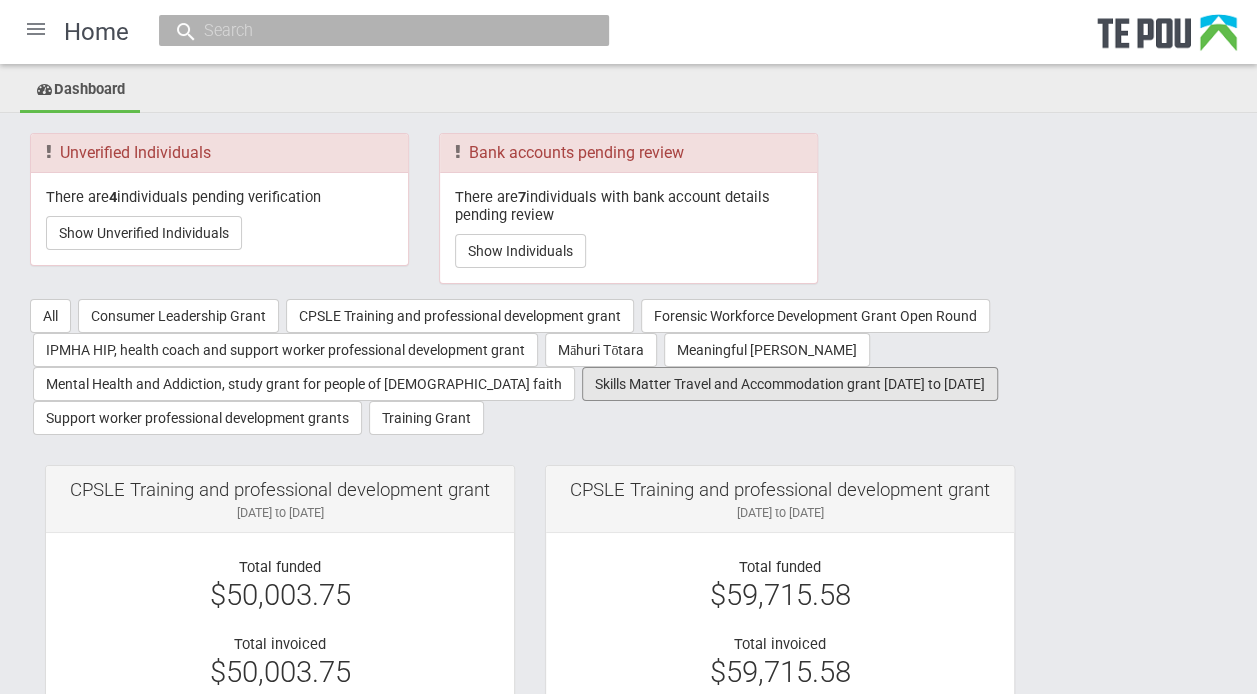 click on "Skills Matter Travel and Accommodation grant 2022 to 2025" at bounding box center (790, 384) 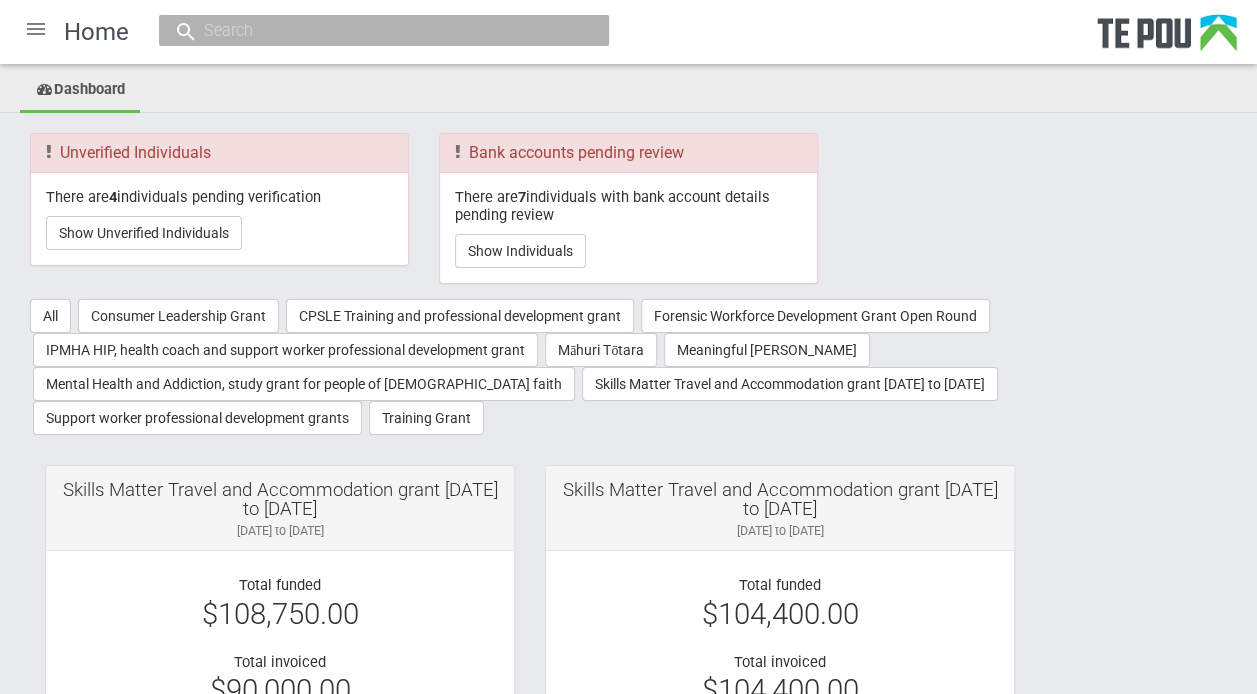 click at bounding box center (36, 29) 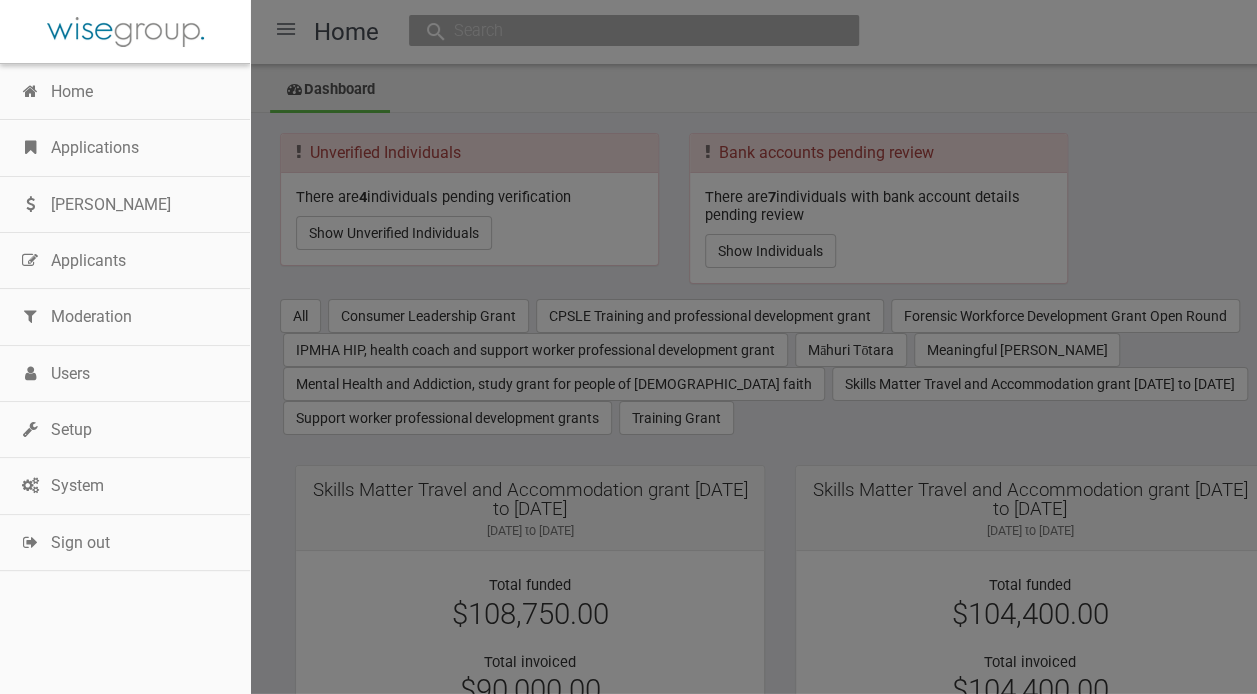 click on "Applications" at bounding box center (125, 148) 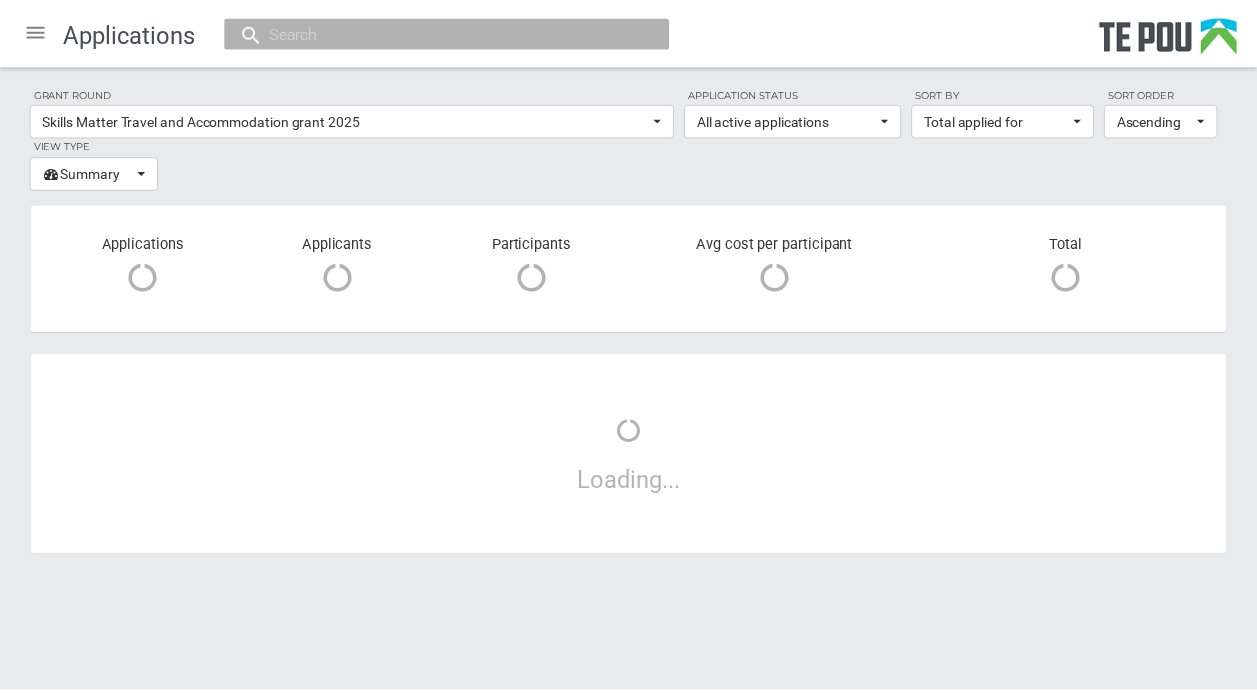 scroll, scrollTop: 0, scrollLeft: 0, axis: both 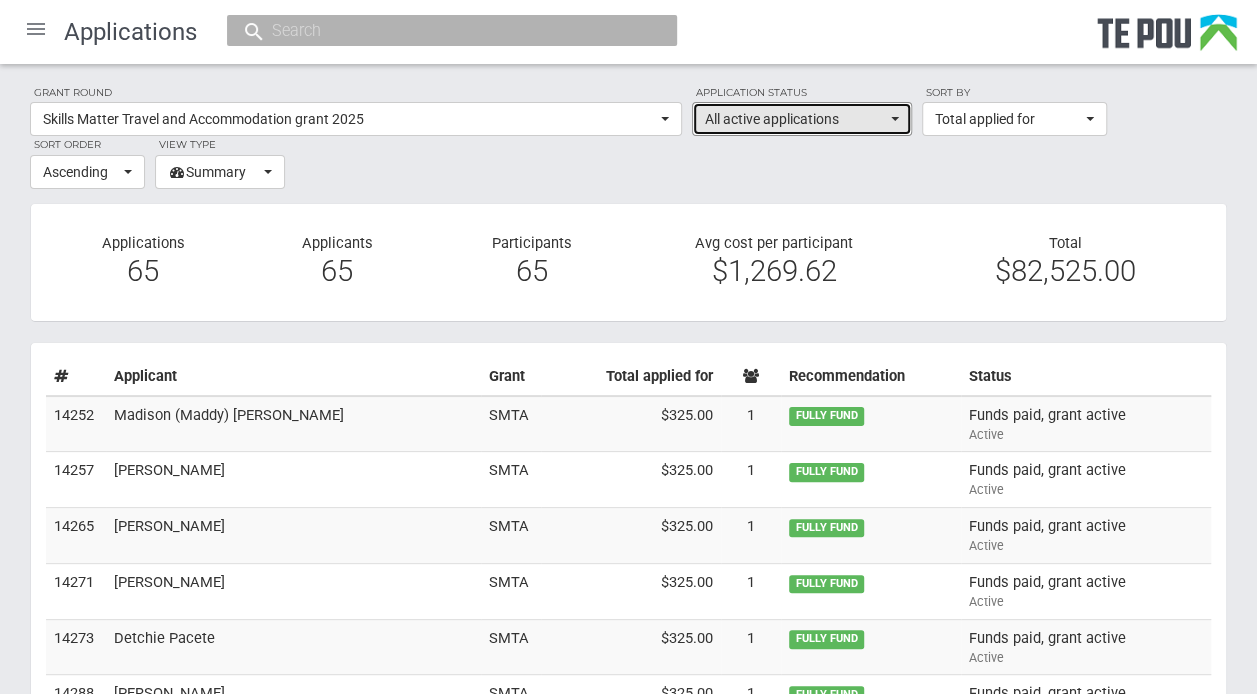 click on "All active applications" at bounding box center [802, 119] 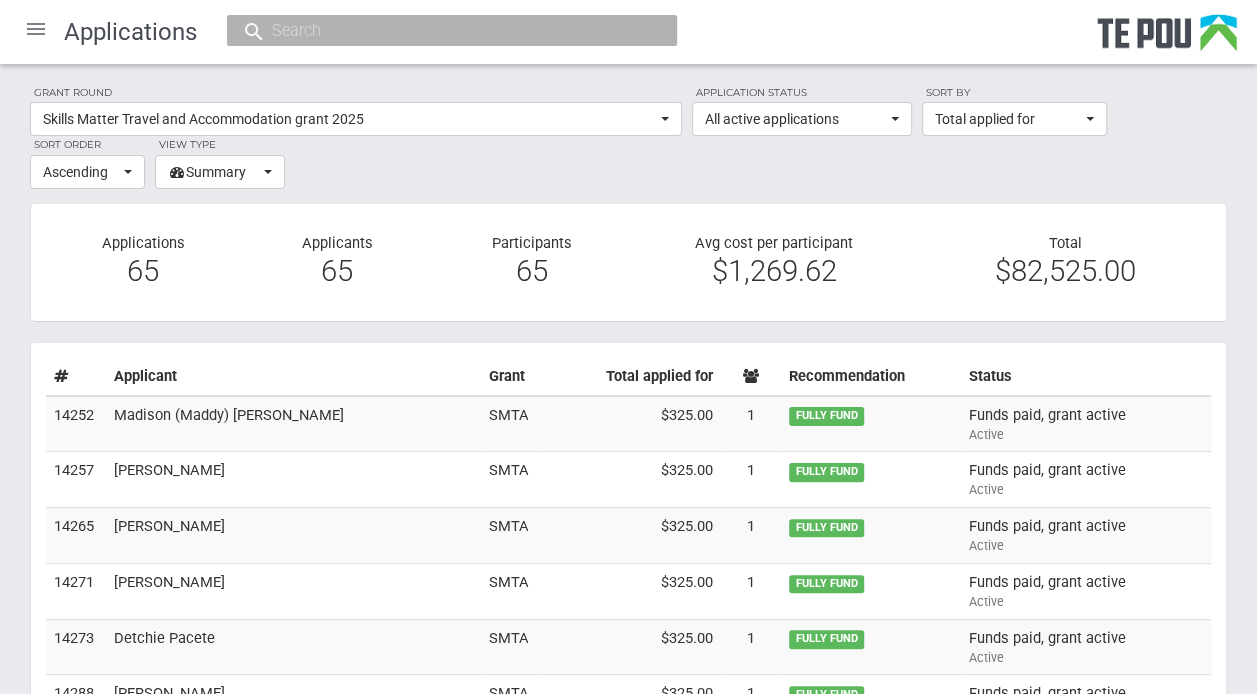 scroll, scrollTop: 644, scrollLeft: 0, axis: vertical 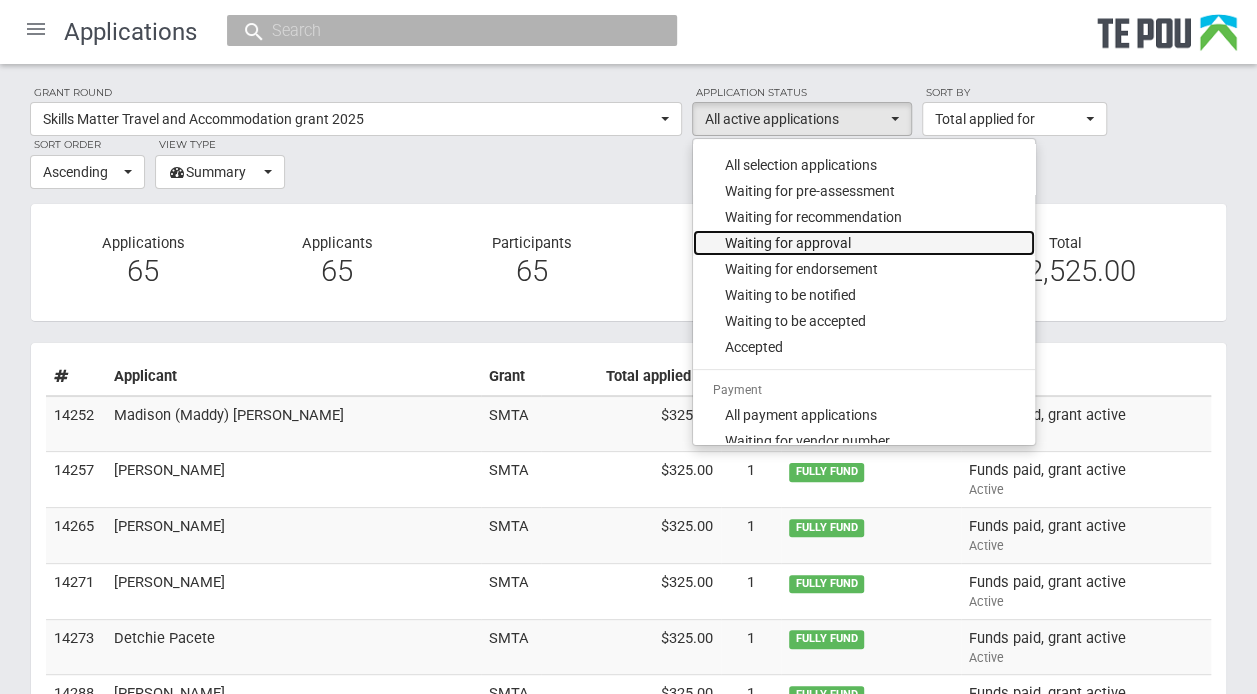 click on "Waiting for approval" at bounding box center (788, 243) 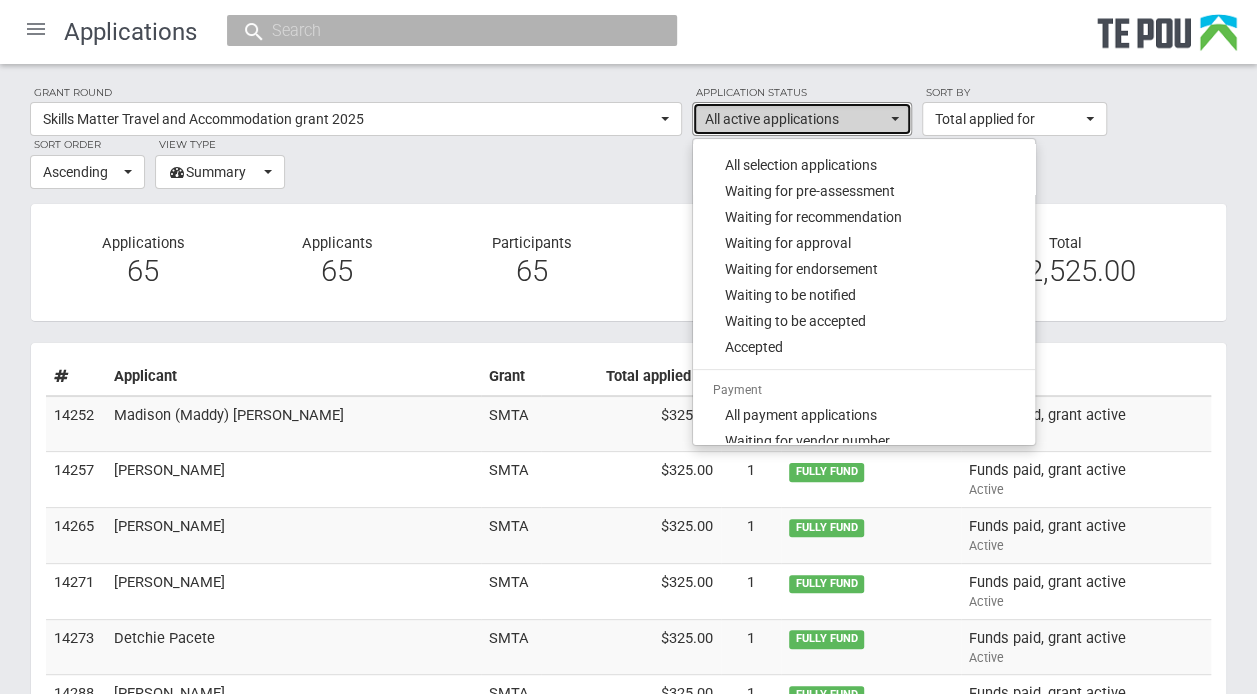 select on "120" 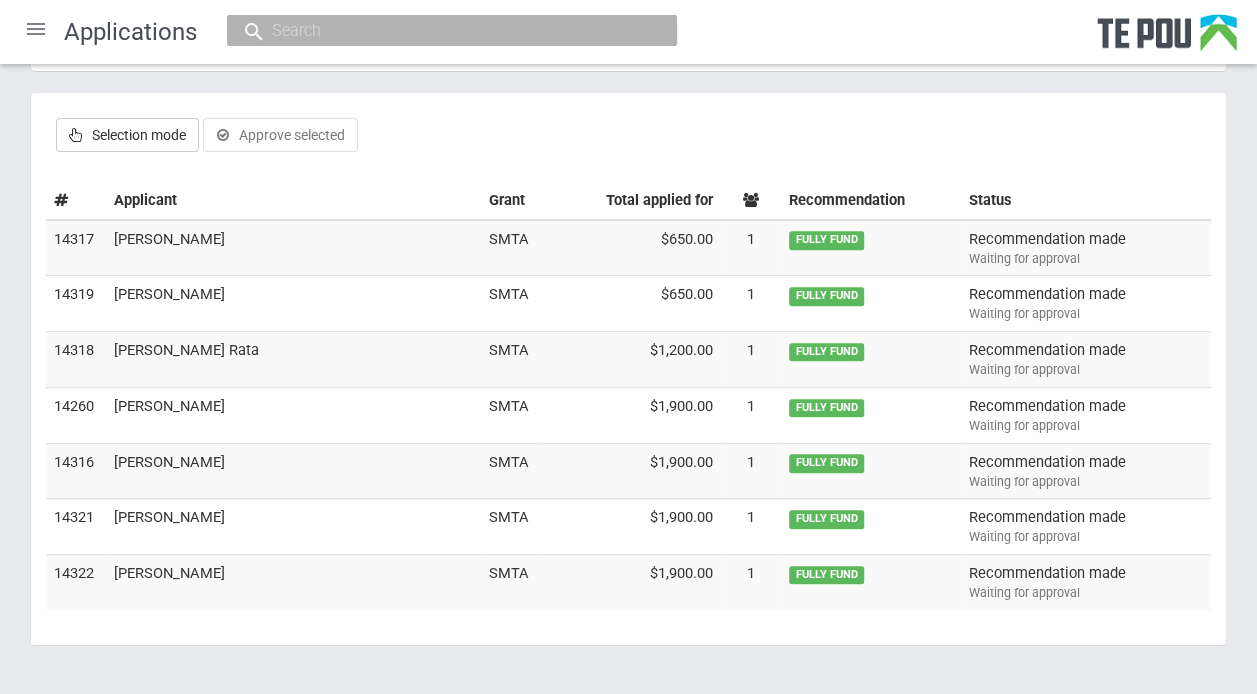 scroll, scrollTop: 243, scrollLeft: 0, axis: vertical 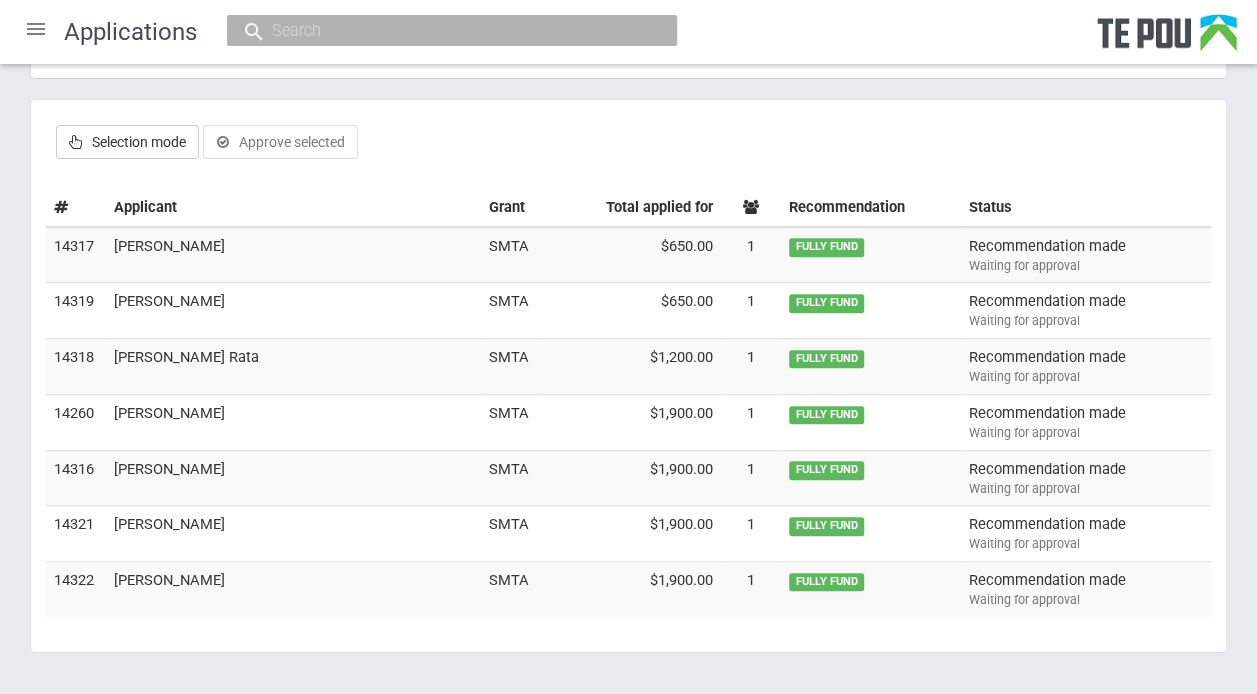 click on "[PERSON_NAME]" at bounding box center [293, 255] 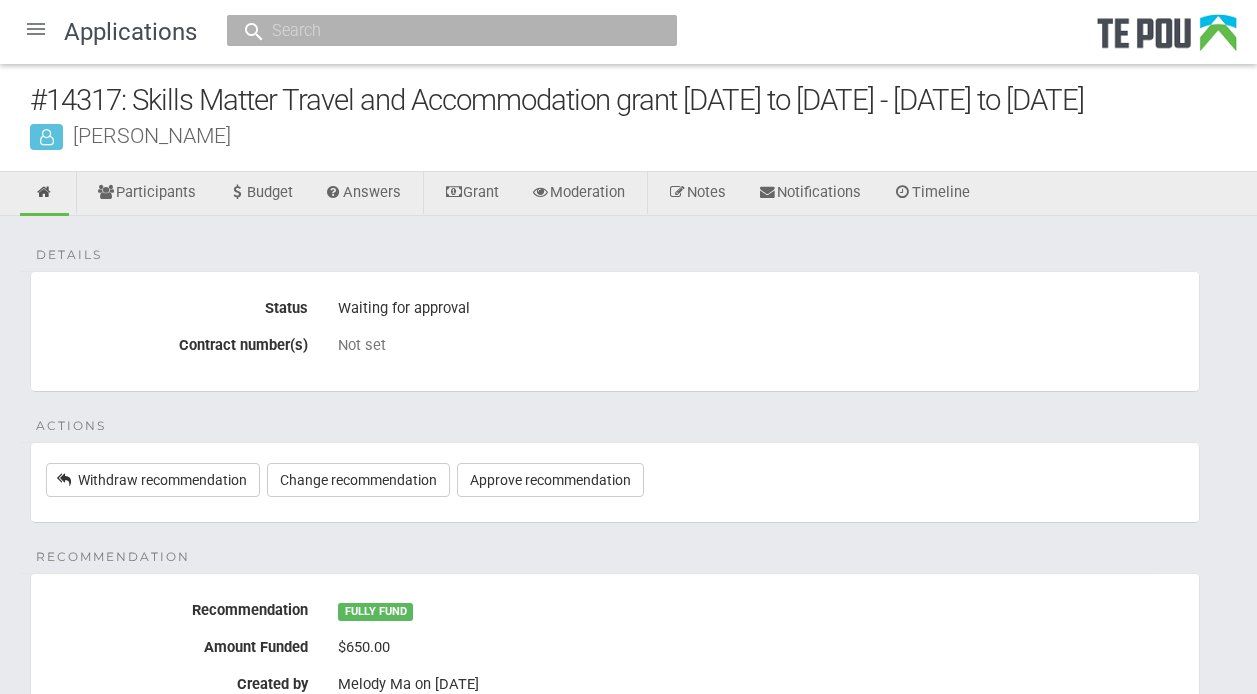 scroll, scrollTop: 0, scrollLeft: 0, axis: both 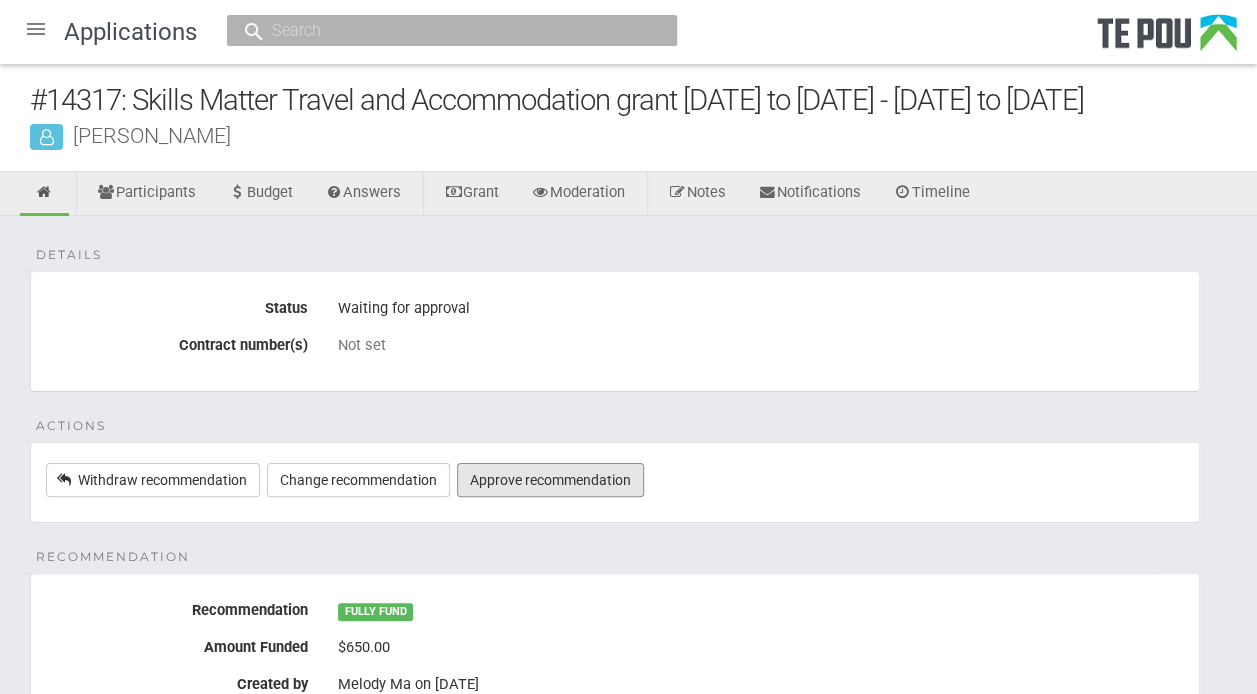 click on "Approve recommendation" at bounding box center (550, 480) 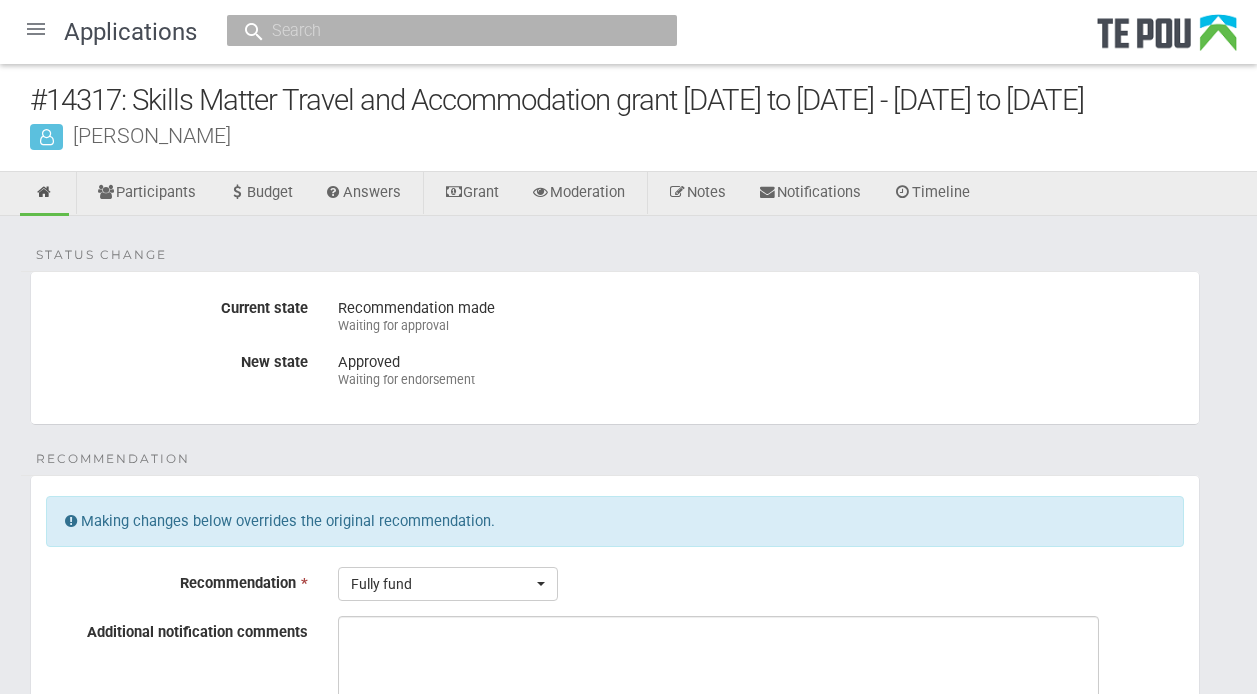 scroll, scrollTop: 0, scrollLeft: 0, axis: both 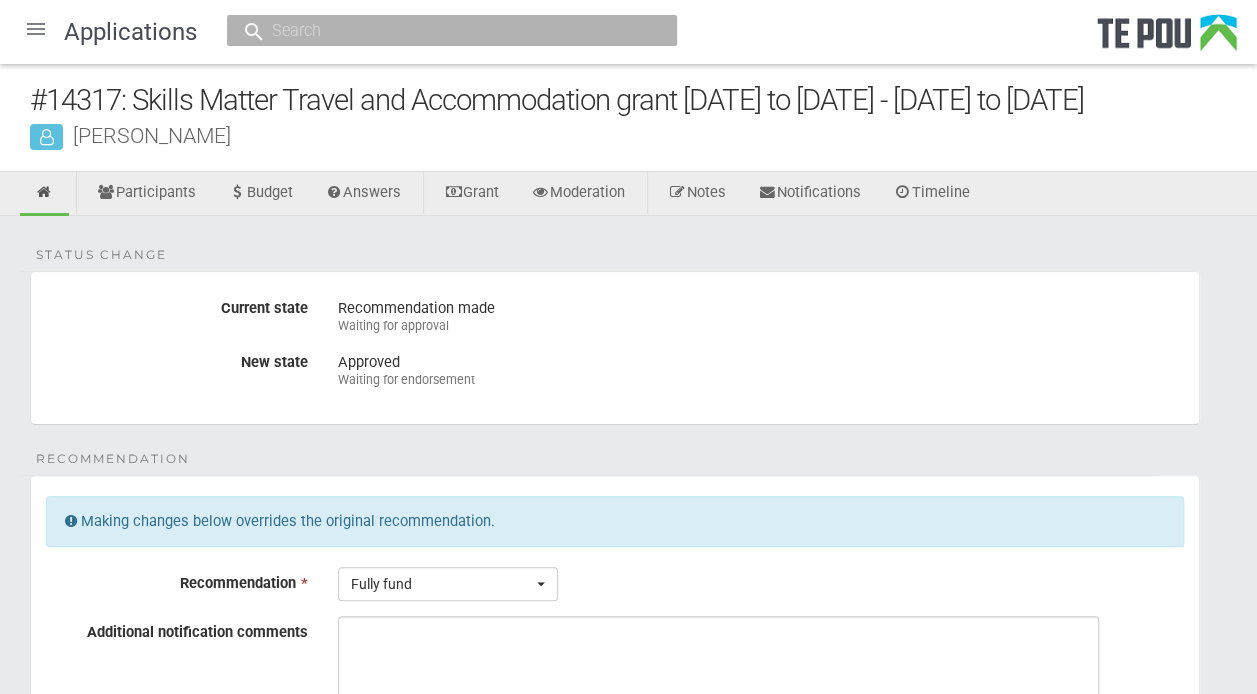 click on "Recommendation          Making changes below overrides the original recommendation.
Recommendation * Fully fund   Choose... Fully fund Partially fund Do not fund Reject application Choose...
Fully fund
Partially fund
Do not fund
Reject application
Reason                  Amount requested exceeds yearly cap   Amount requested exceeds yearly cap Some of costs not funded
Amount requested exceeds yearly cap
Some of costs not funded
Amount funded
650.00
Reason                  Application received Low Rating   Application received Low Rating Costs not appropriate Grants funds have been fully allocated Insufficient information Learning activity unavailable Outstanding Final Reports Yearly funding cap exceeded
Application received Low Rating
Costs not appropriate
Grants funds have been fully allocated" at bounding box center [615, 657] 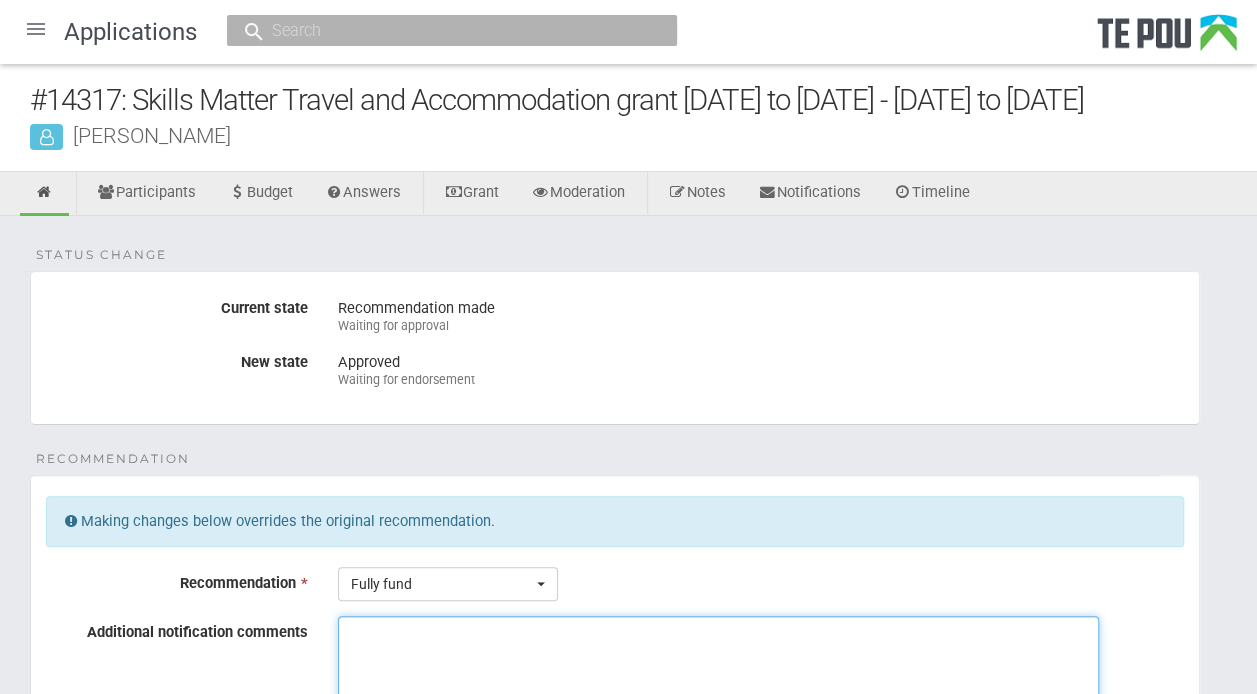 click on "Additional notification comments" at bounding box center [718, 691] 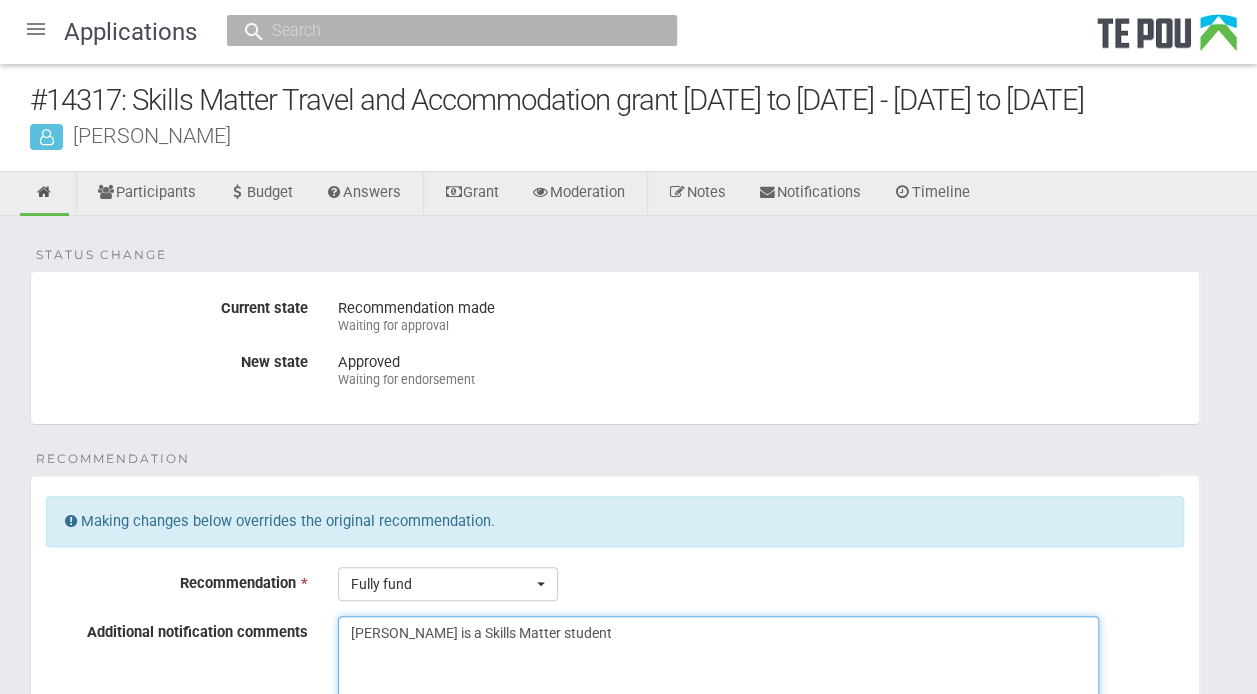 drag, startPoint x: 578, startPoint y: 631, endPoint x: 338, endPoint y: 629, distance: 240.00833 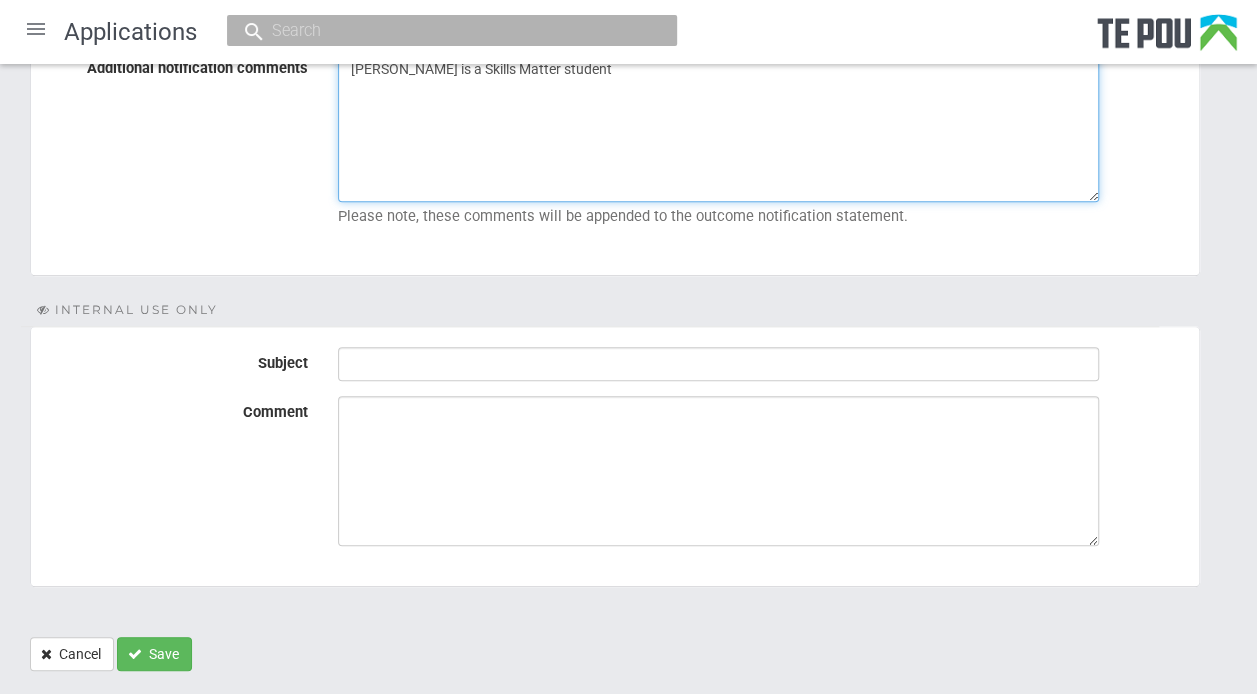 scroll, scrollTop: 566, scrollLeft: 0, axis: vertical 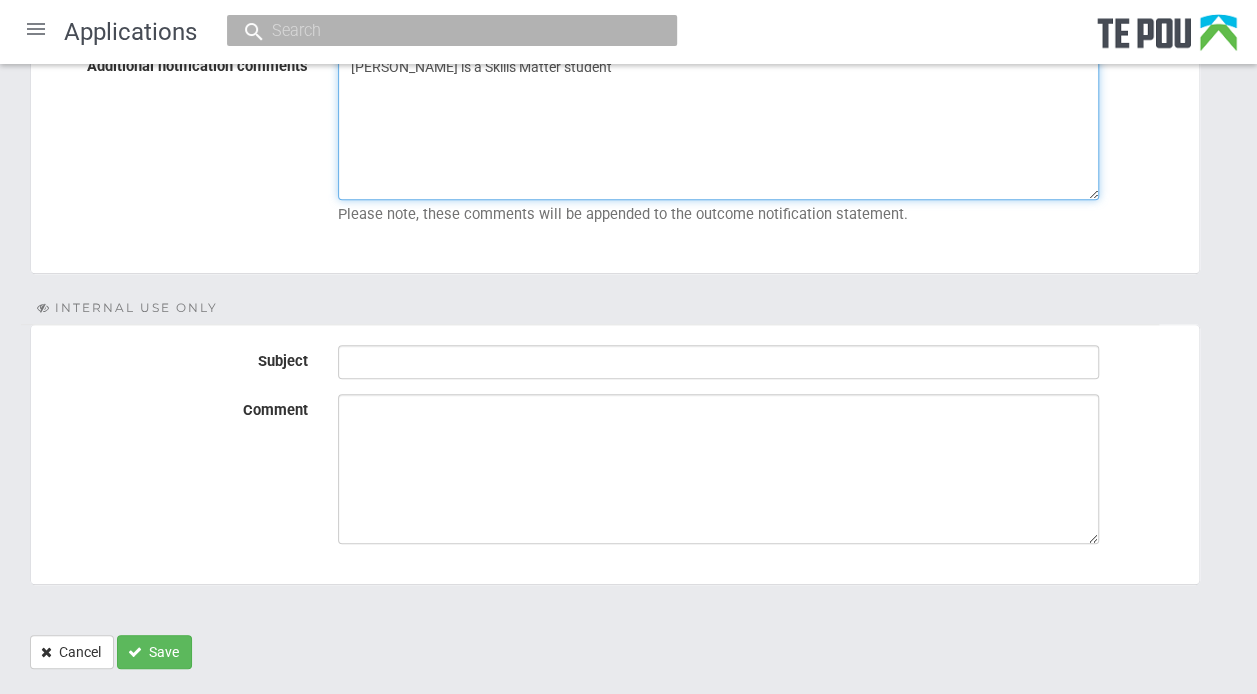 type on "[PERSON_NAME] is a Skills Matter student" 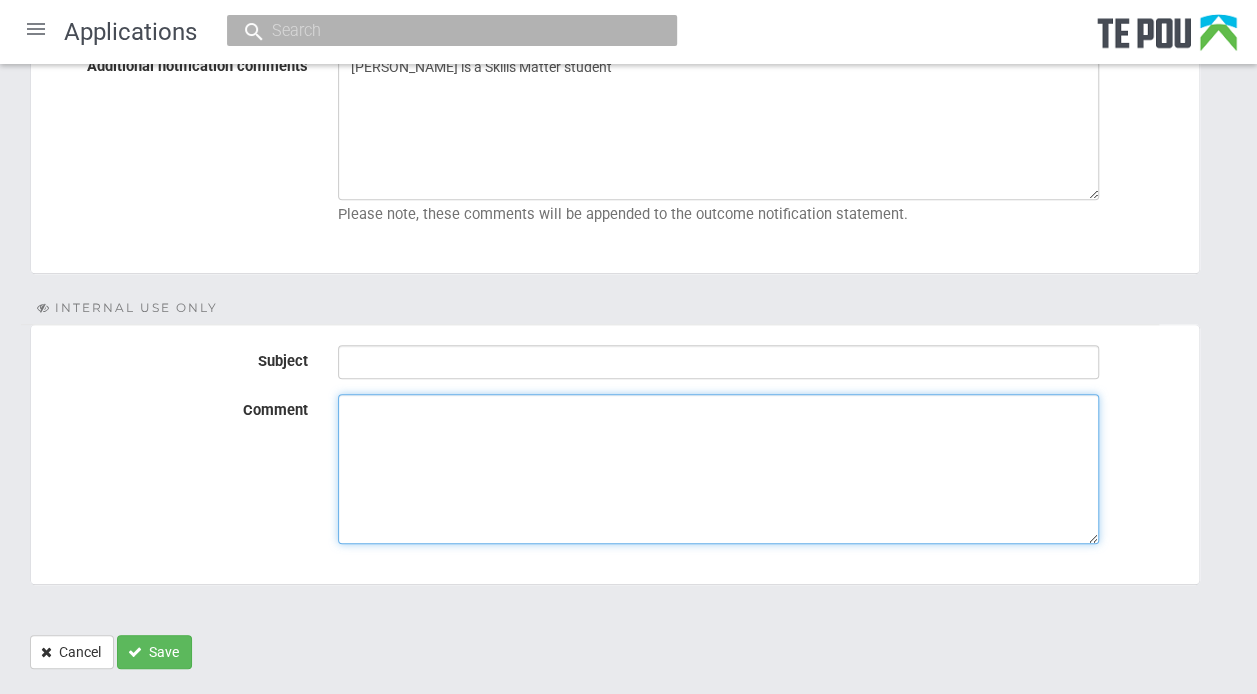 click on "Comment" at bounding box center [718, 469] 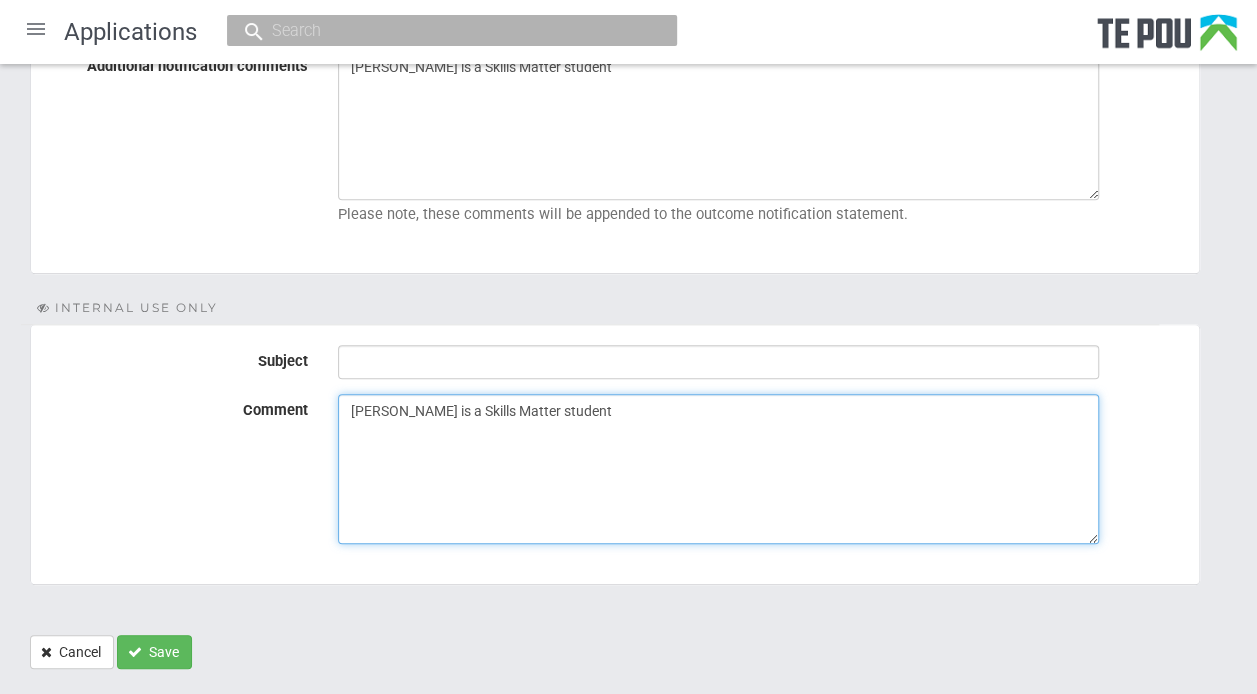 type on "[PERSON_NAME] is a Skills Matter student" 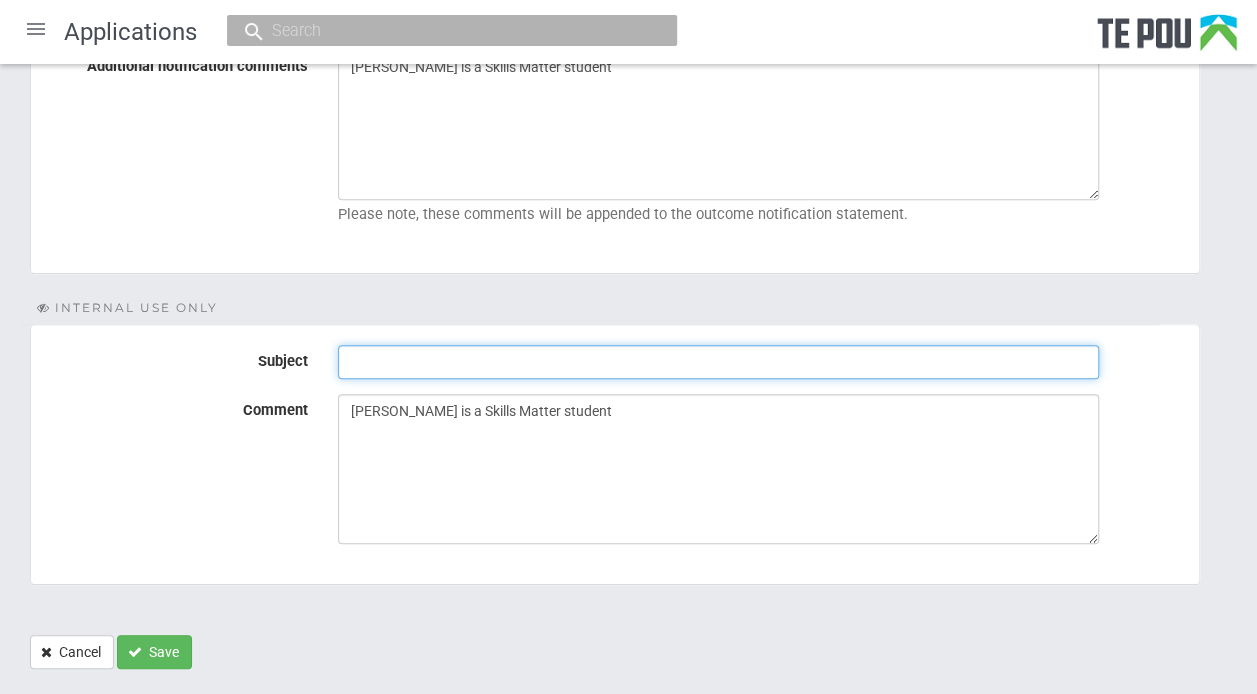 click on "Subject" at bounding box center (718, 362) 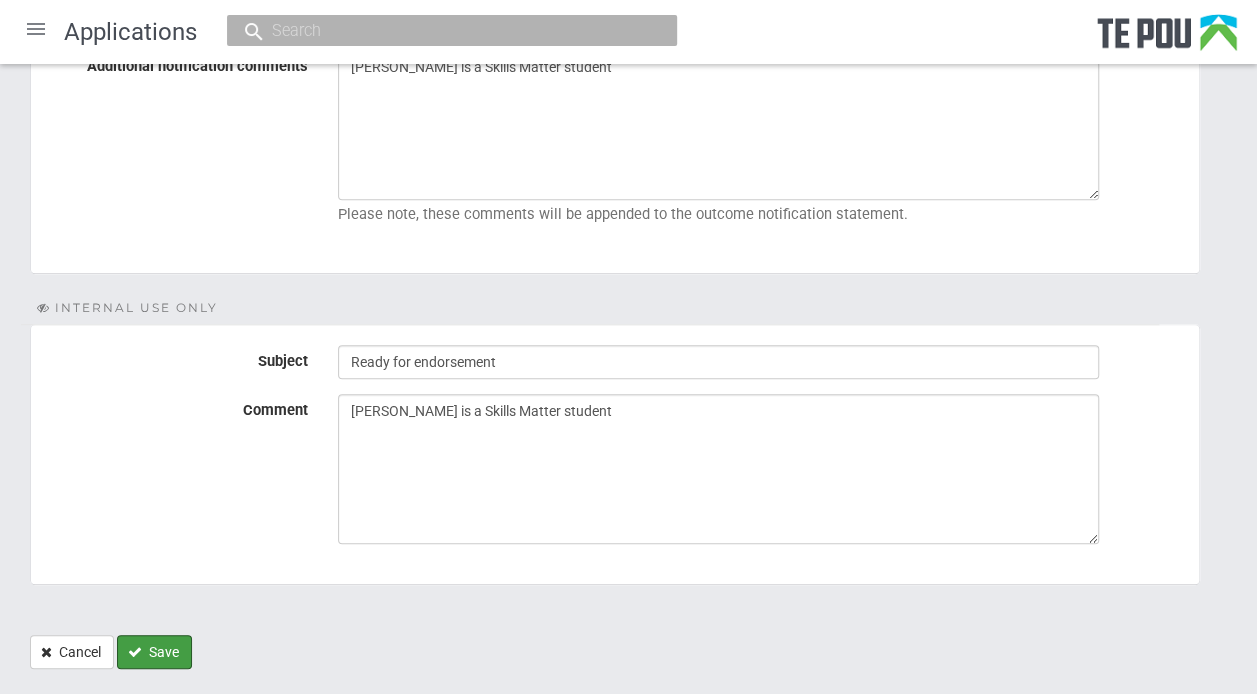 click on "Save" at bounding box center [154, 652] 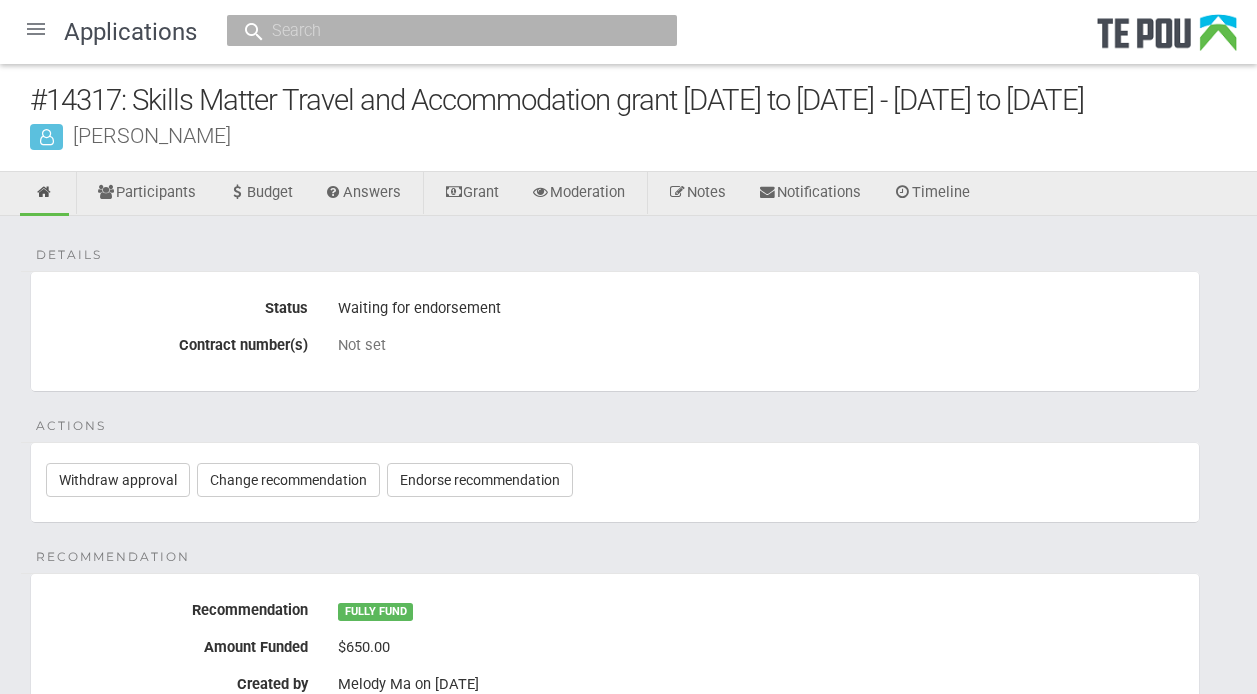 scroll, scrollTop: 0, scrollLeft: 0, axis: both 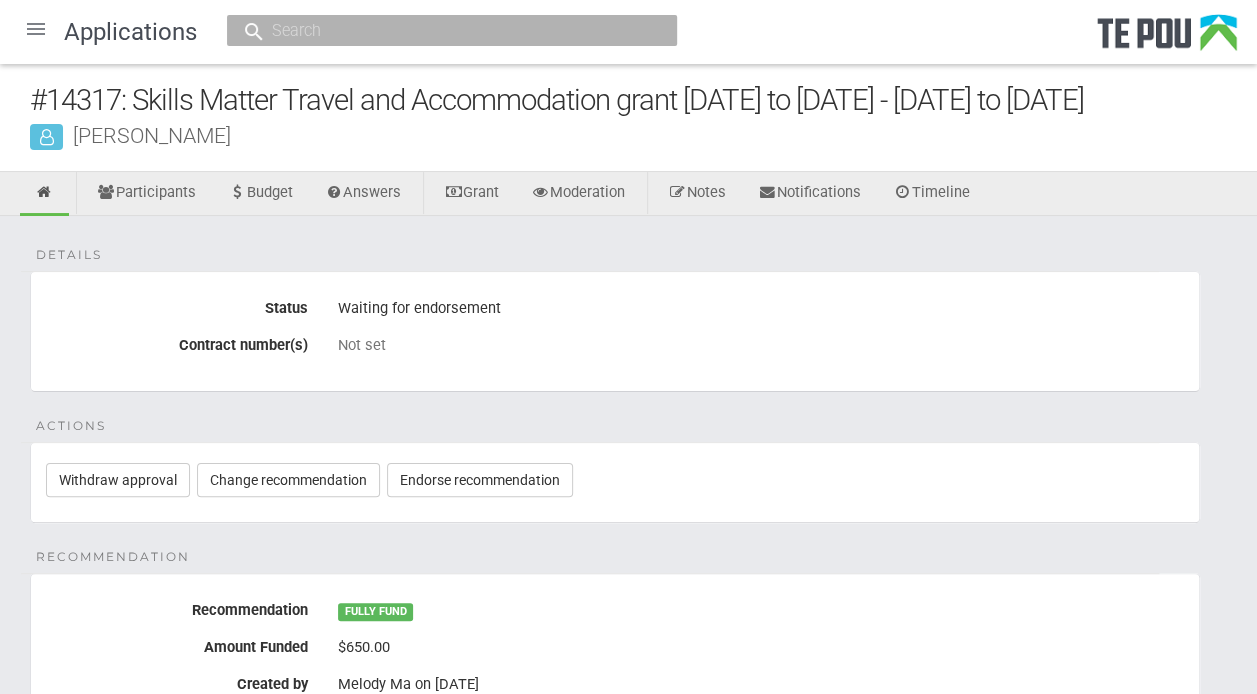 click at bounding box center (36, 29) 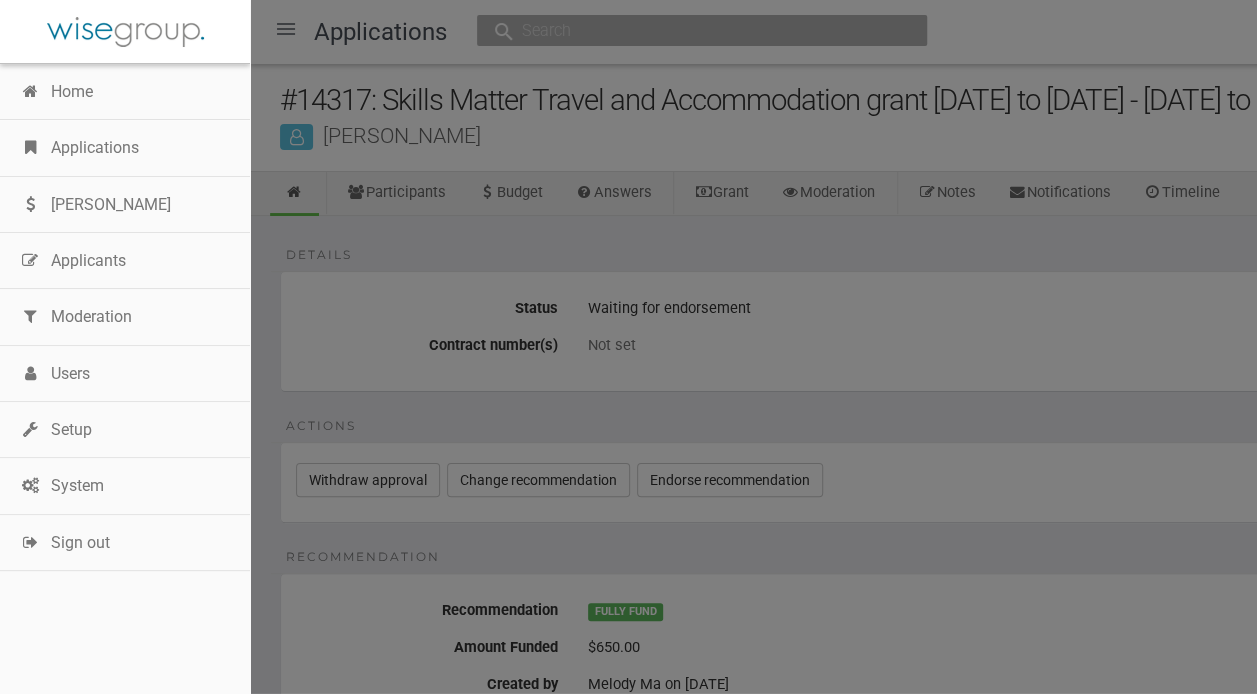 click on "Applications" at bounding box center [125, 148] 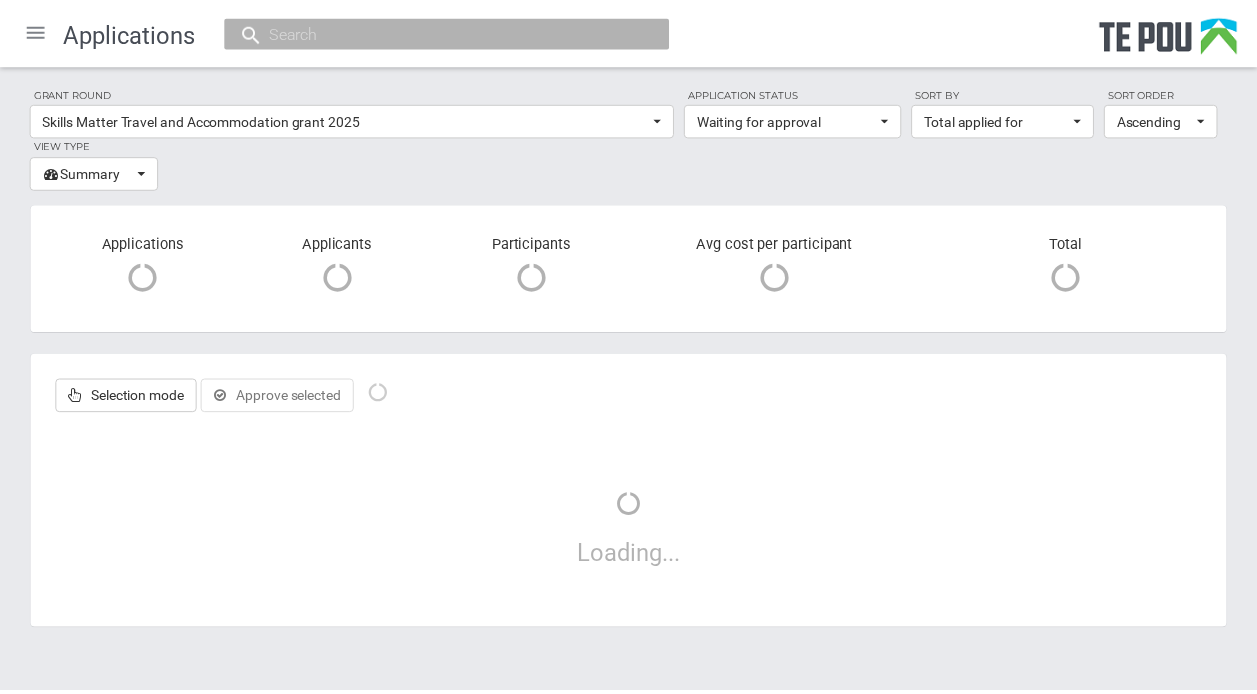 scroll, scrollTop: 0, scrollLeft: 0, axis: both 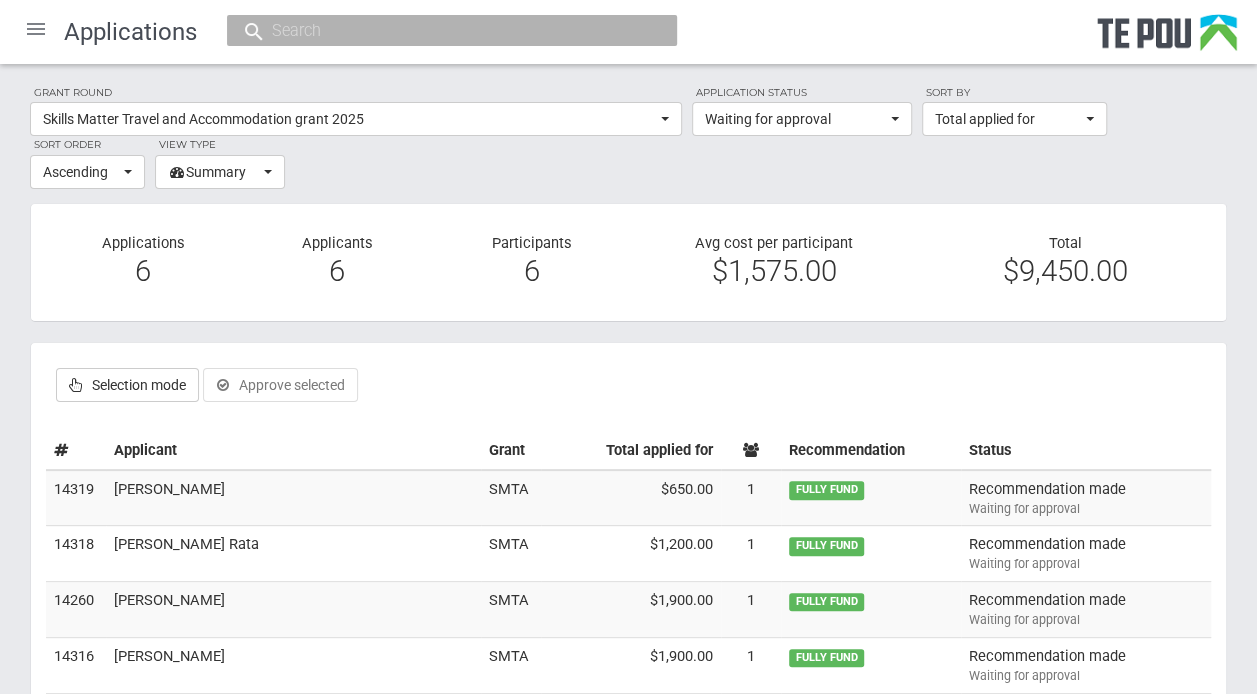 click on "[PERSON_NAME]" at bounding box center [293, 498] 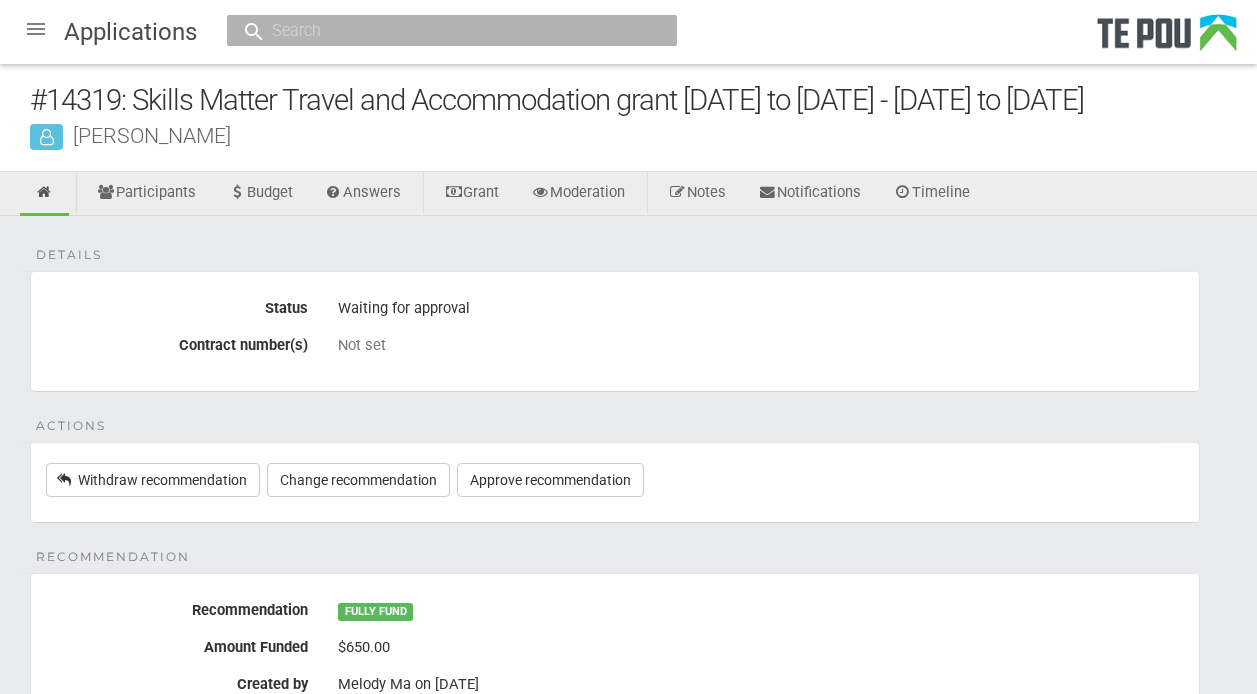 scroll, scrollTop: 0, scrollLeft: 0, axis: both 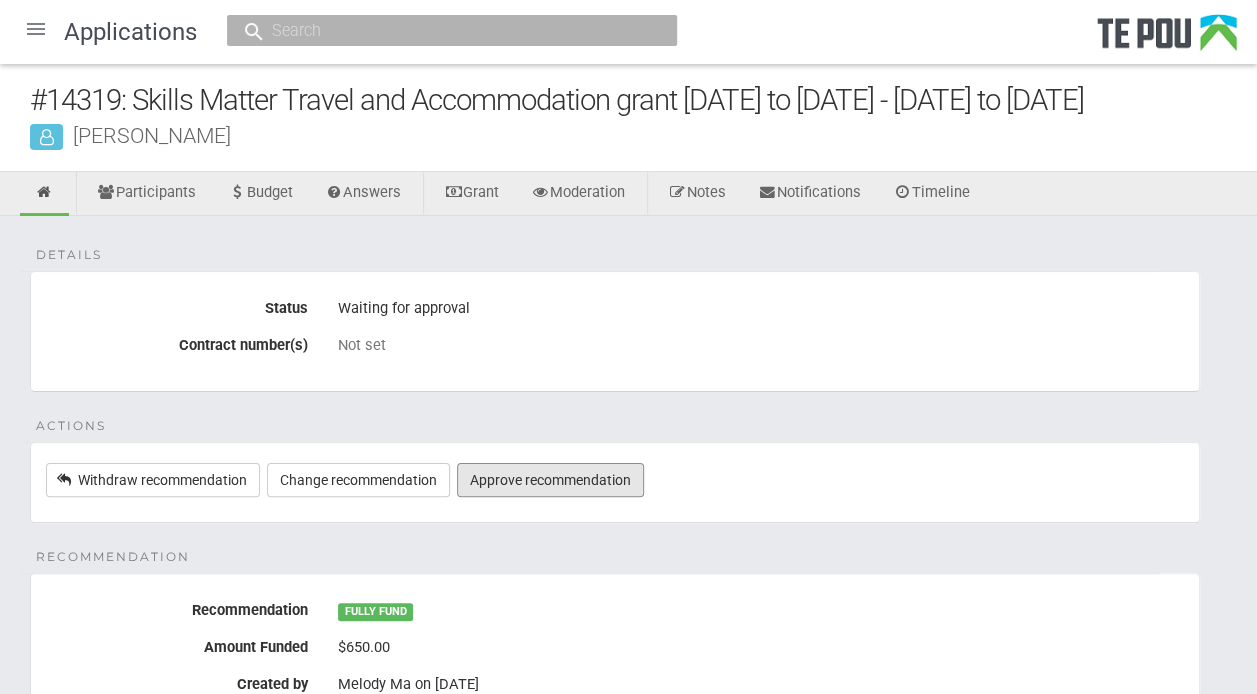 click on "Approve recommendation" at bounding box center [550, 480] 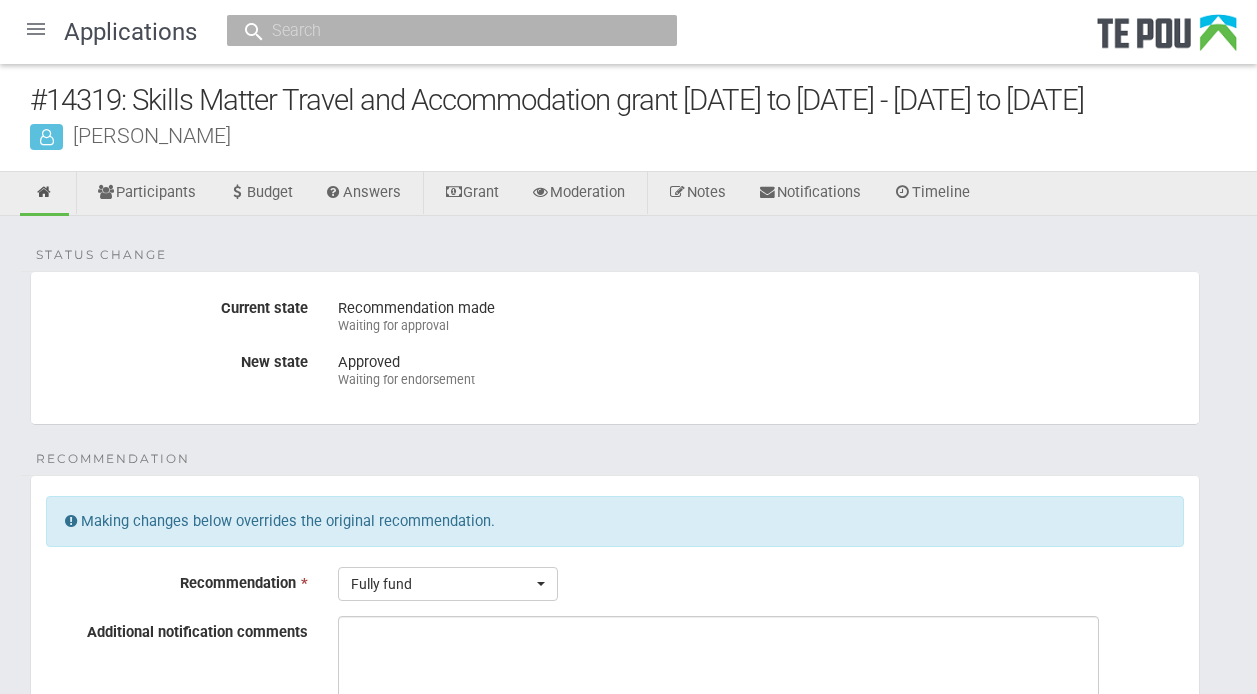 scroll, scrollTop: 0, scrollLeft: 0, axis: both 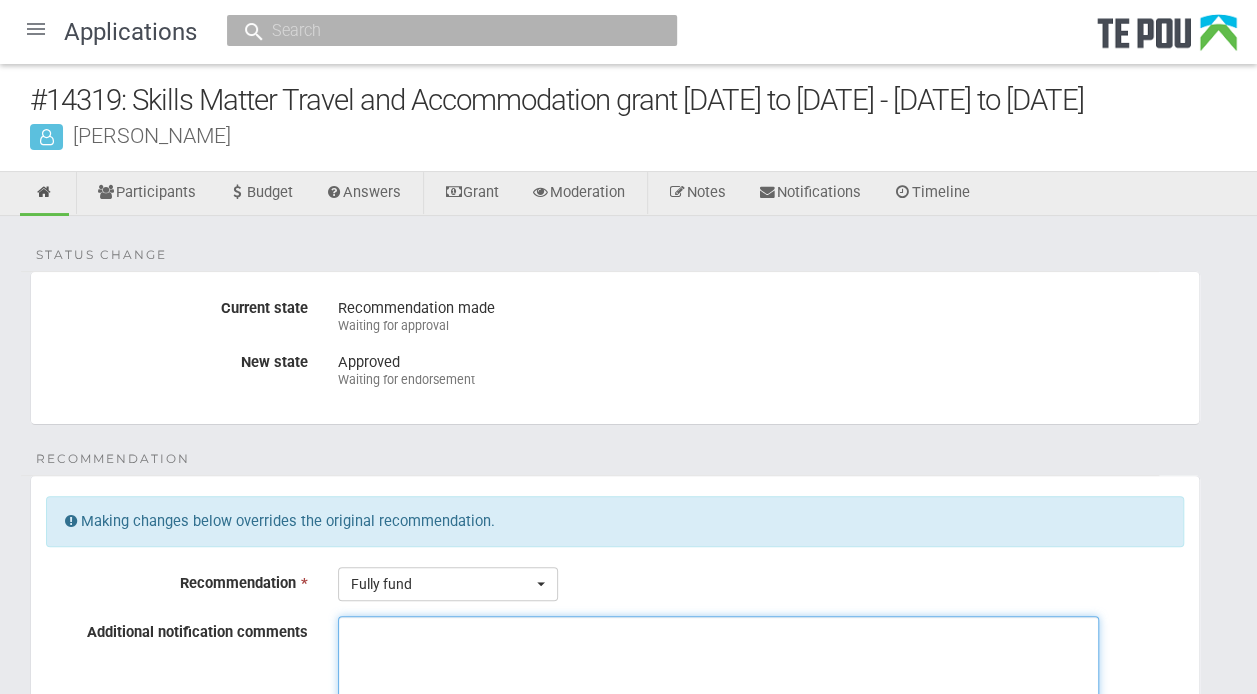 click on "Additional notification comments" at bounding box center [718, 691] 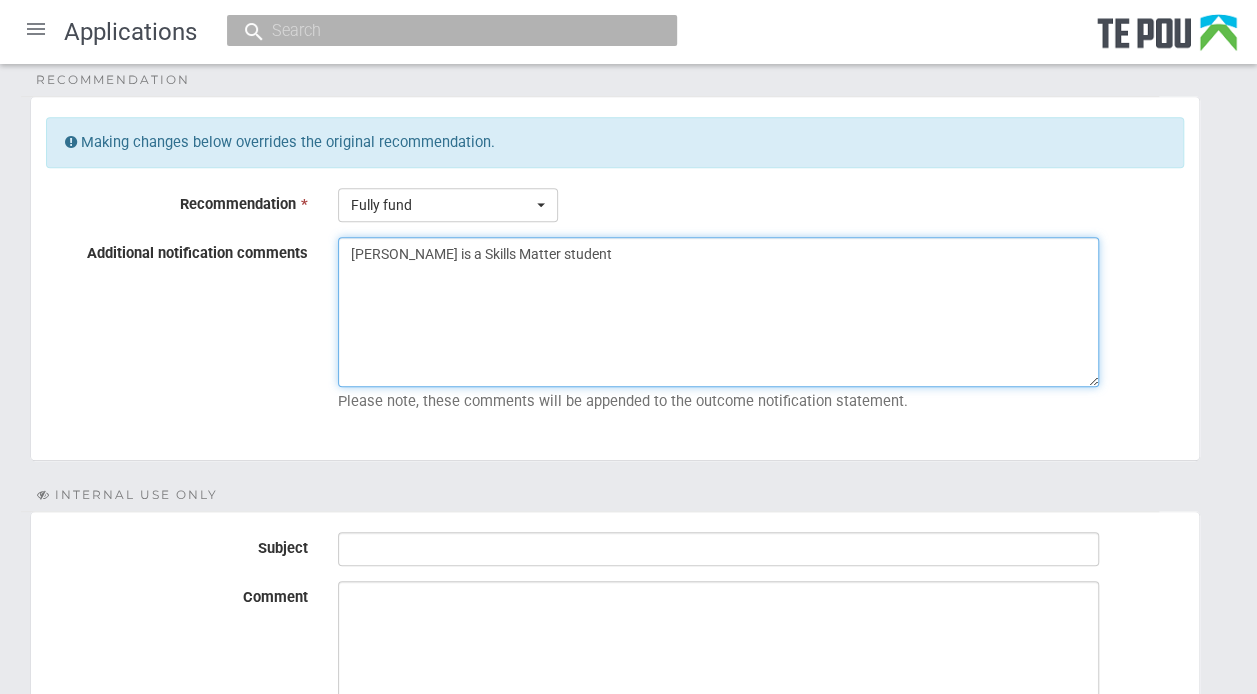 scroll, scrollTop: 385, scrollLeft: 0, axis: vertical 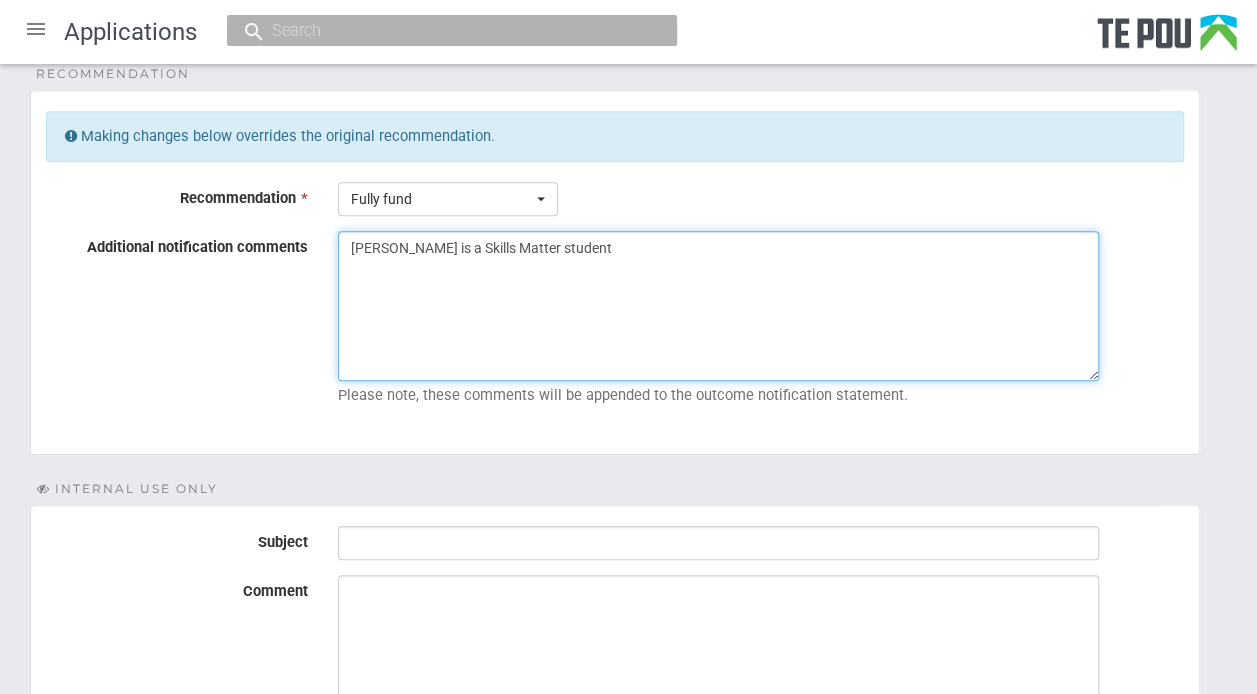 type on "Jaynette is a Skills Matter student" 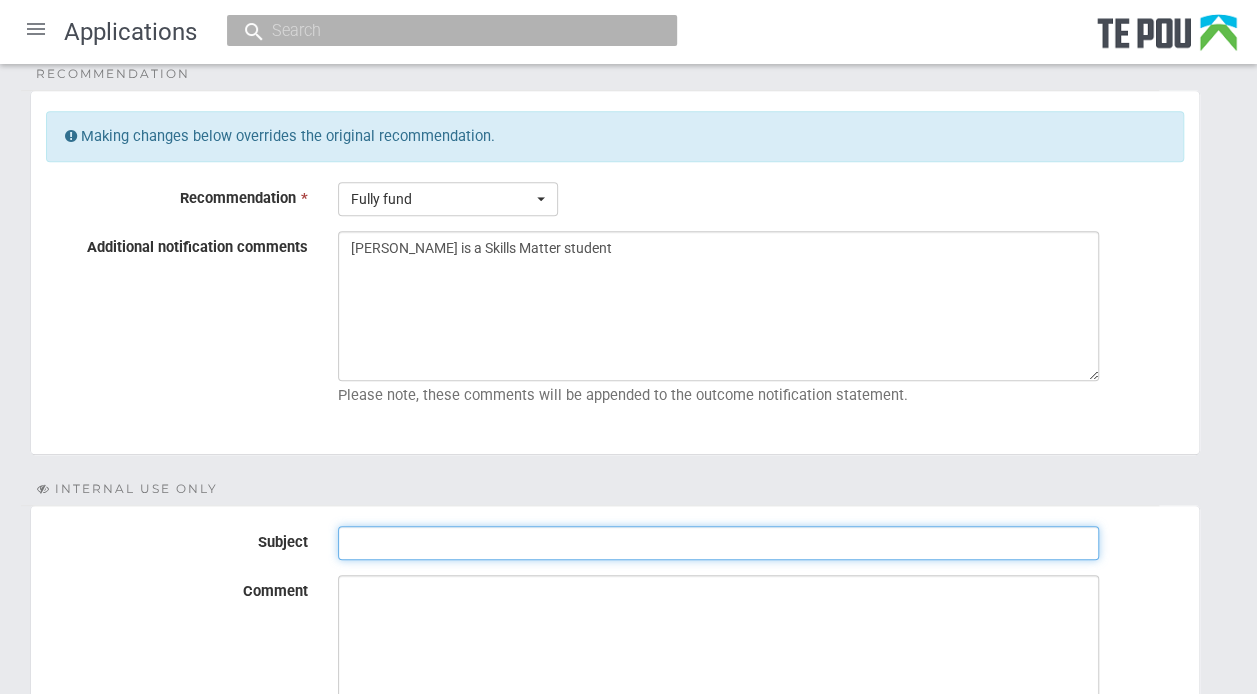 click on "Subject" at bounding box center (718, 543) 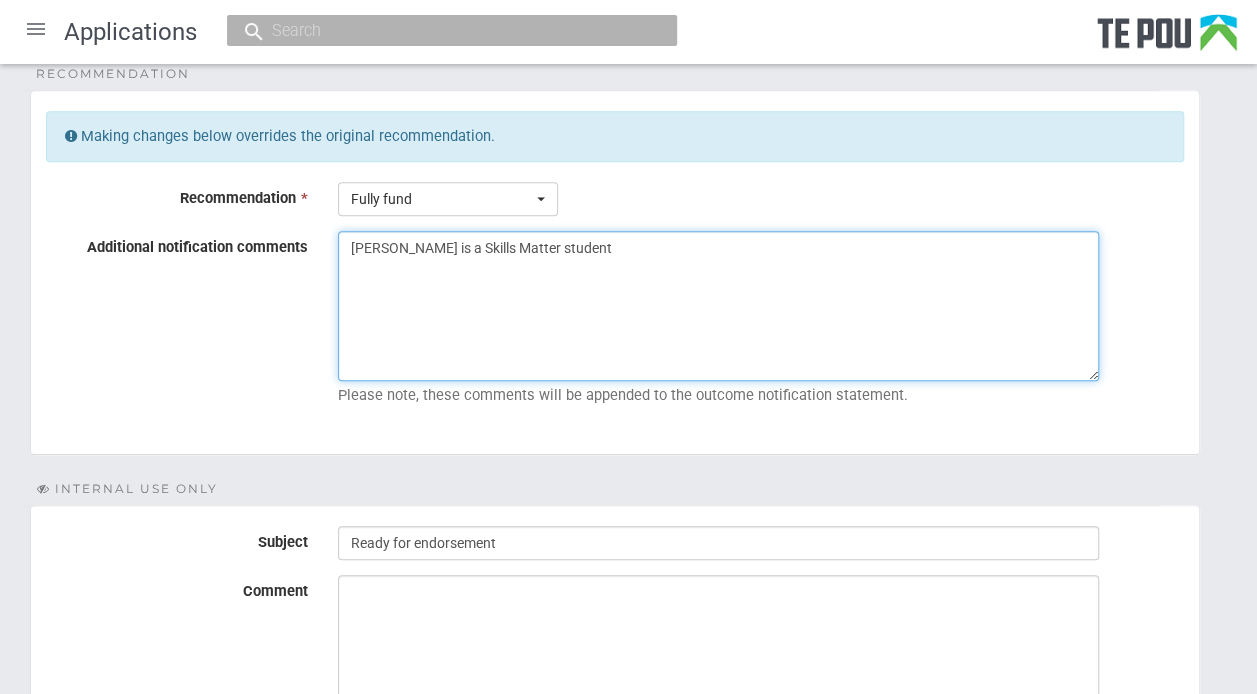 drag, startPoint x: 584, startPoint y: 245, endPoint x: 339, endPoint y: 282, distance: 247.77812 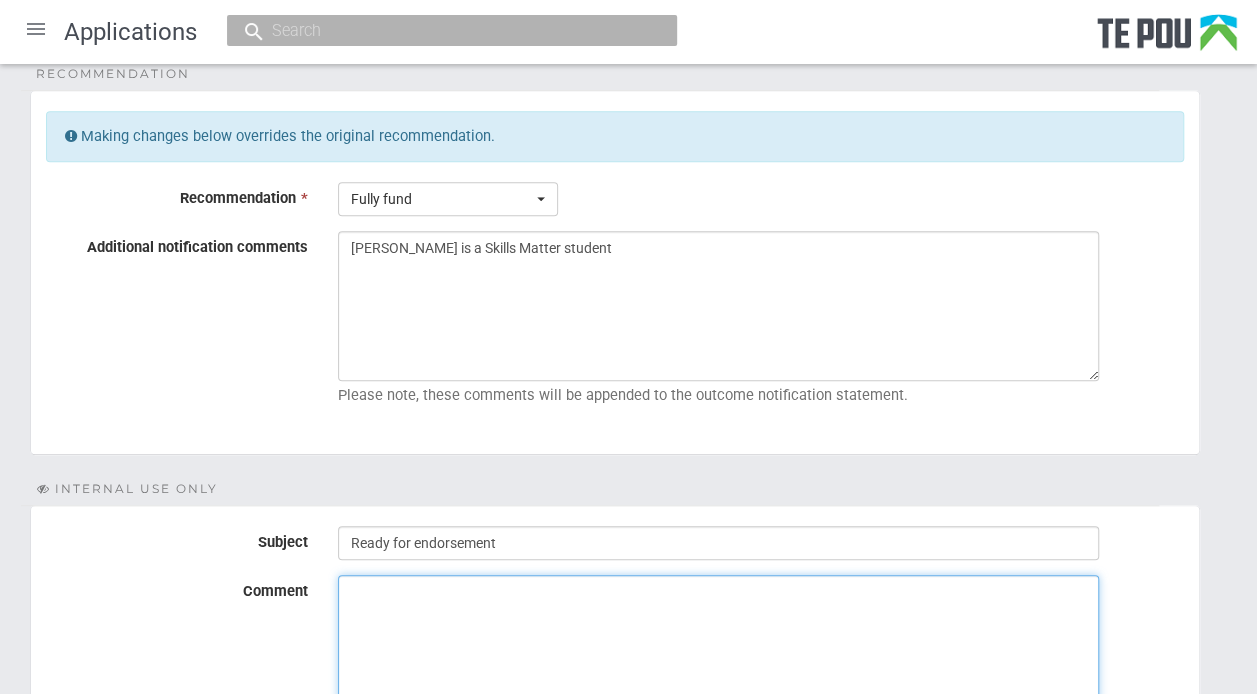 click on "Comment" at bounding box center (718, 650) 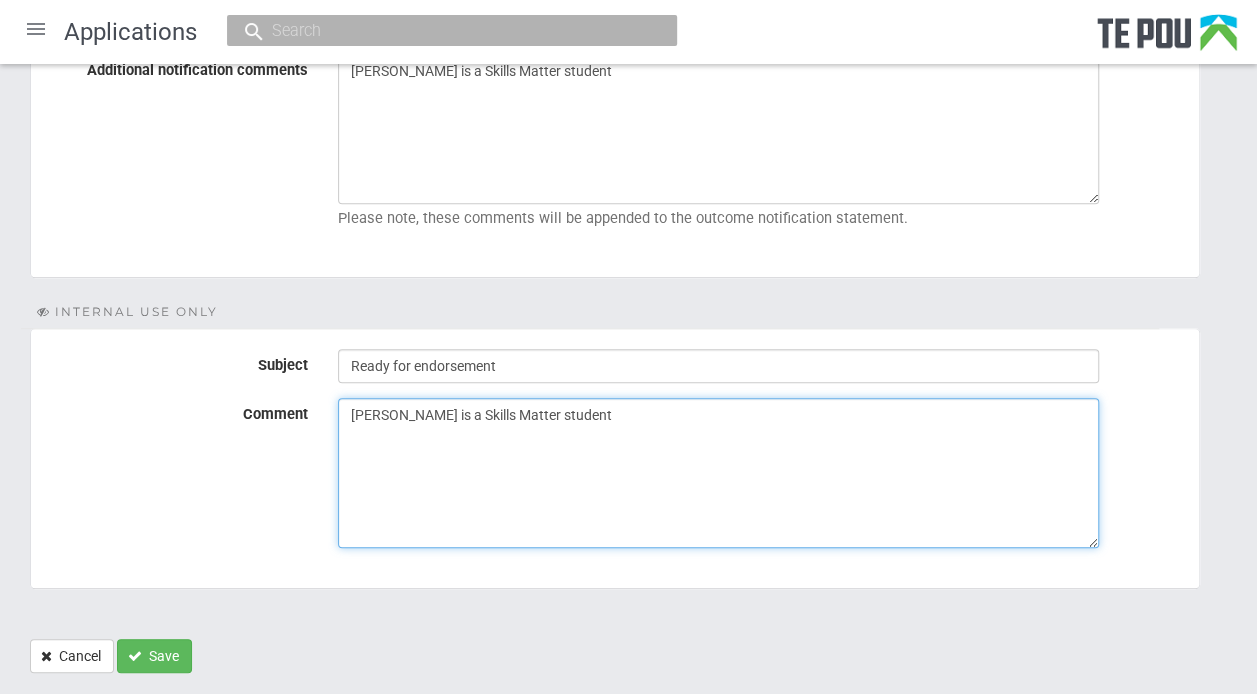 scroll, scrollTop: 606, scrollLeft: 0, axis: vertical 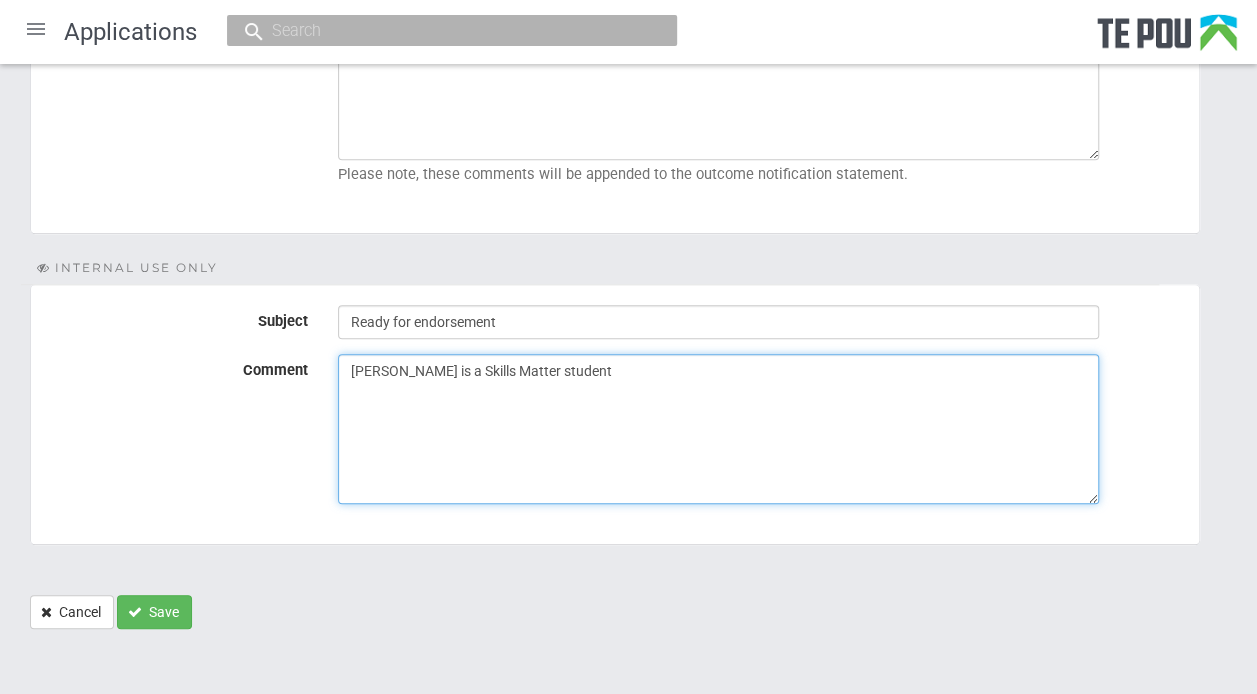 type on "Jaynette is a Skills Matter student" 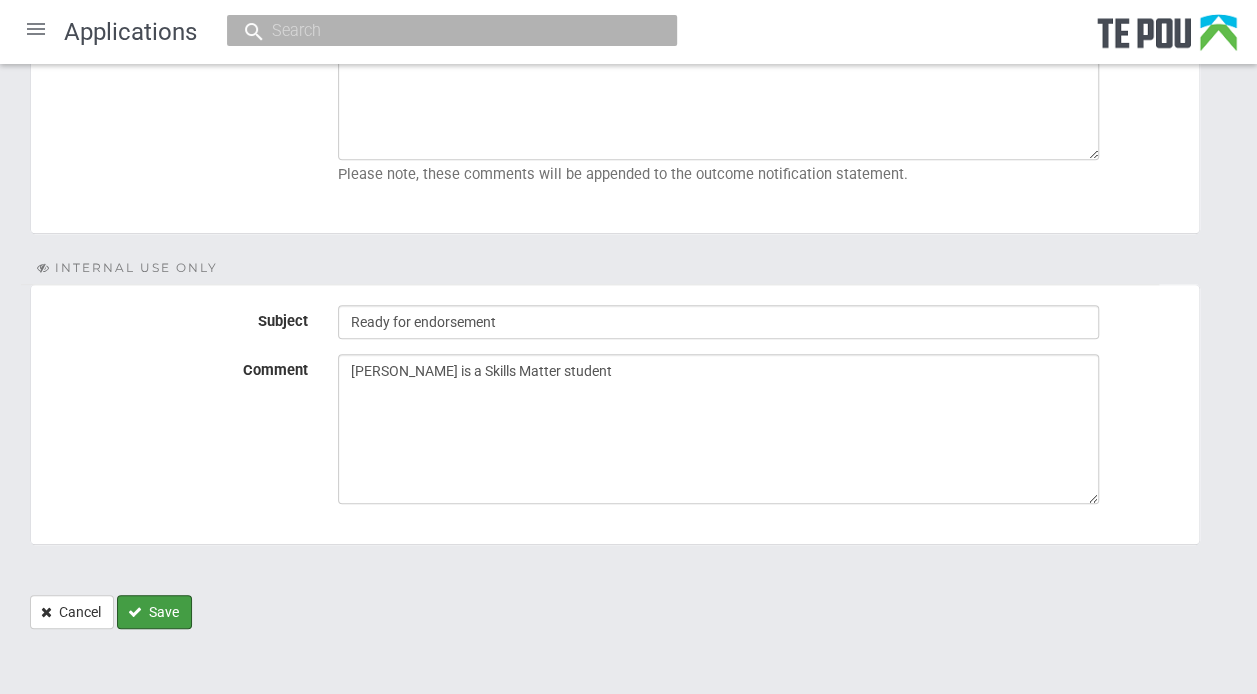 click on "Save" at bounding box center [154, 612] 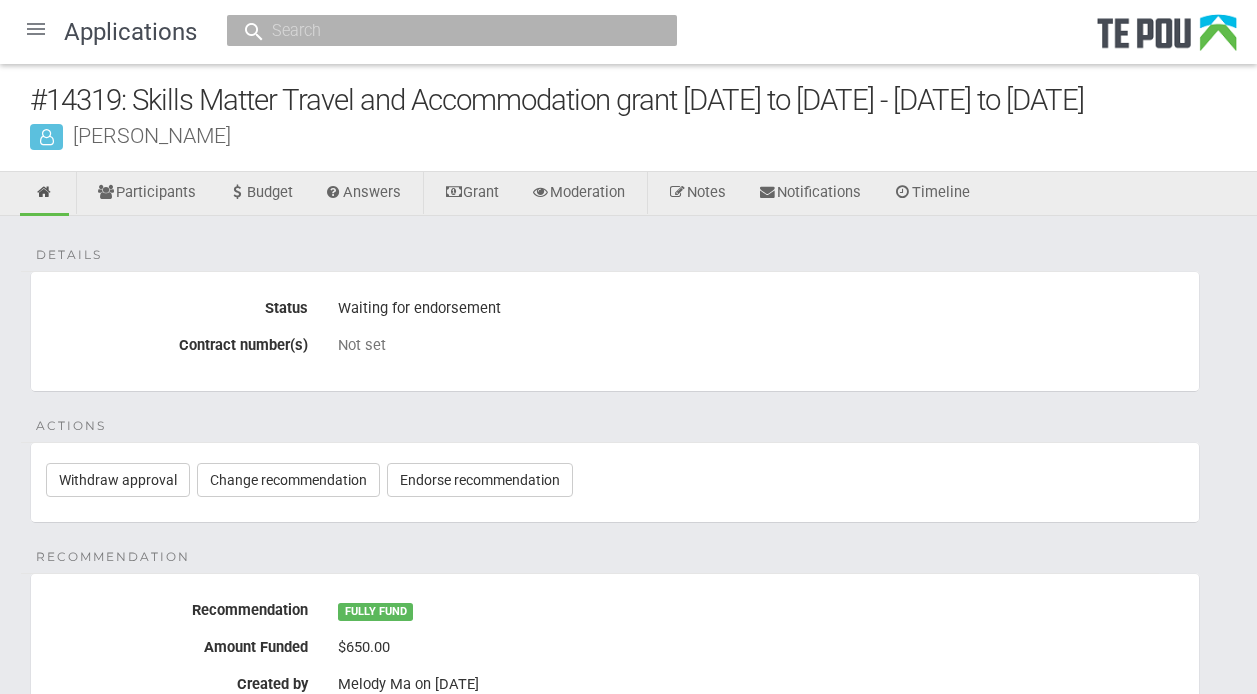 scroll, scrollTop: 0, scrollLeft: 0, axis: both 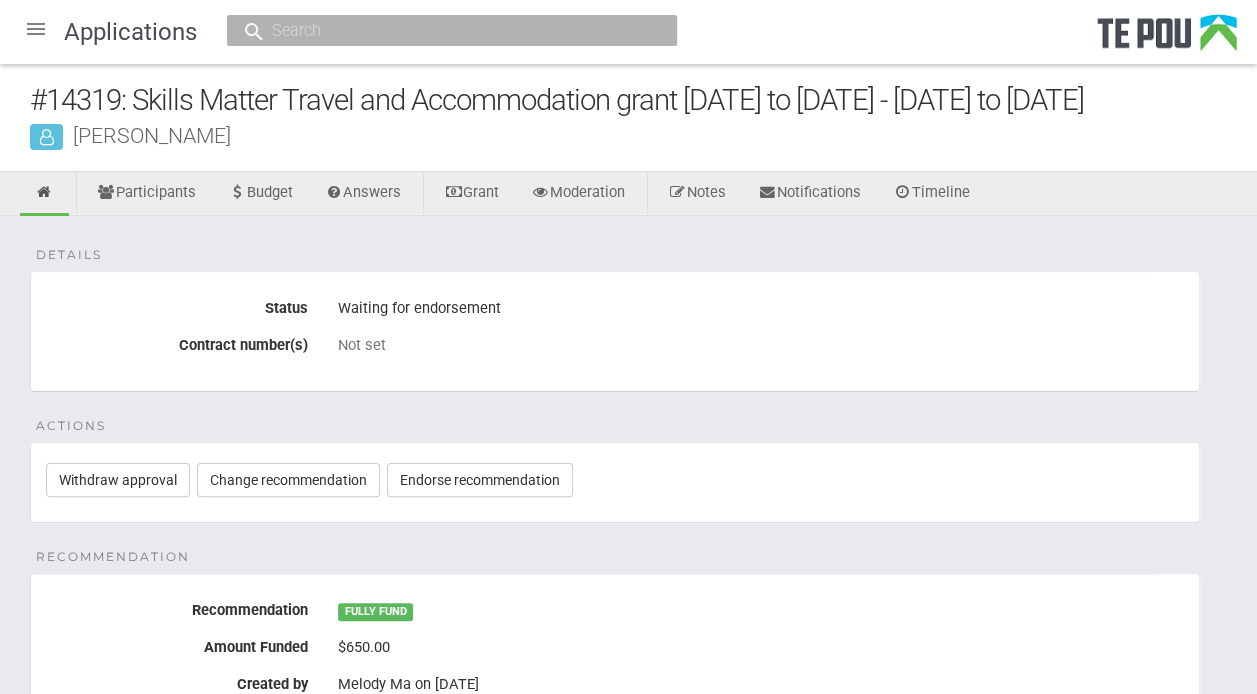 click at bounding box center [36, 29] 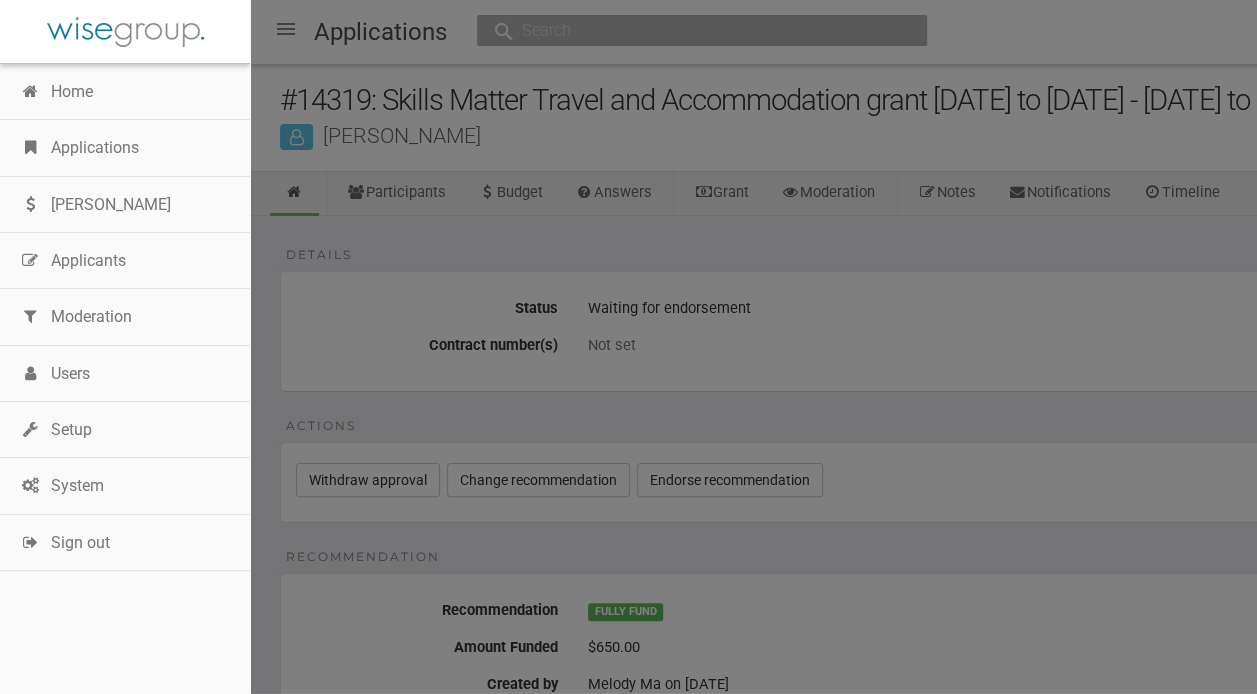 click on "Applications" at bounding box center (125, 148) 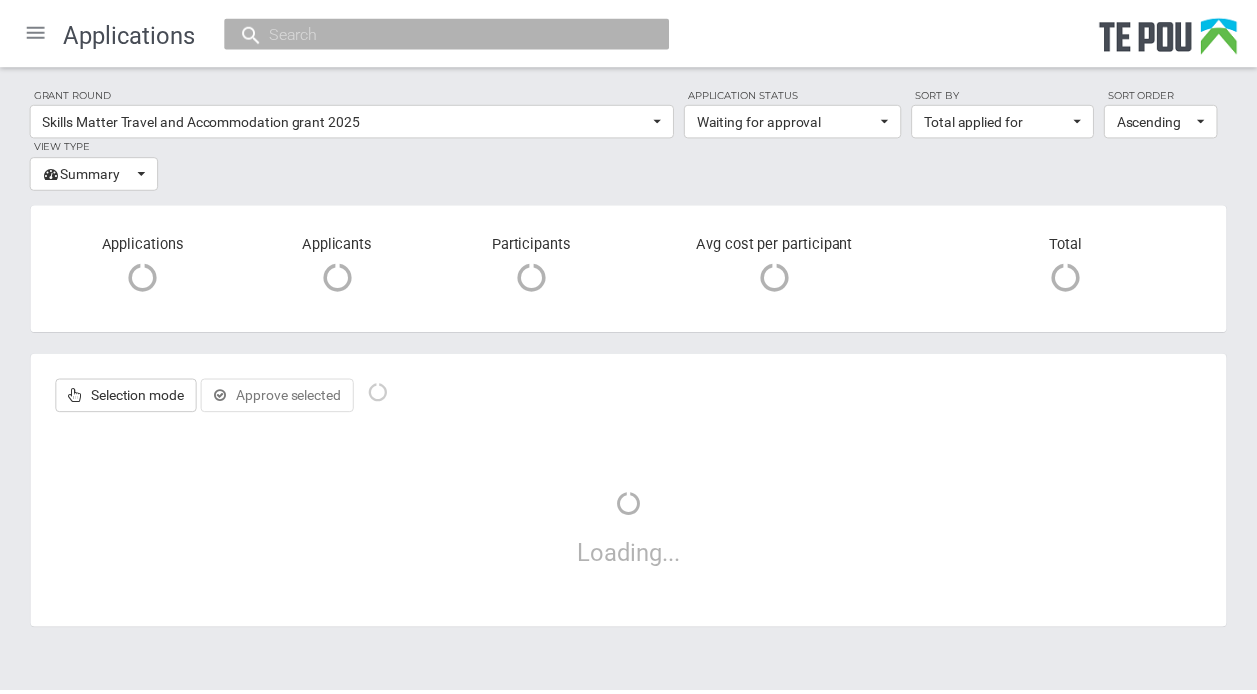 scroll, scrollTop: 0, scrollLeft: 0, axis: both 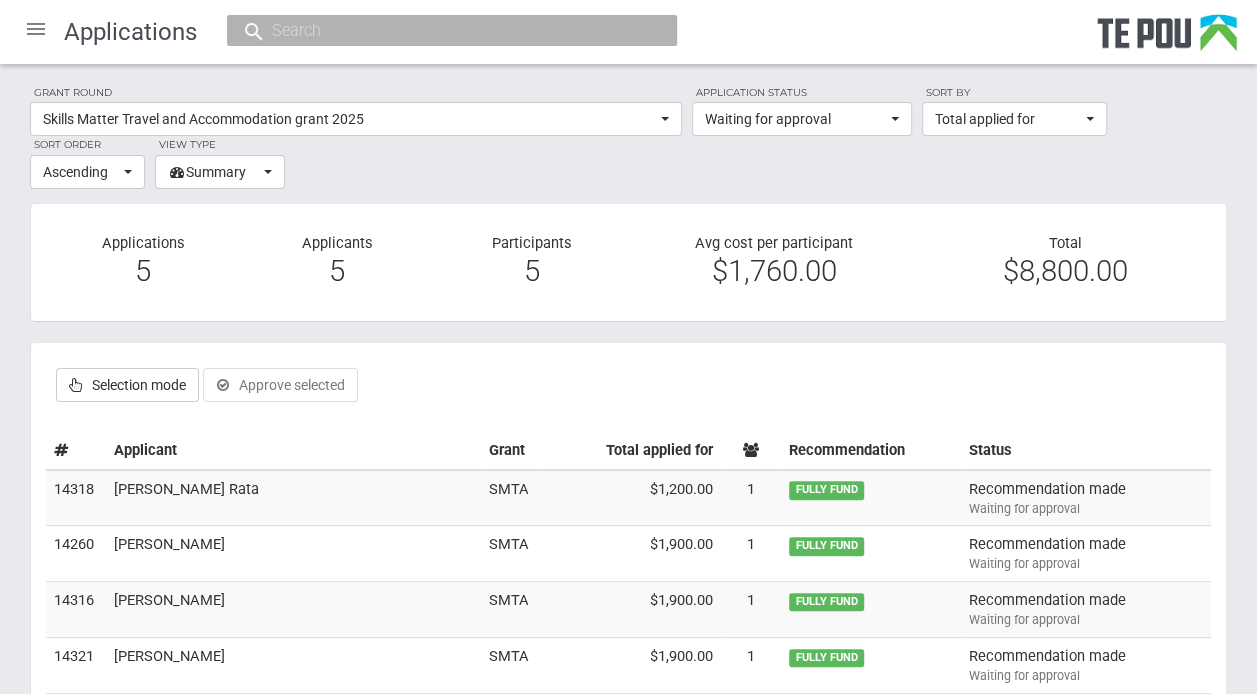 click on "[PERSON_NAME] Rata" at bounding box center [293, 498] 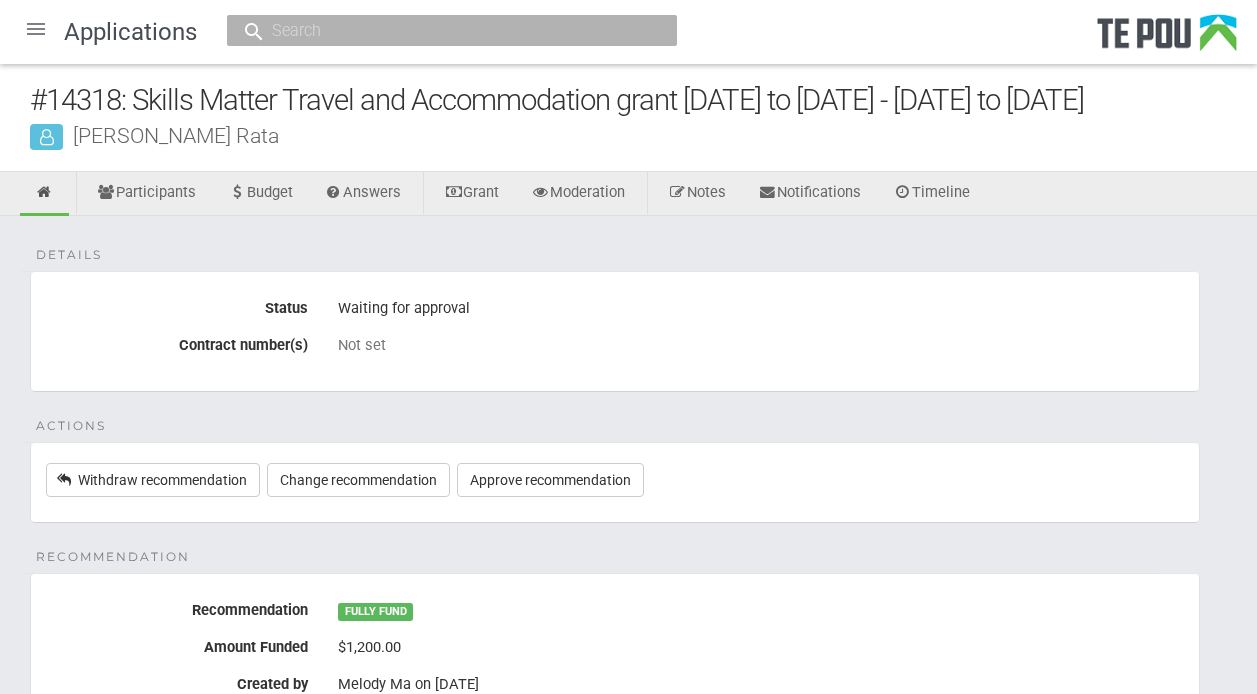 scroll, scrollTop: 0, scrollLeft: 0, axis: both 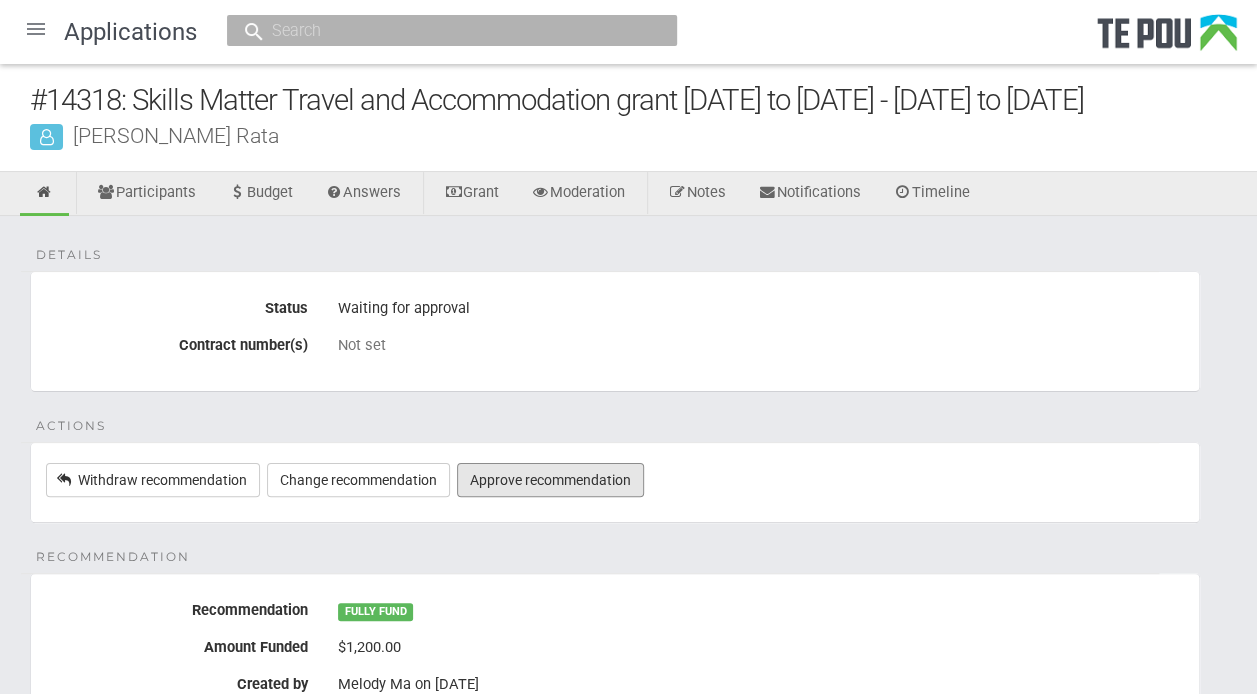 click on "Approve recommendation" at bounding box center (550, 480) 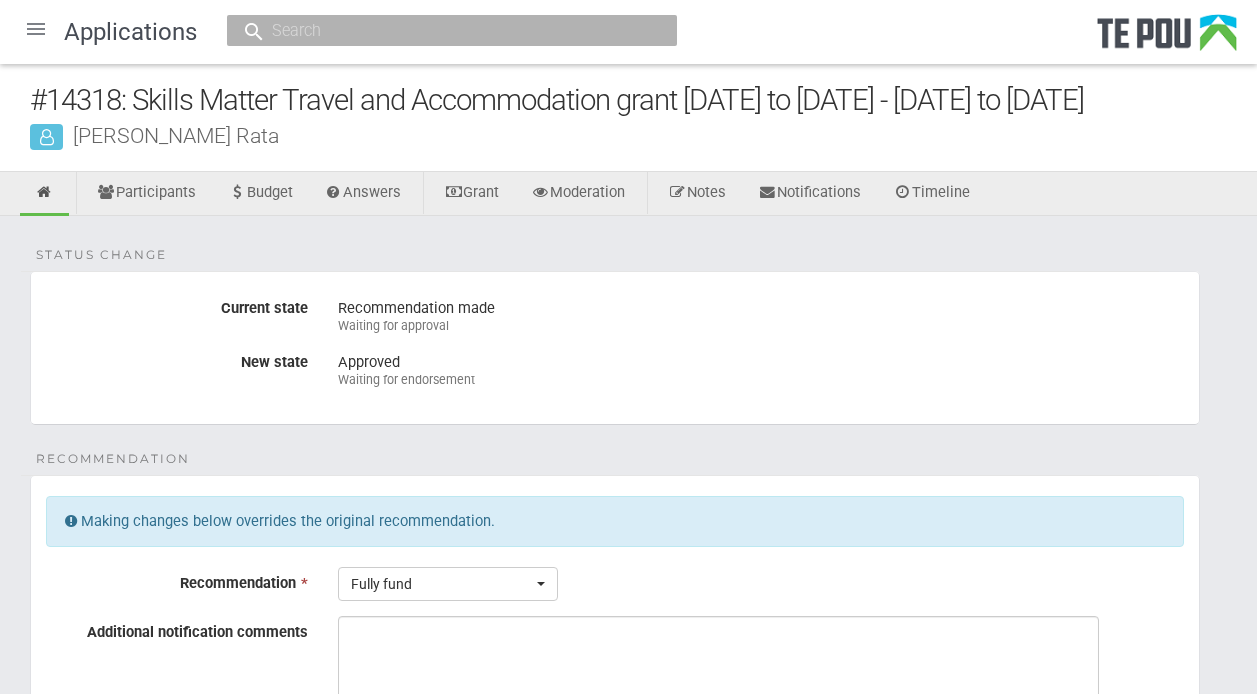 scroll, scrollTop: 0, scrollLeft: 0, axis: both 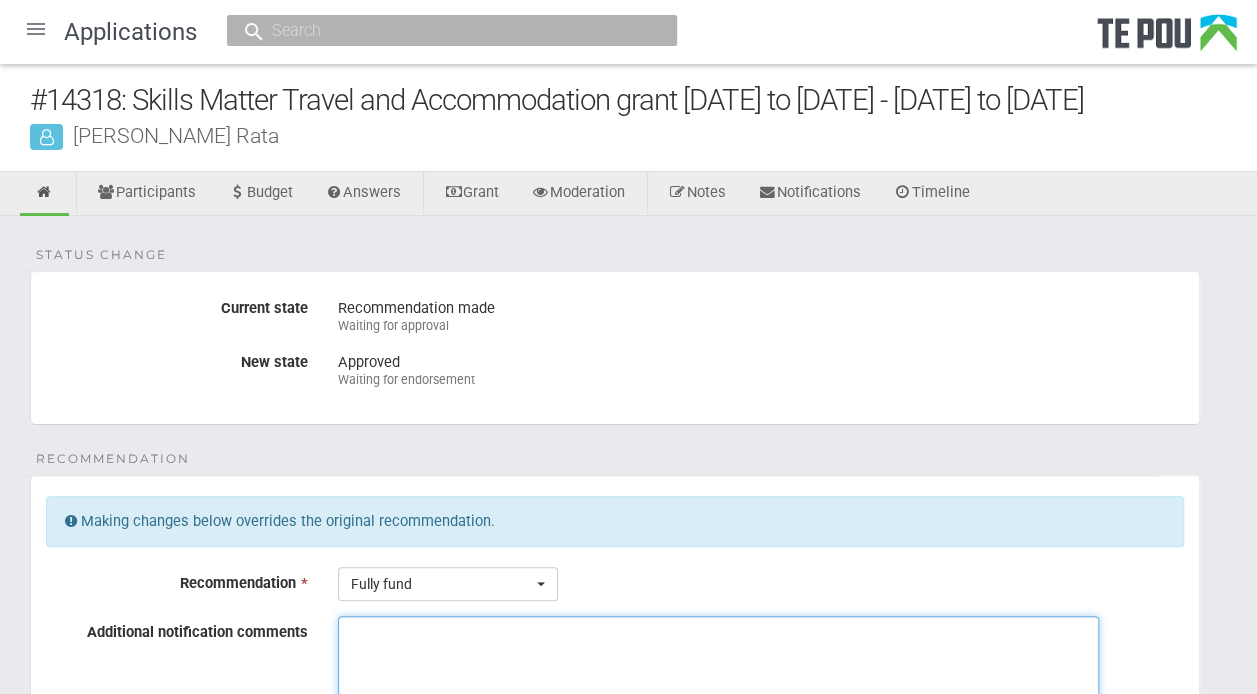 click on "Additional notification comments" at bounding box center (718, 691) 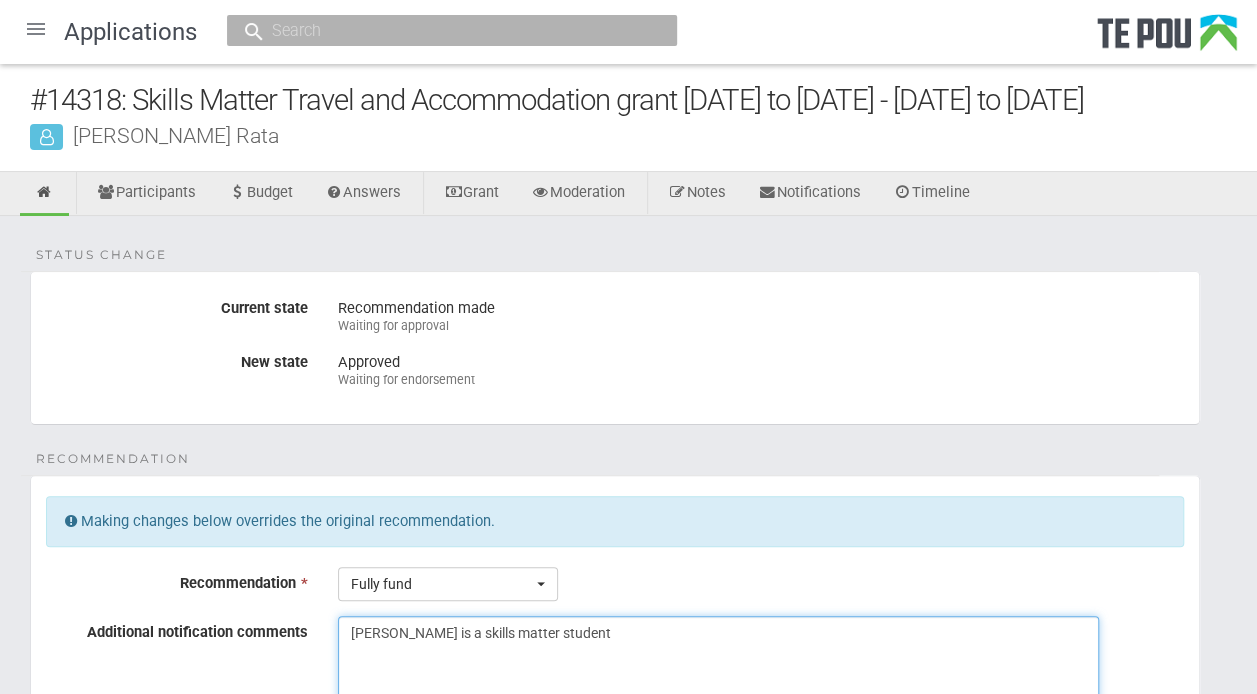 drag, startPoint x: 560, startPoint y: 627, endPoint x: 331, endPoint y: 640, distance: 229.3687 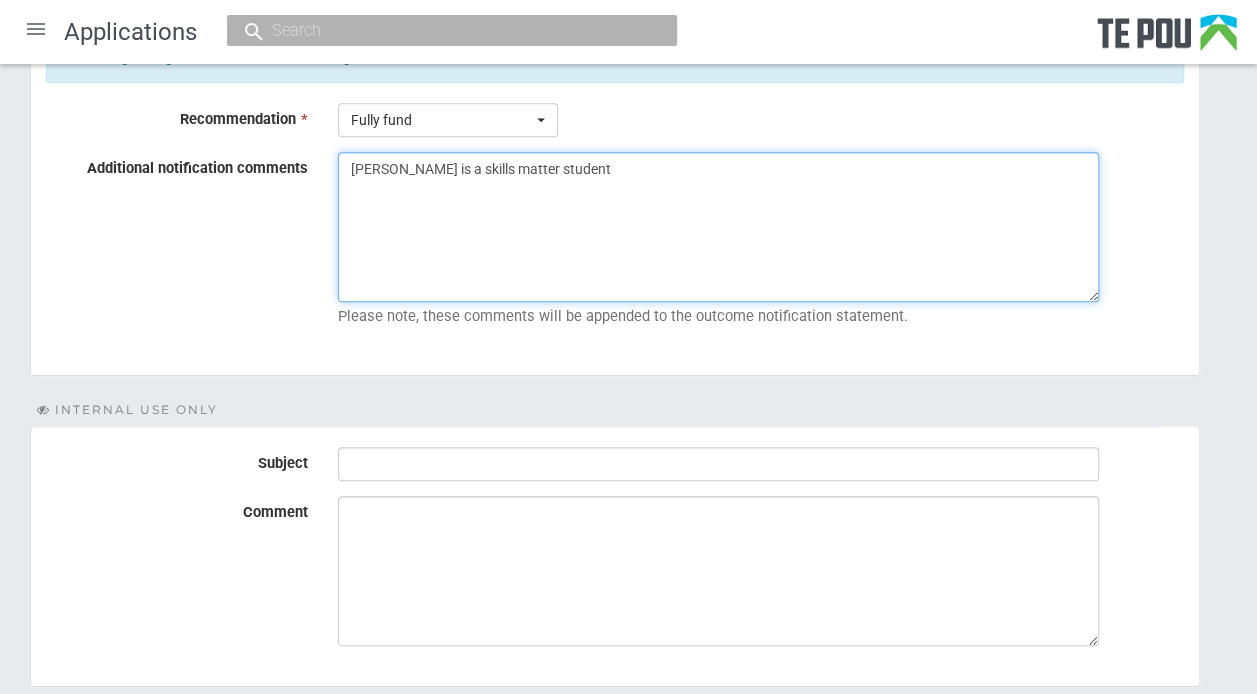 scroll, scrollTop: 482, scrollLeft: 0, axis: vertical 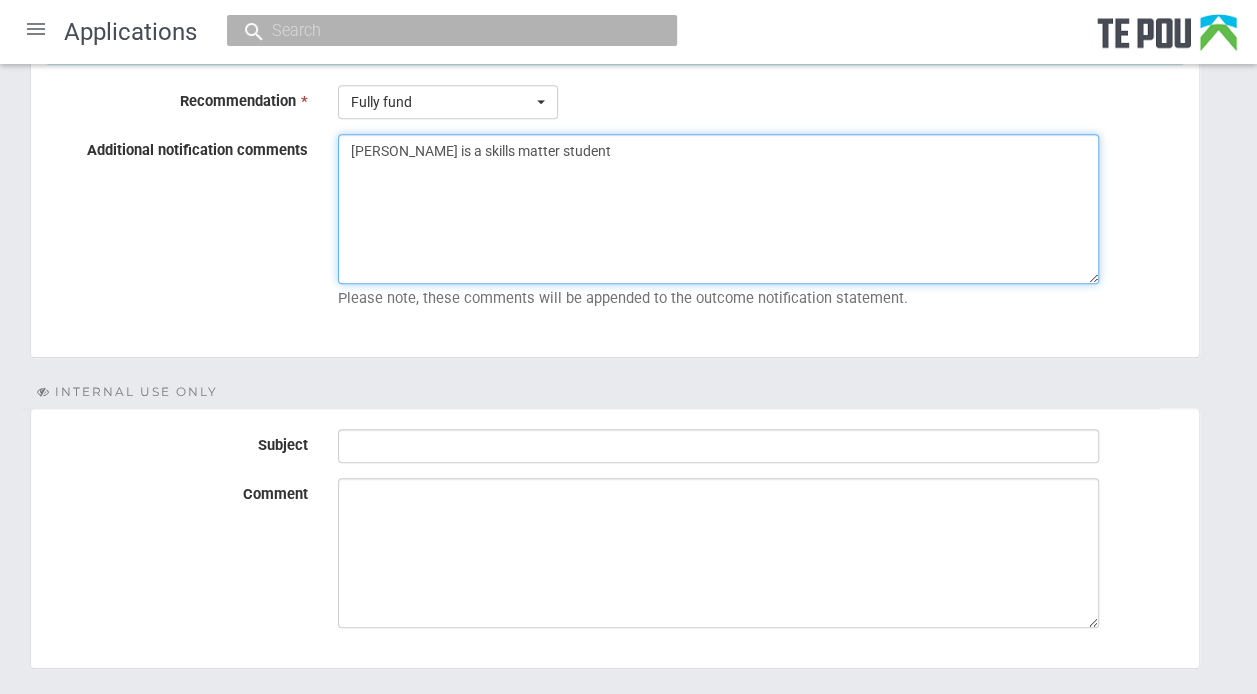 type on "Stacey is a skills matter student" 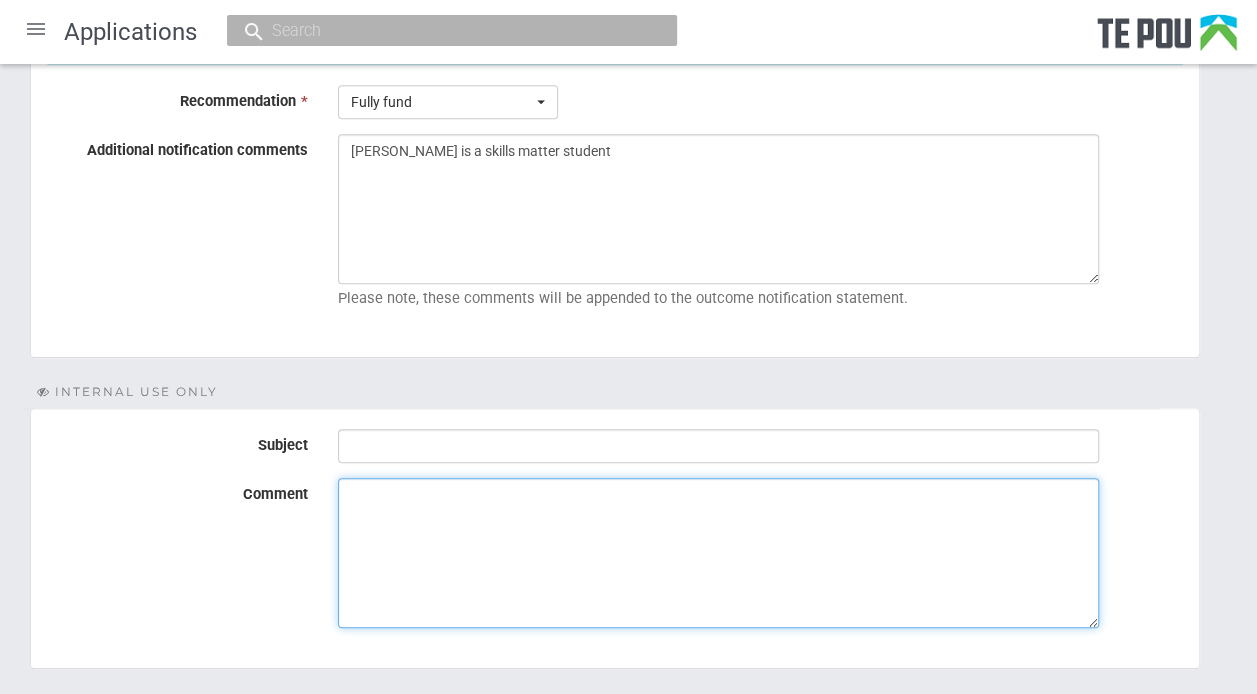 click on "Comment" at bounding box center (718, 553) 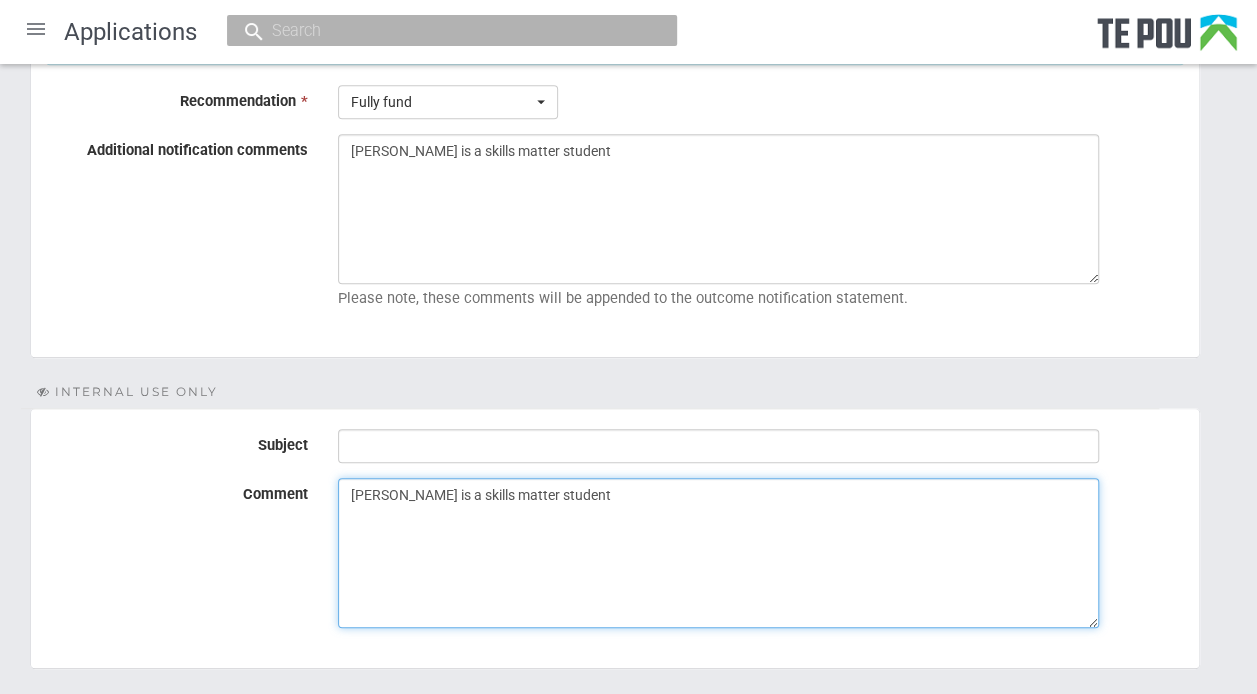type on "Stacey is a skills matter student" 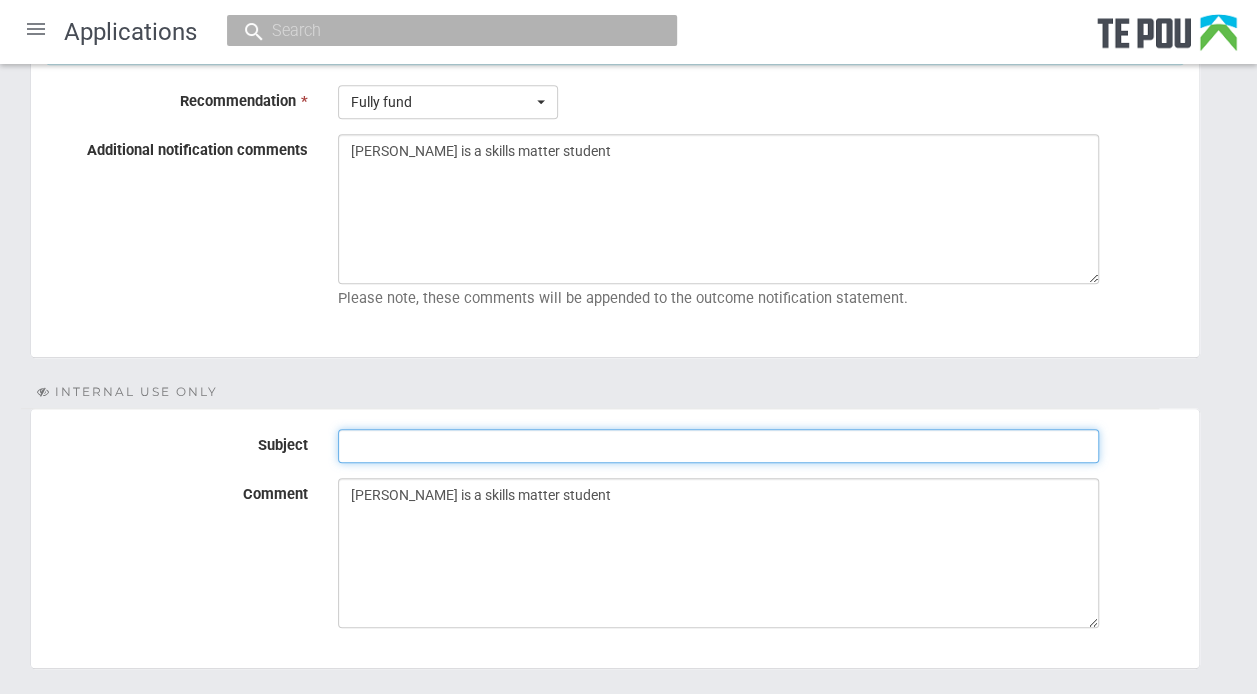 click on "Subject" at bounding box center (718, 446) 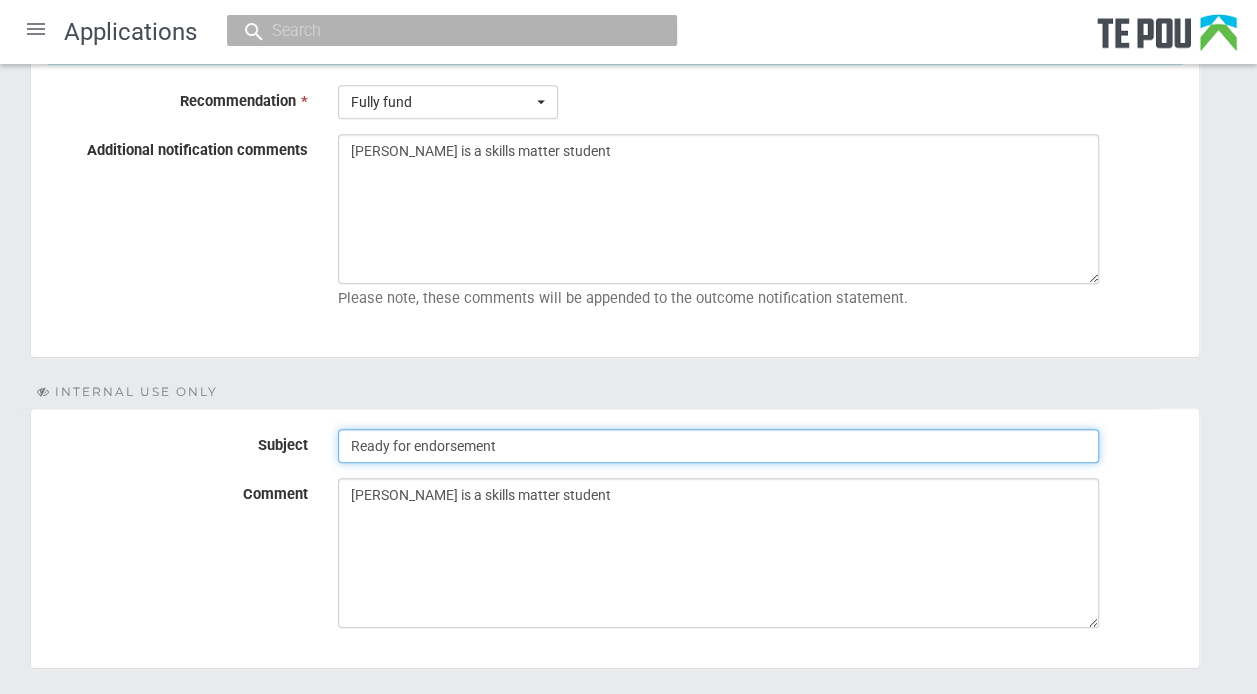 scroll, scrollTop: 606, scrollLeft: 0, axis: vertical 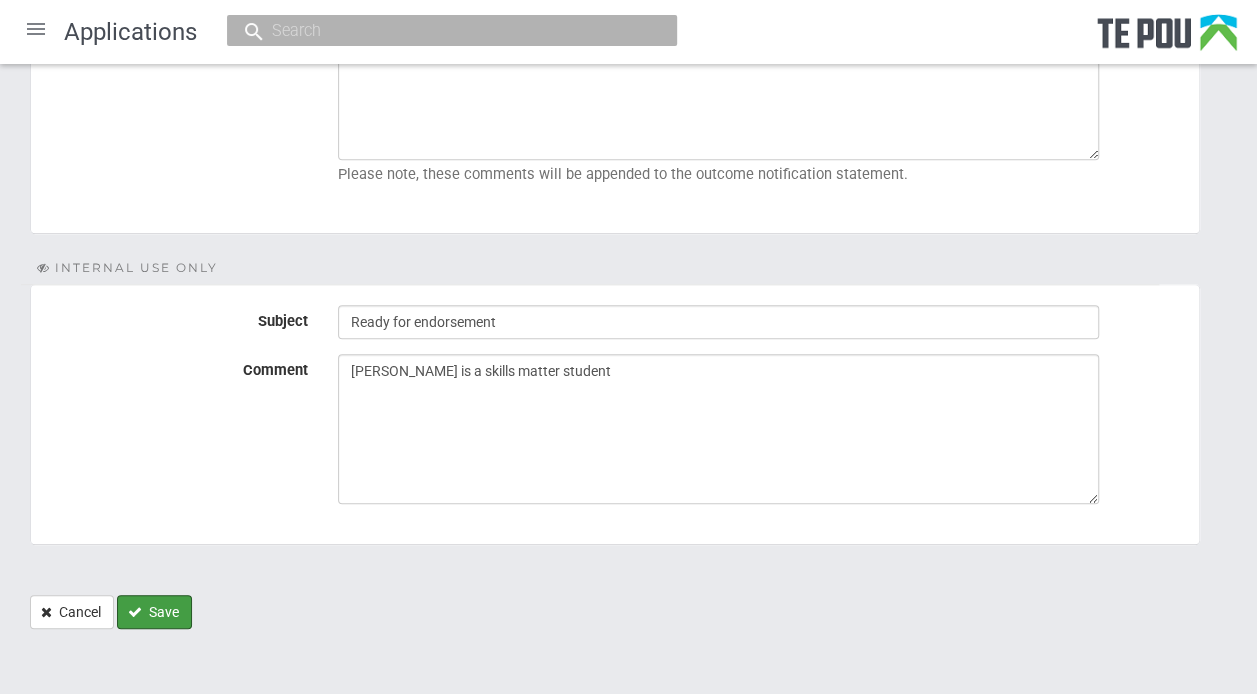 click on "Save" at bounding box center [154, 612] 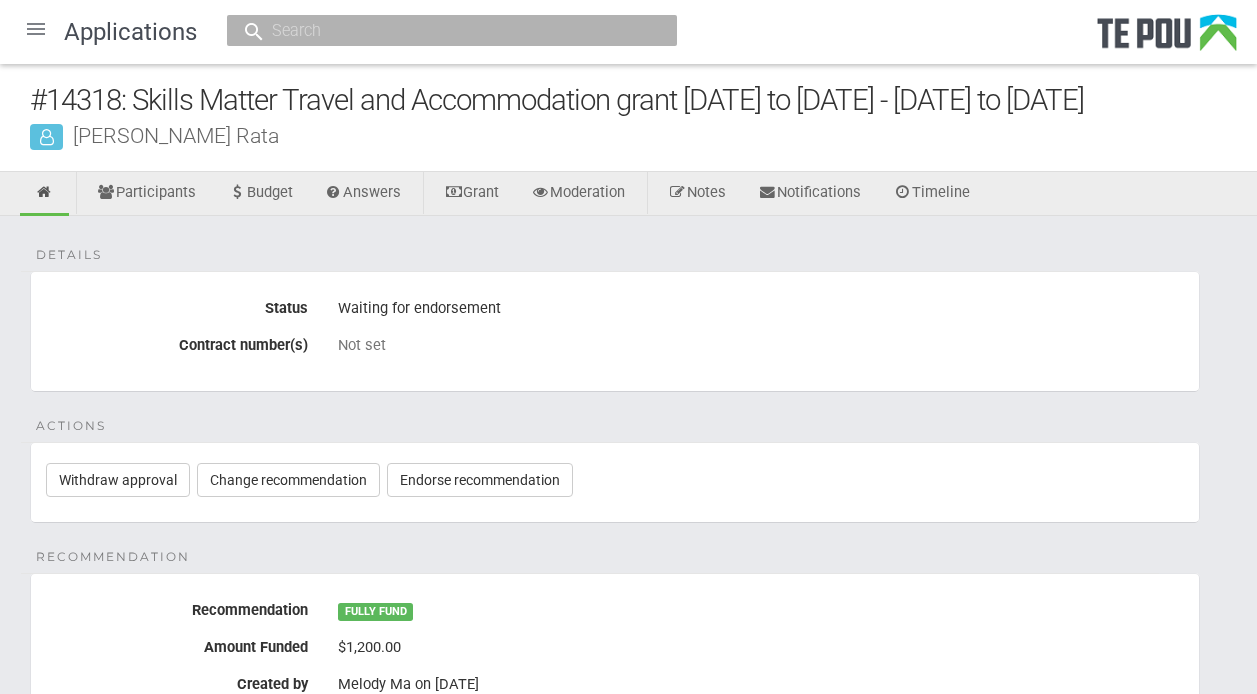 scroll, scrollTop: 0, scrollLeft: 0, axis: both 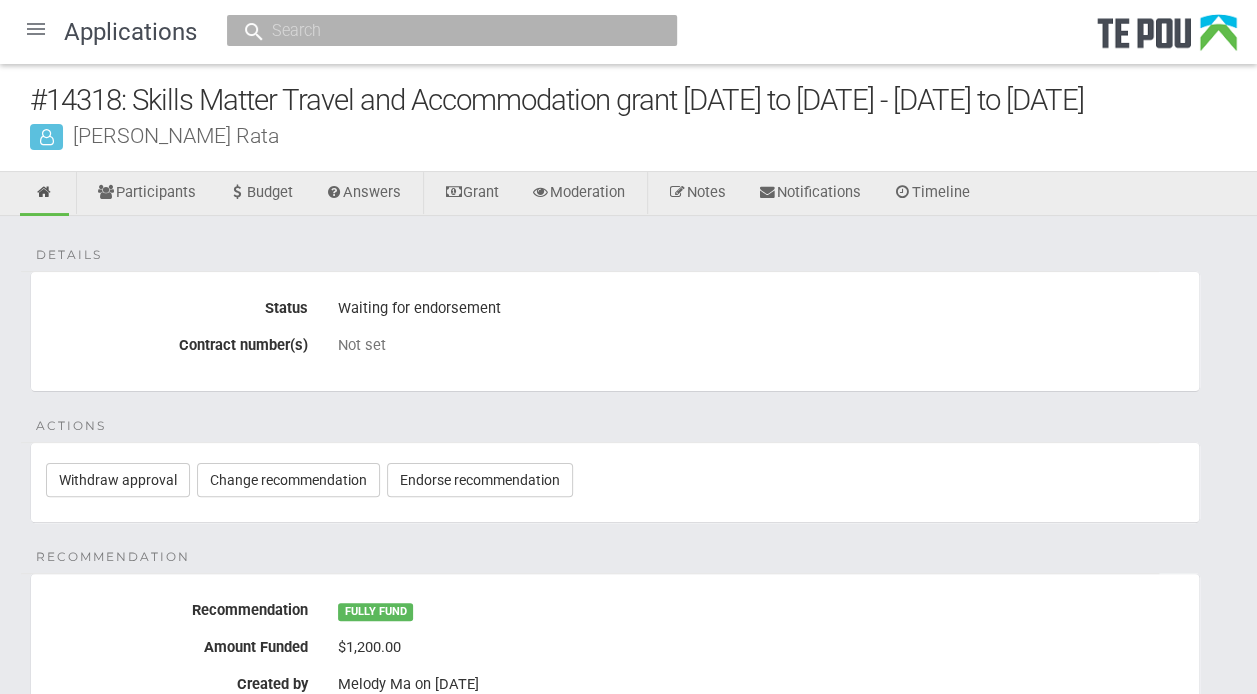 click at bounding box center [36, 29] 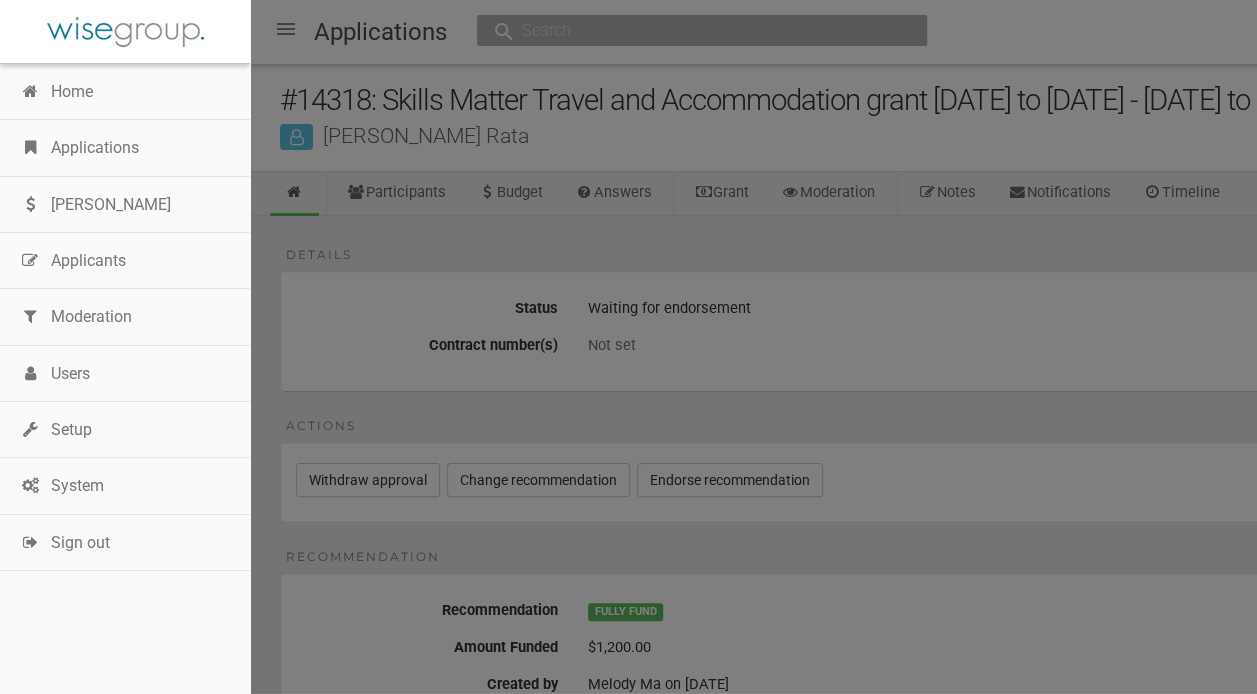 click on "Applications" at bounding box center (125, 148) 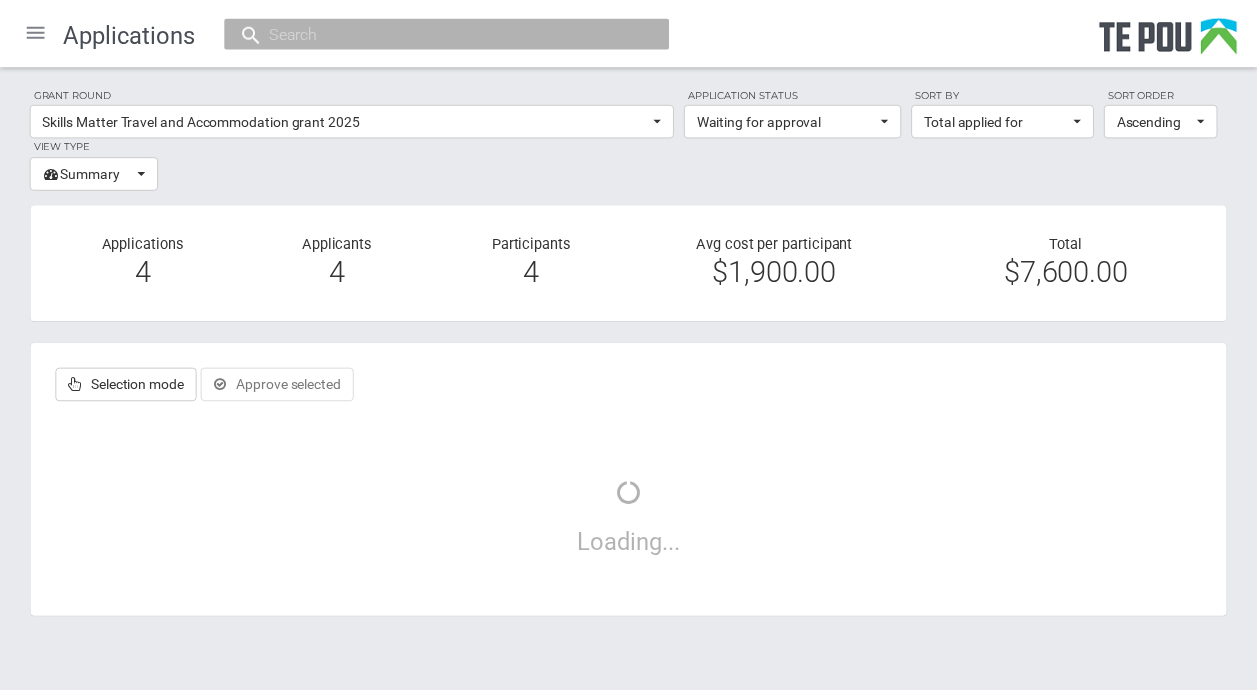 scroll, scrollTop: 0, scrollLeft: 0, axis: both 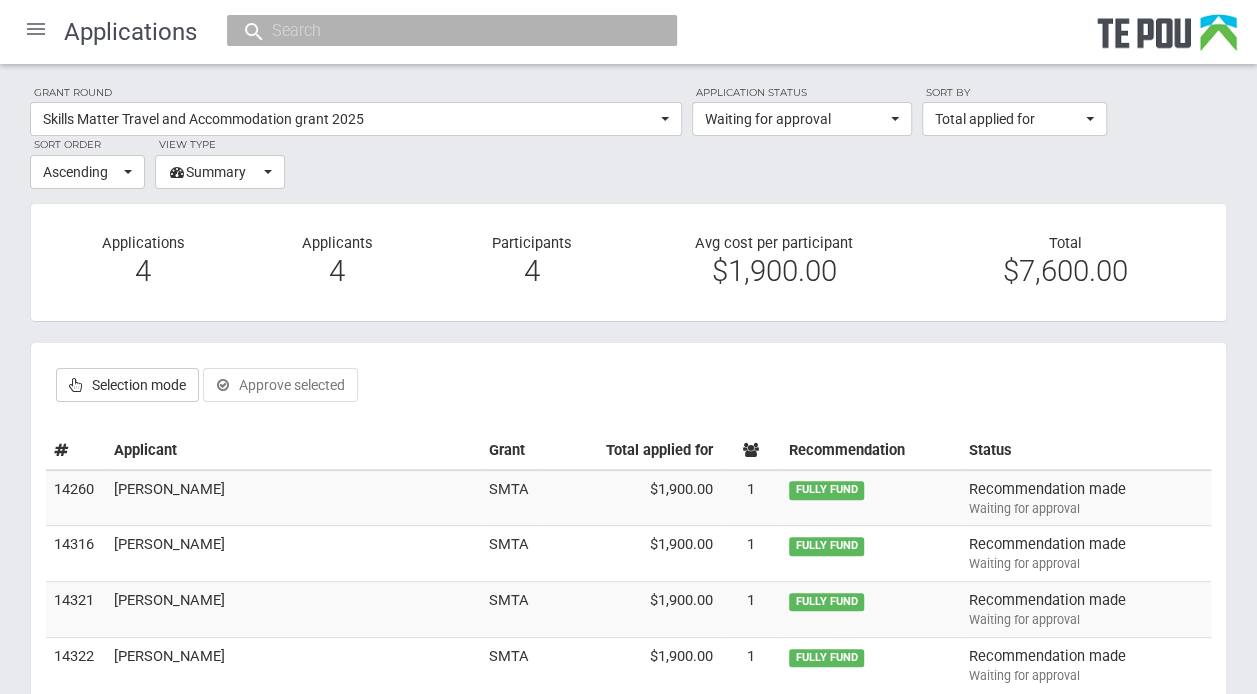 click on "Brooke Searle" at bounding box center (293, 498) 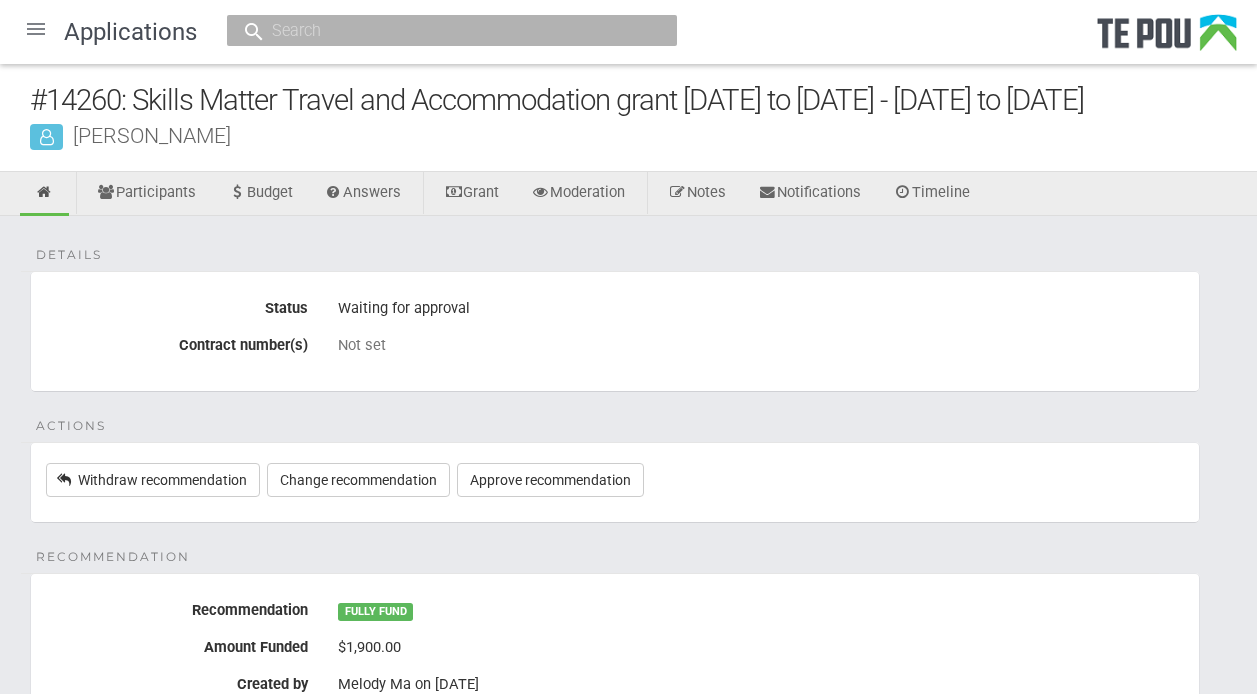 scroll, scrollTop: 0, scrollLeft: 0, axis: both 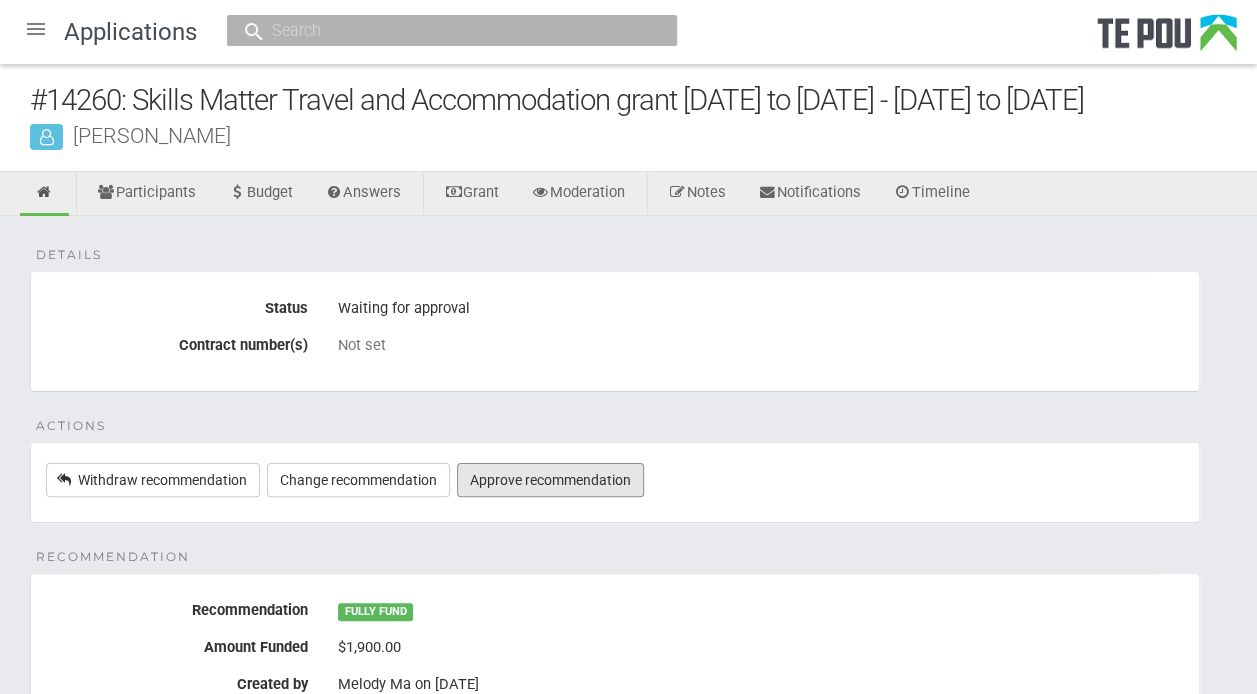 click on "Approve recommendation" at bounding box center (550, 480) 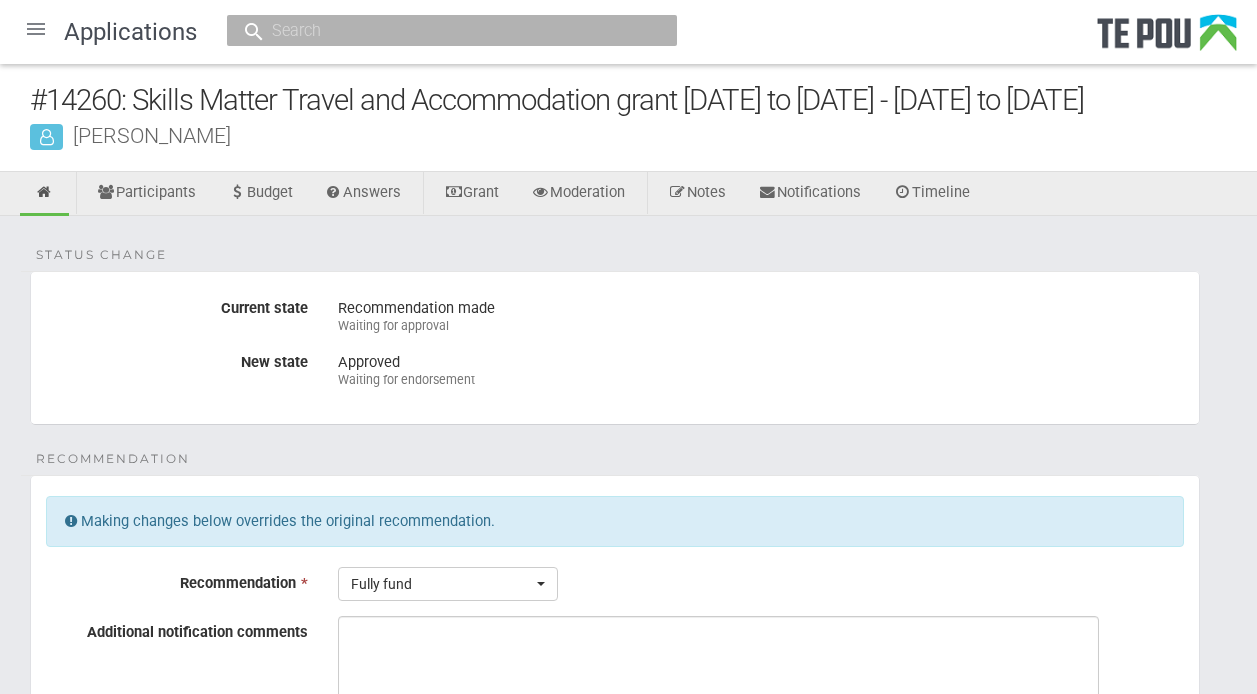 scroll, scrollTop: 0, scrollLeft: 0, axis: both 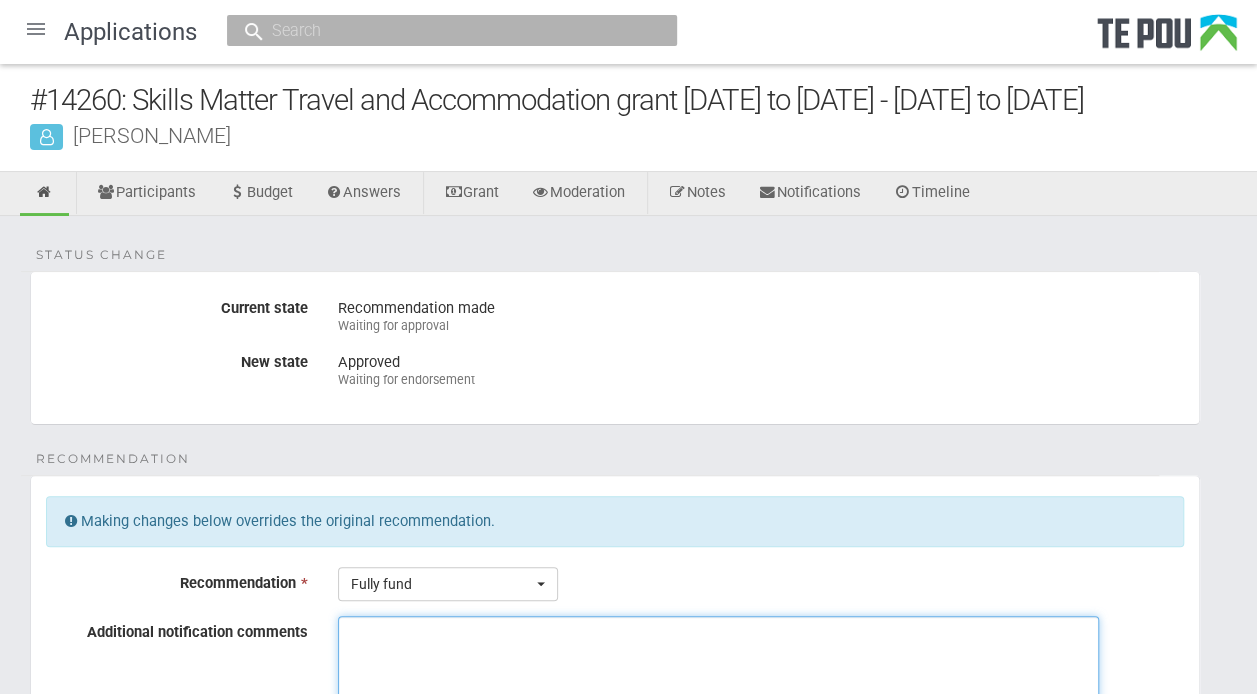click on "Additional notification comments" at bounding box center (718, 691) 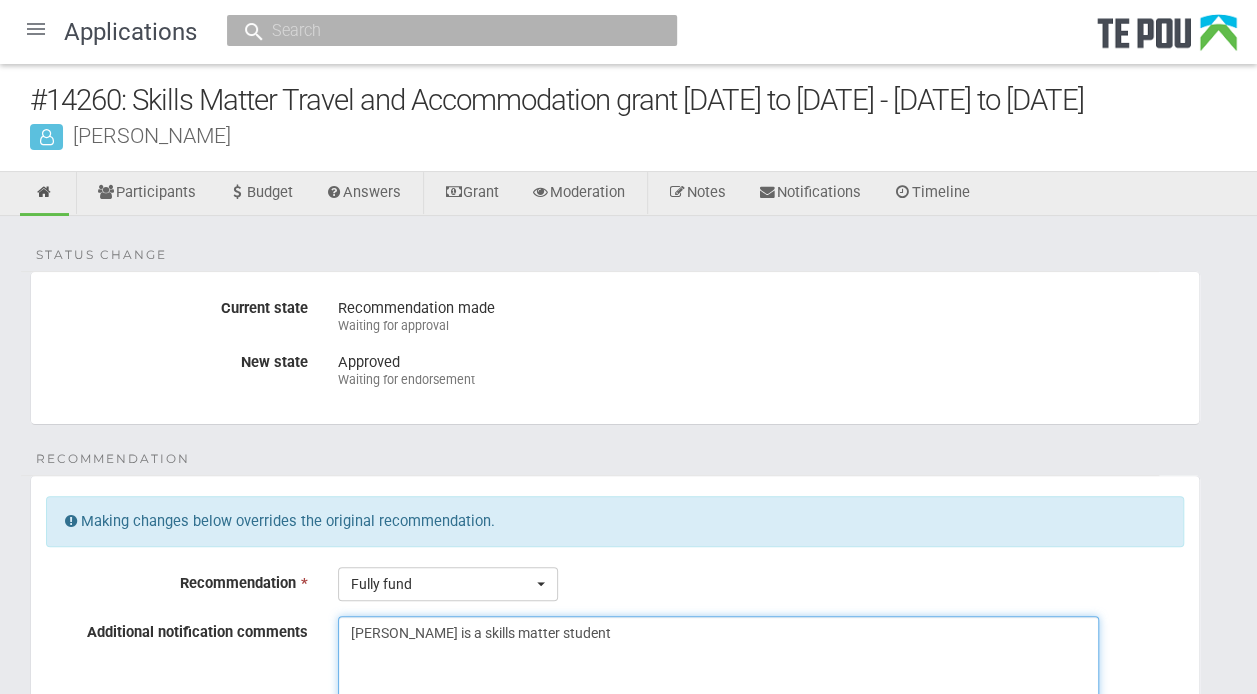 drag, startPoint x: 552, startPoint y: 629, endPoint x: 282, endPoint y: 639, distance: 270.18512 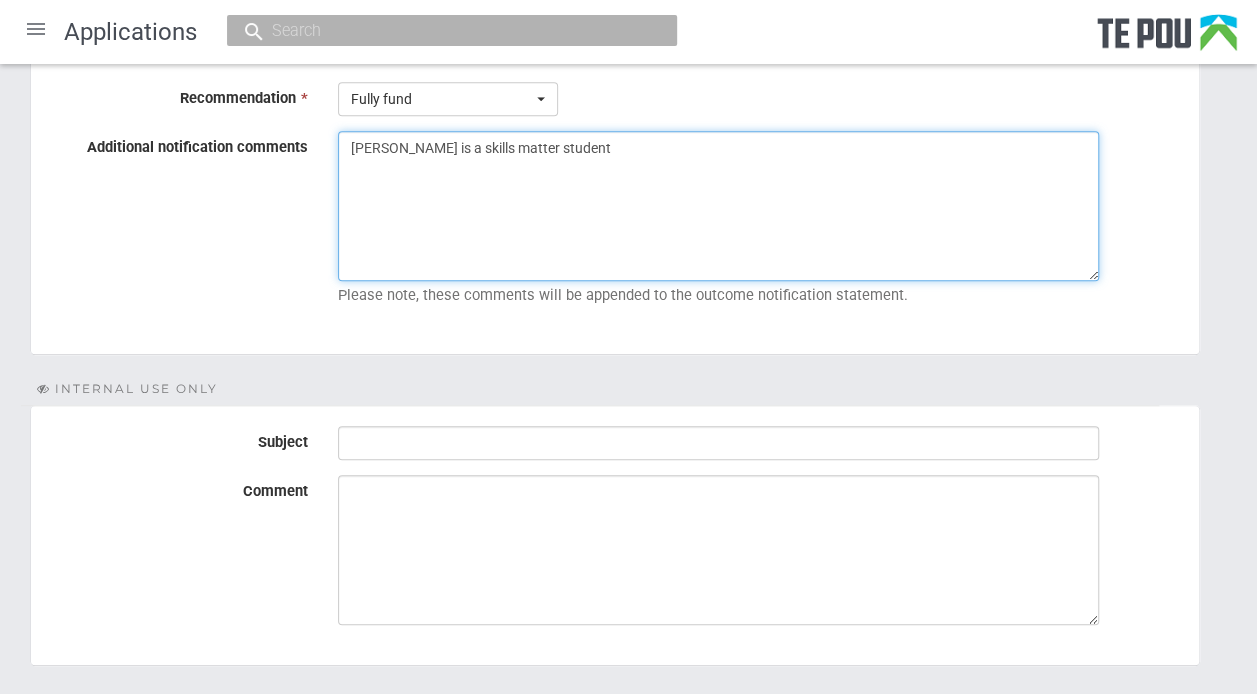 scroll, scrollTop: 484, scrollLeft: 0, axis: vertical 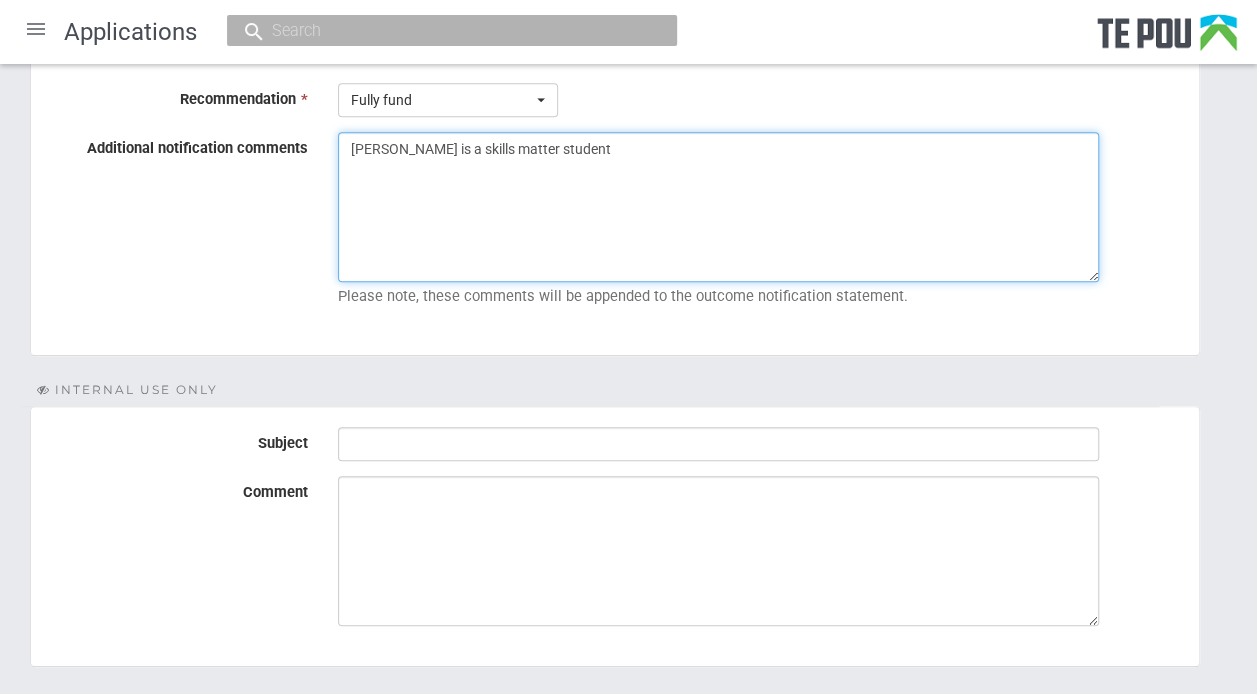 type on "Brooke is a skills matter student" 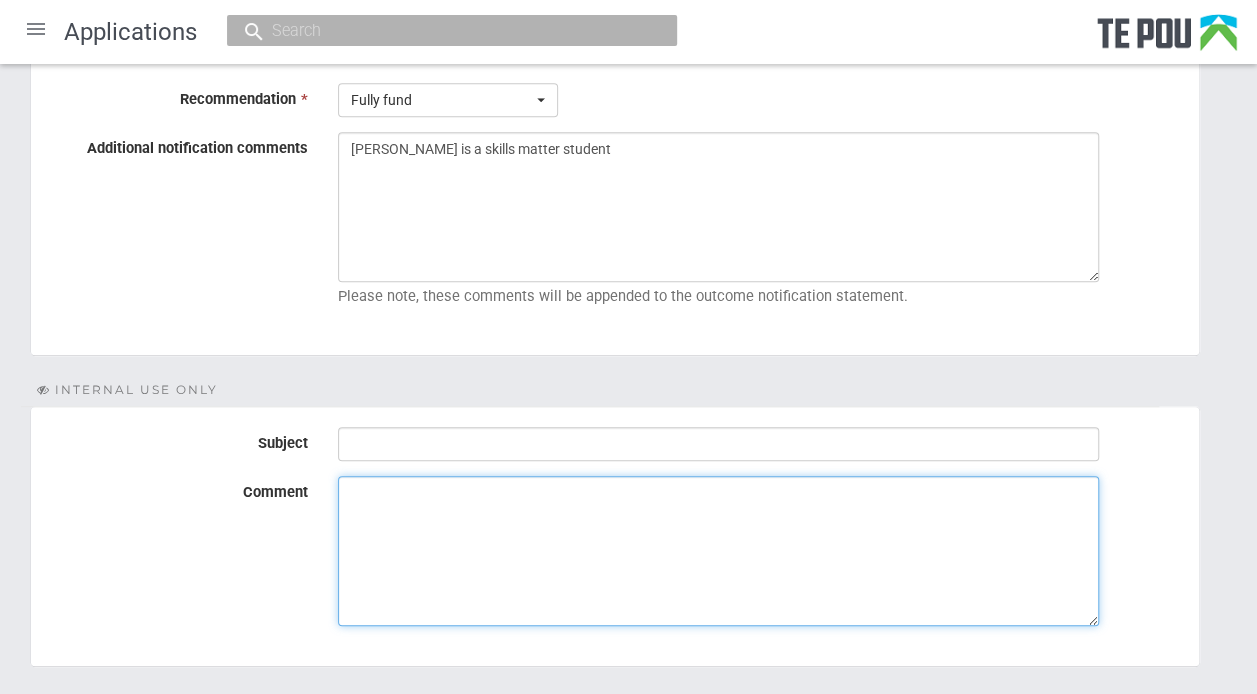 click on "Comment" at bounding box center [718, 551] 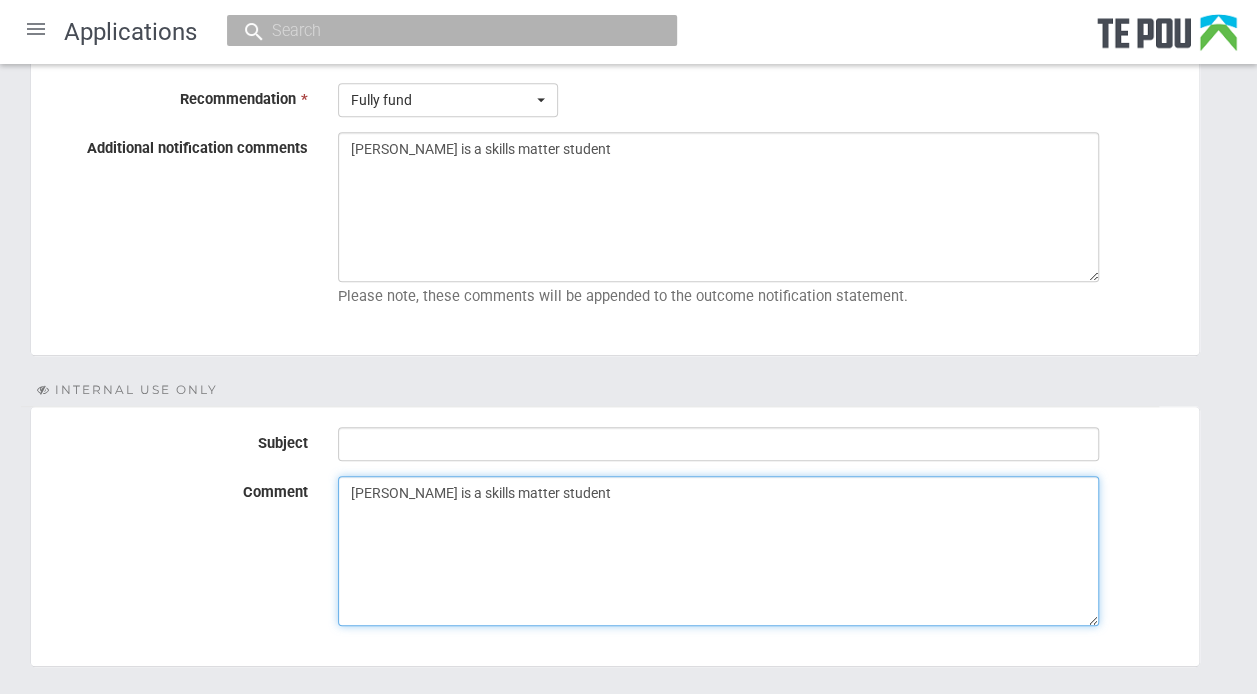 type on "Brooke is a skills matter student" 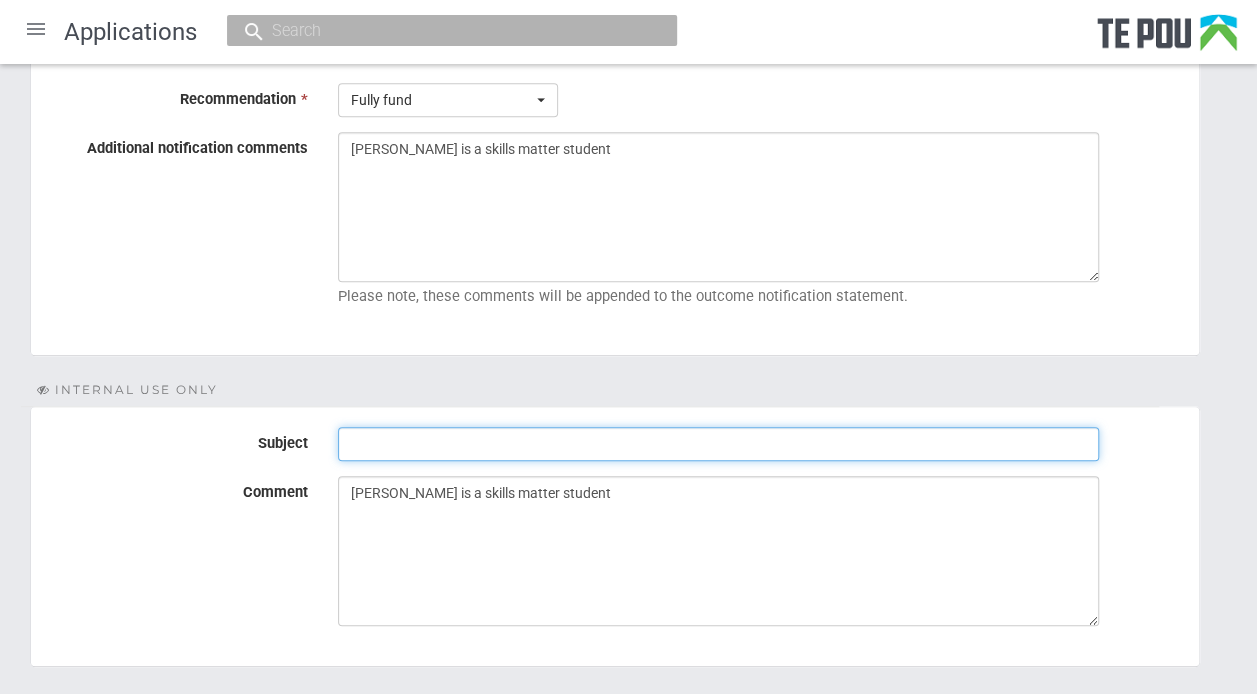 click on "Subject" at bounding box center [718, 444] 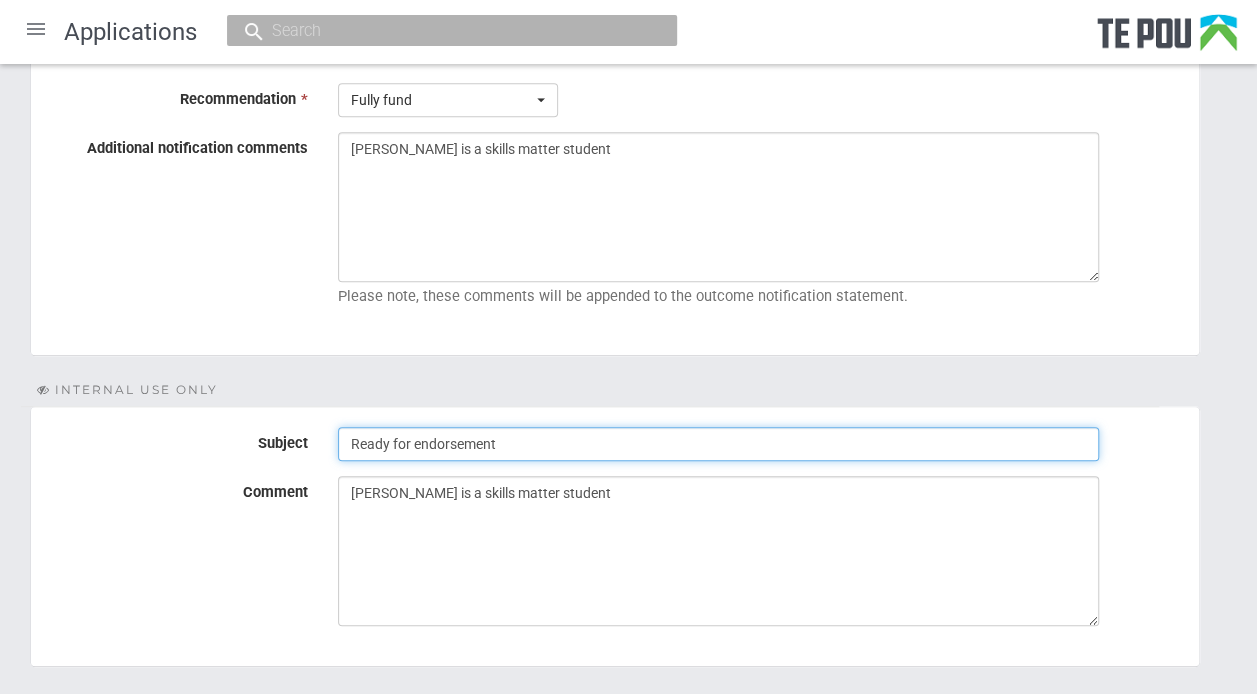 scroll, scrollTop: 606, scrollLeft: 0, axis: vertical 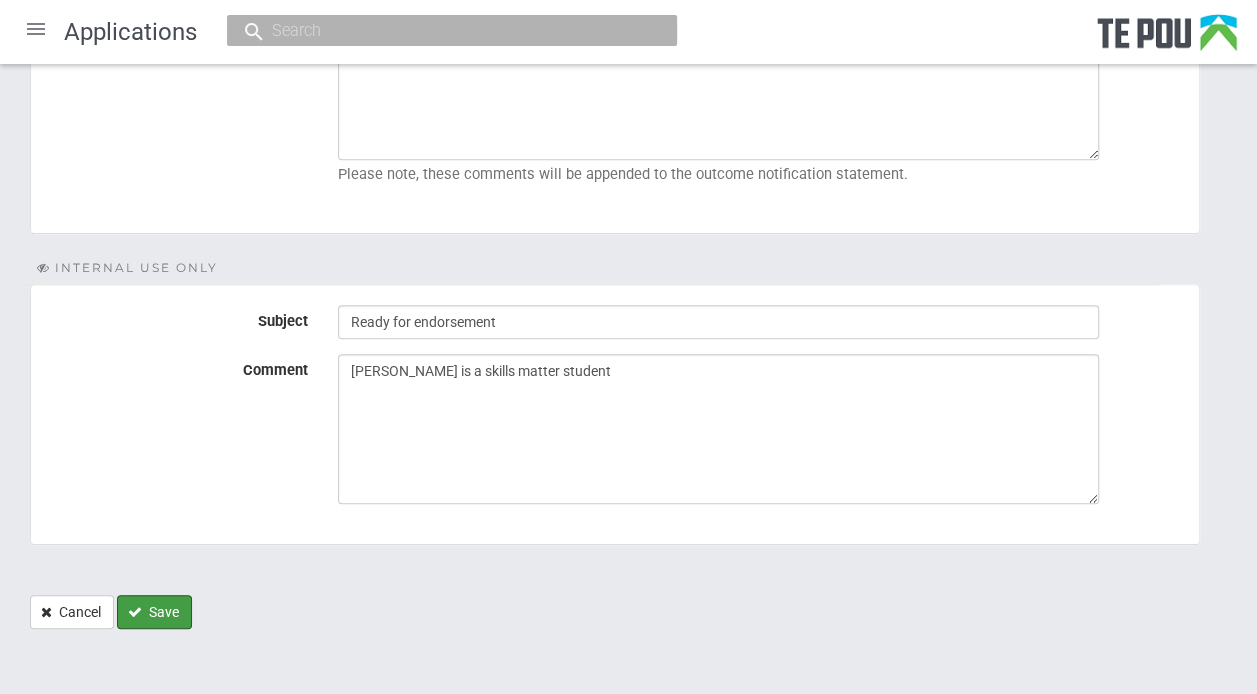 click on "Save" at bounding box center [154, 612] 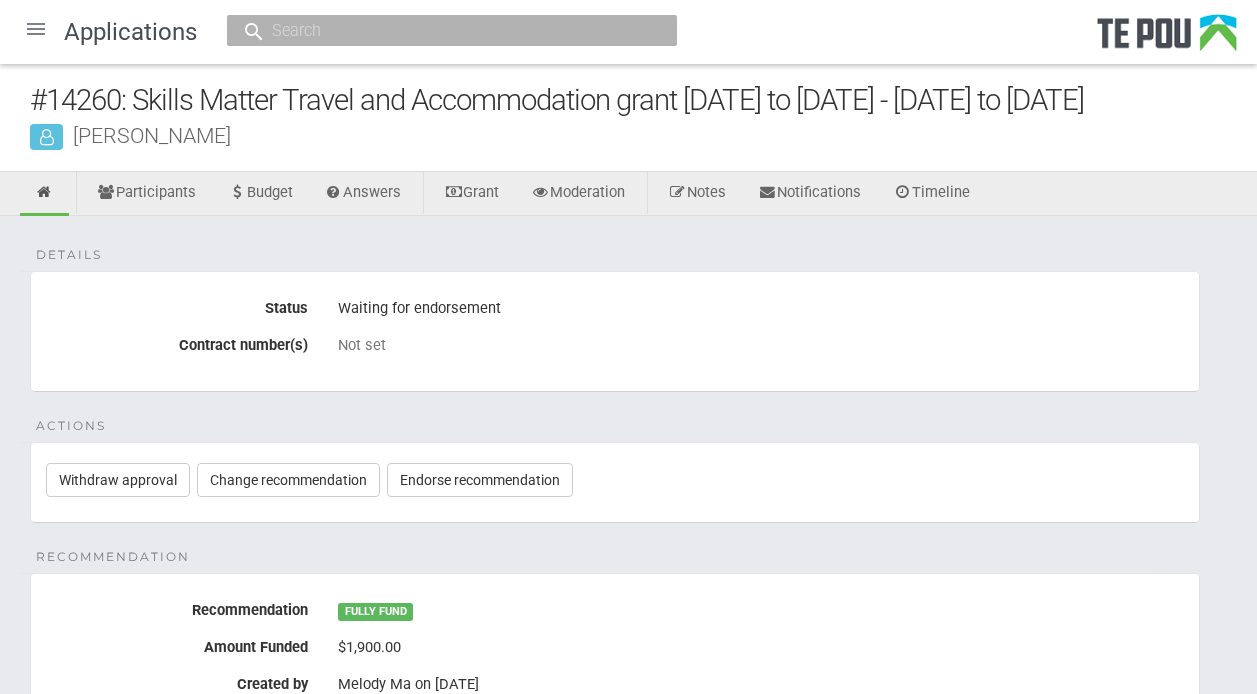 scroll, scrollTop: 0, scrollLeft: 0, axis: both 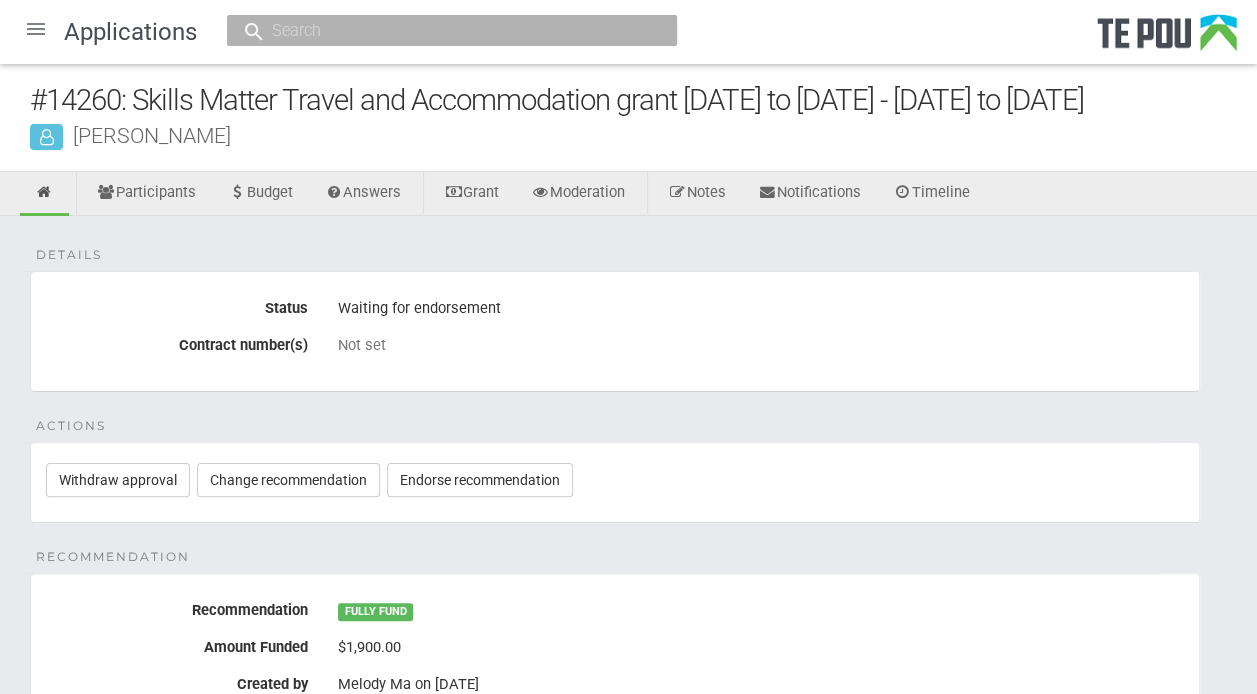 click at bounding box center [36, 29] 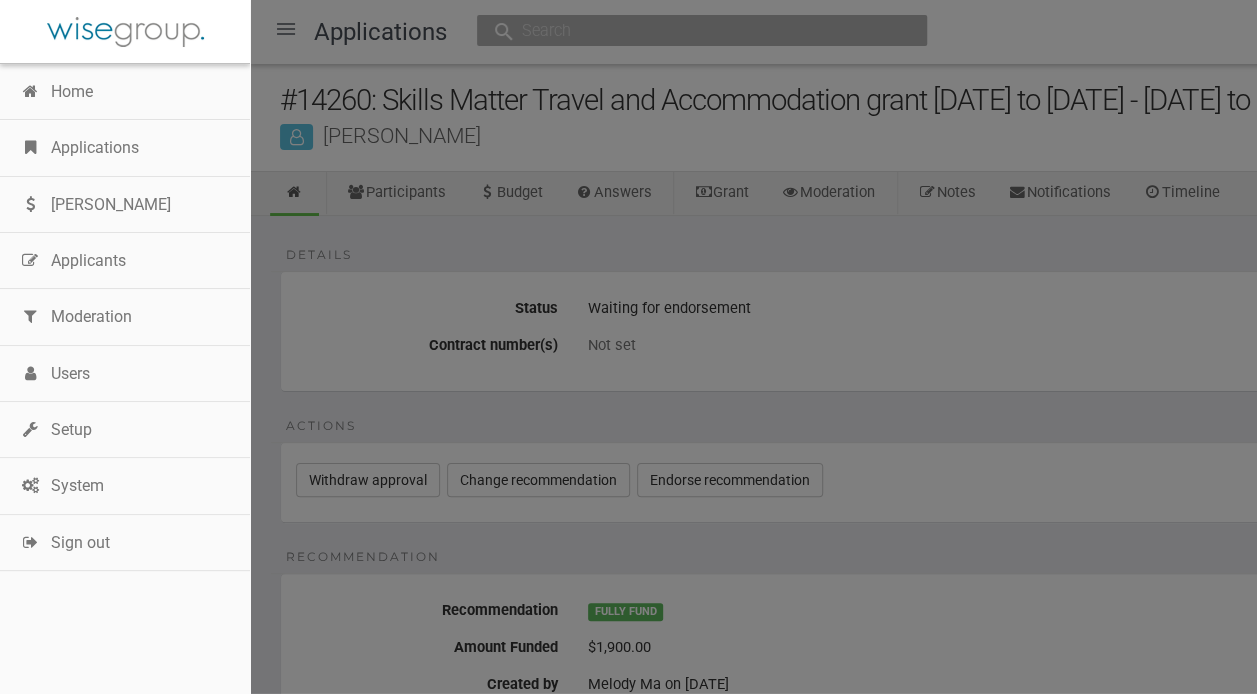 click on "Applications" at bounding box center [125, 148] 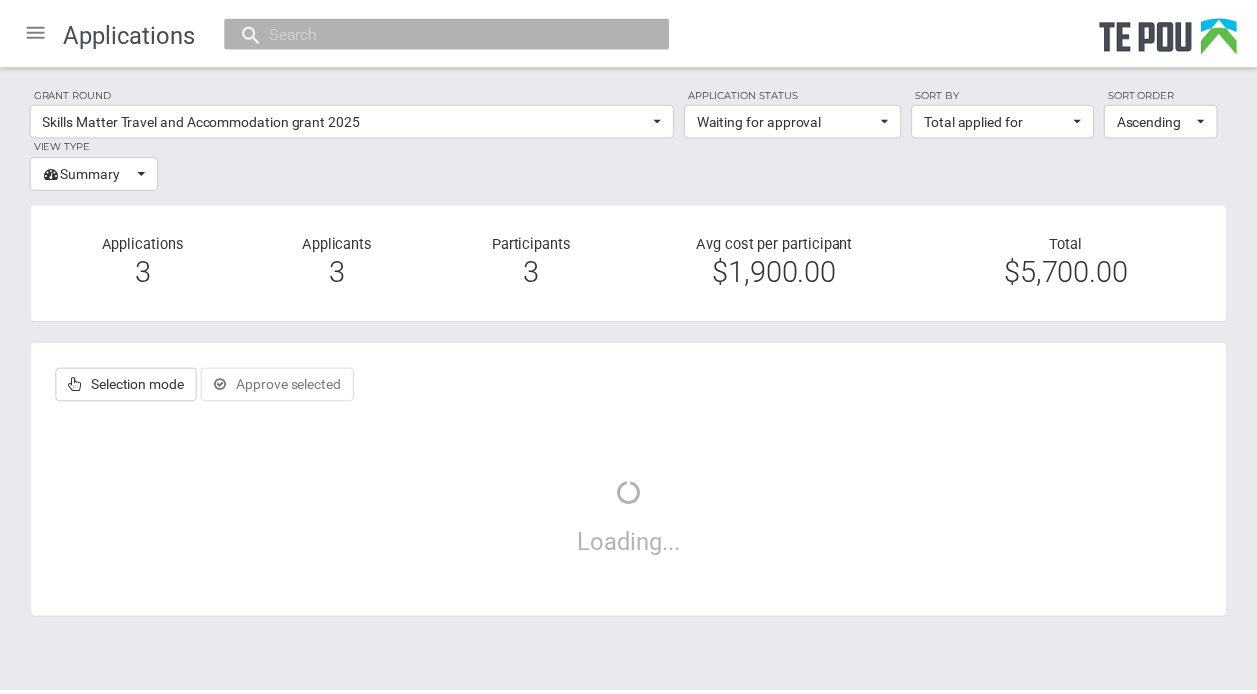 scroll, scrollTop: 0, scrollLeft: 0, axis: both 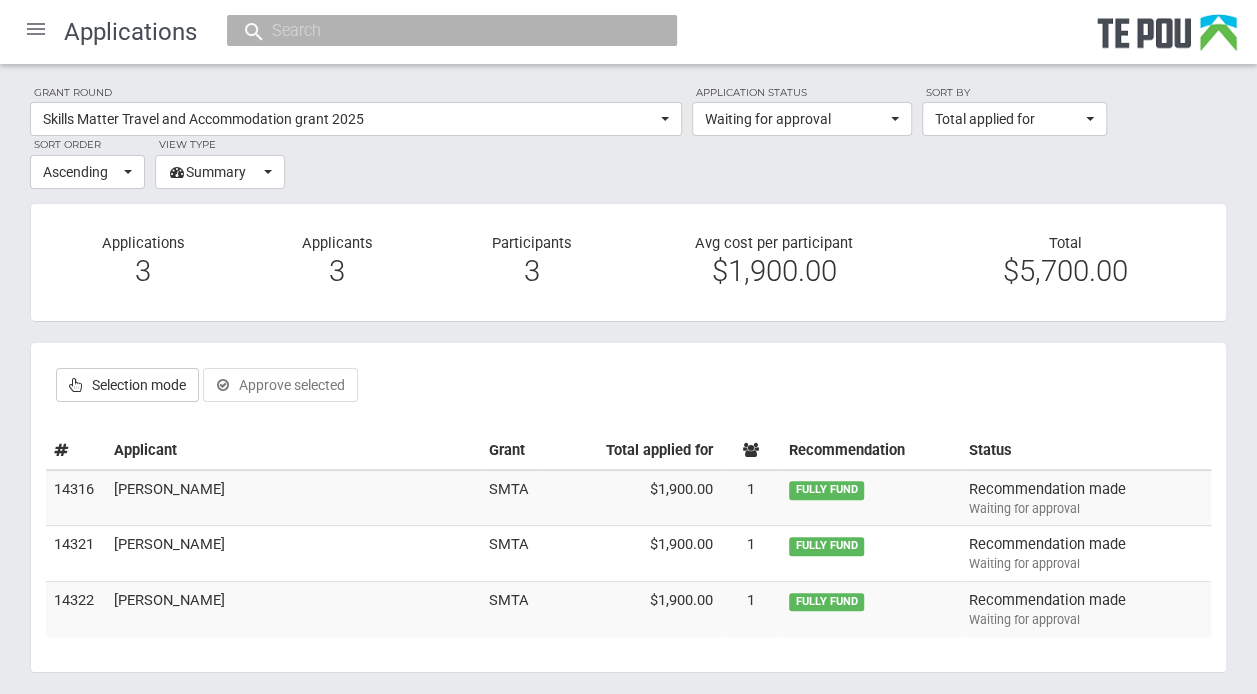click on "[PERSON_NAME]" at bounding box center (293, 498) 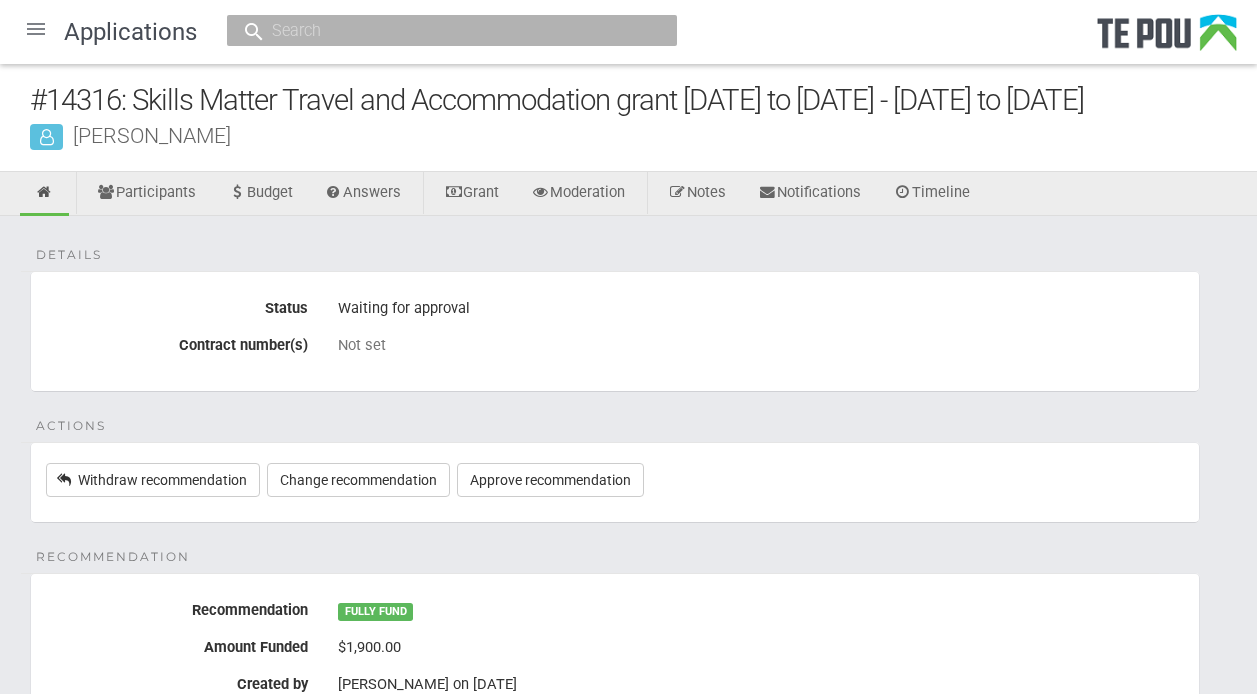 scroll, scrollTop: 0, scrollLeft: 0, axis: both 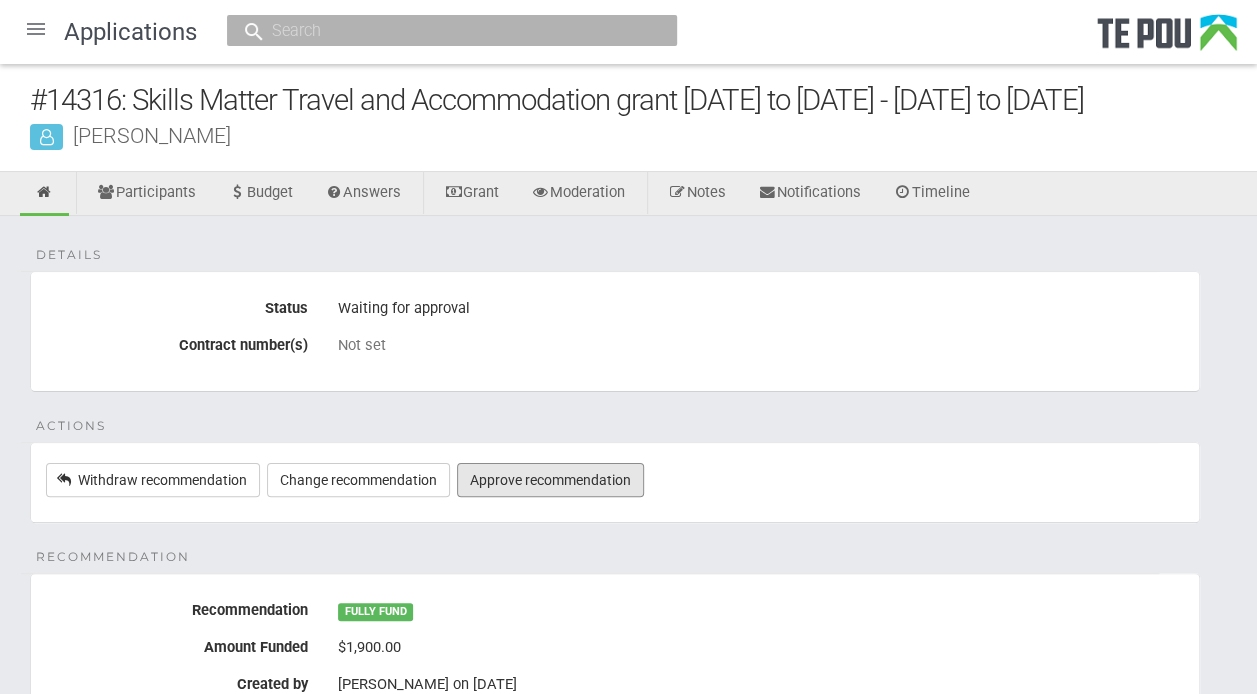 click on "Approve recommendation" at bounding box center (550, 480) 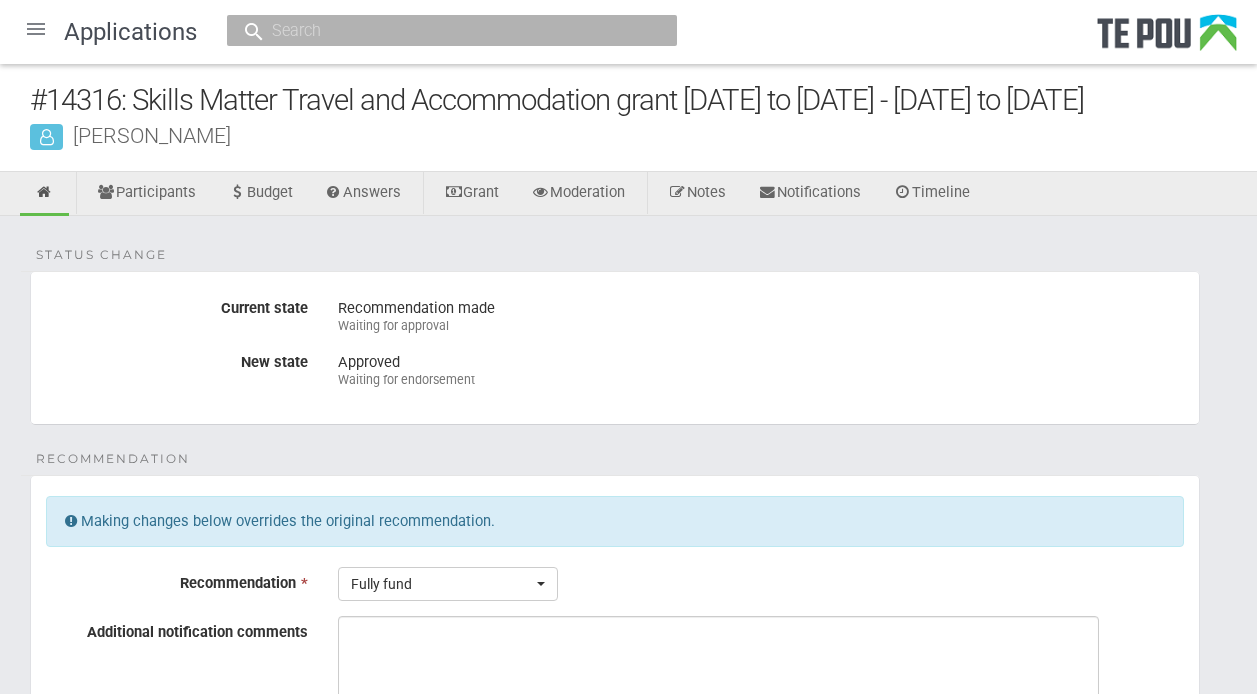 scroll, scrollTop: 0, scrollLeft: 0, axis: both 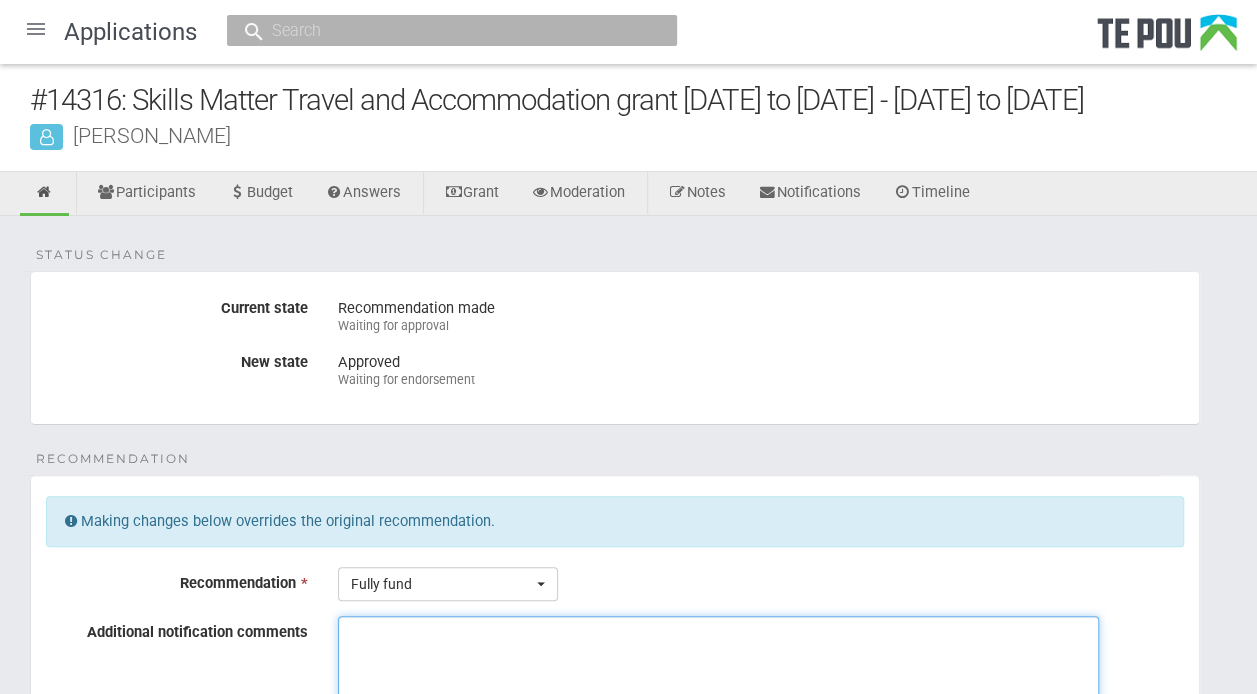 click on "Additional notification comments" at bounding box center [718, 691] 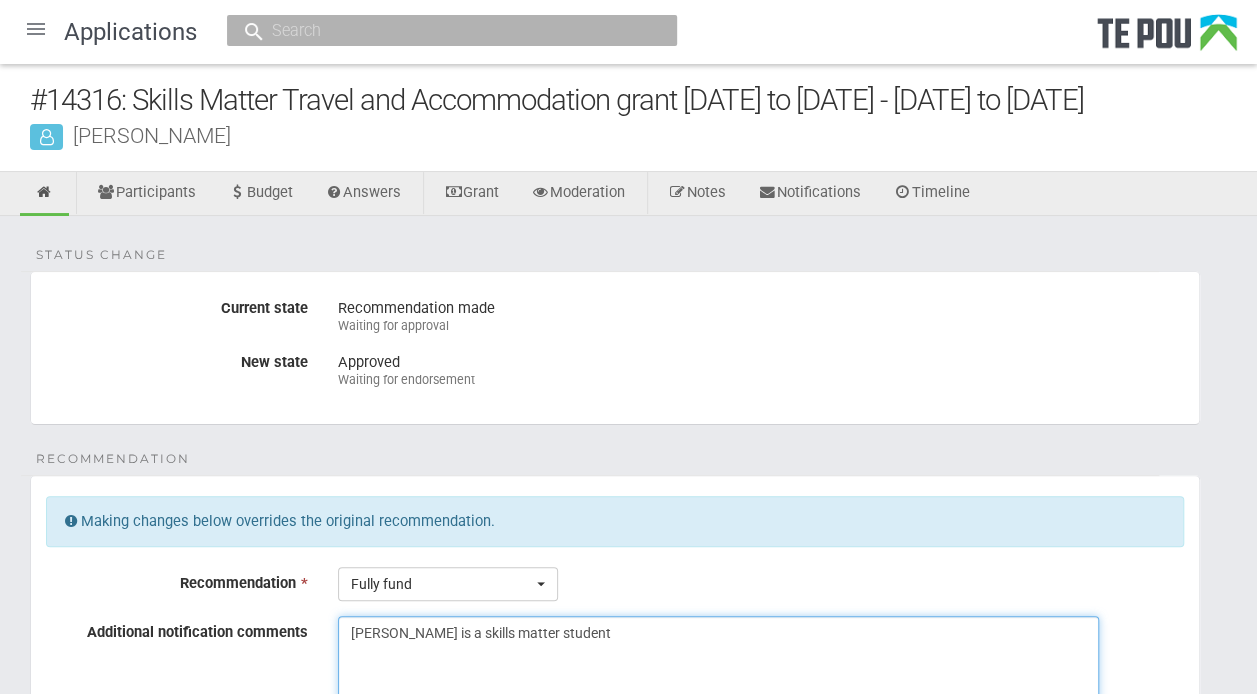 drag, startPoint x: 564, startPoint y: 624, endPoint x: 332, endPoint y: 631, distance: 232.10558 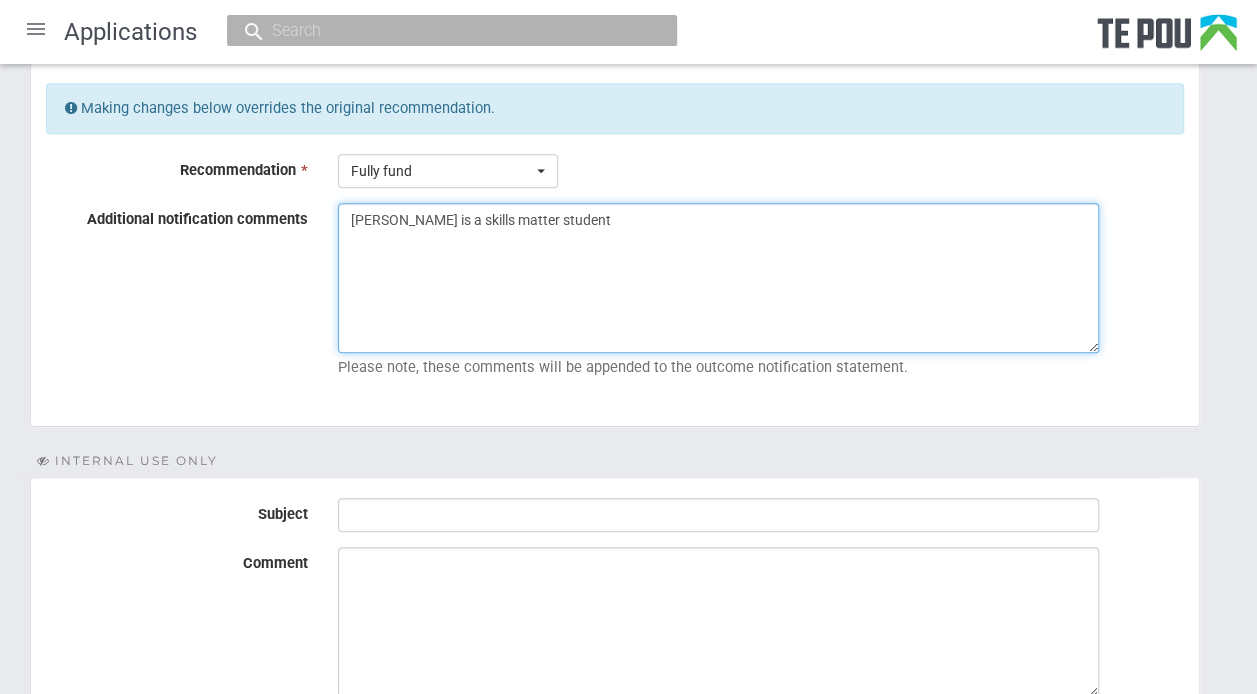 scroll, scrollTop: 429, scrollLeft: 0, axis: vertical 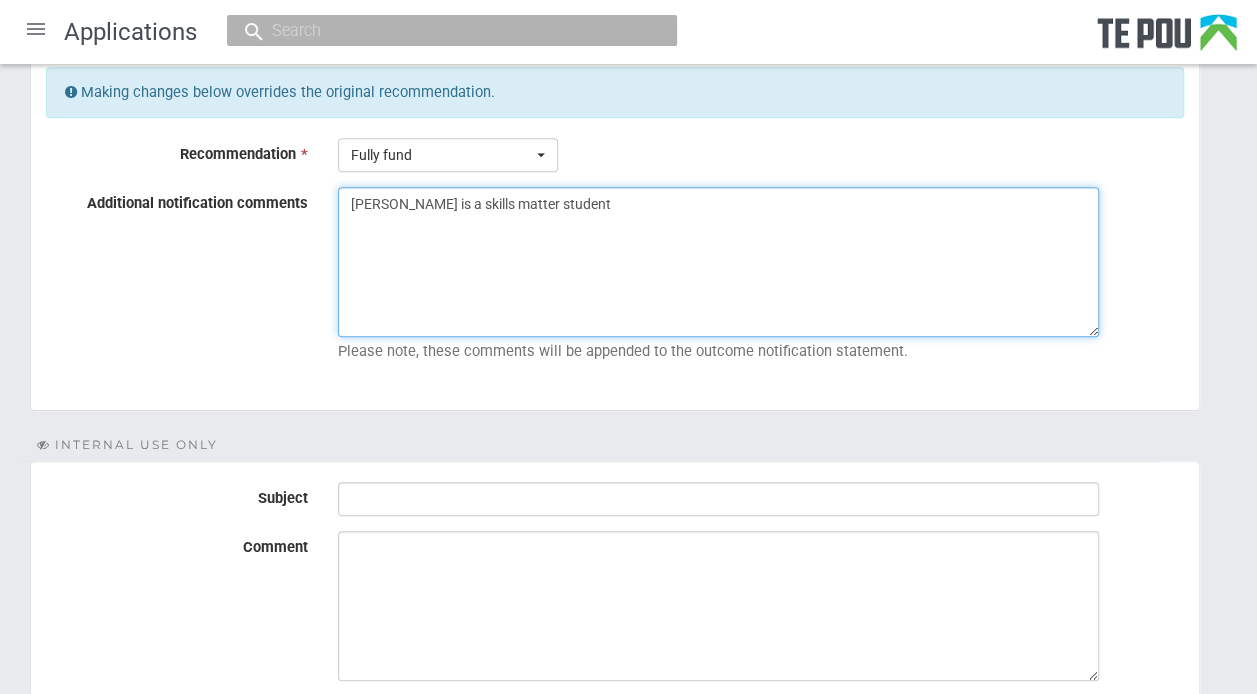 type on "Sarah is a skills matter student" 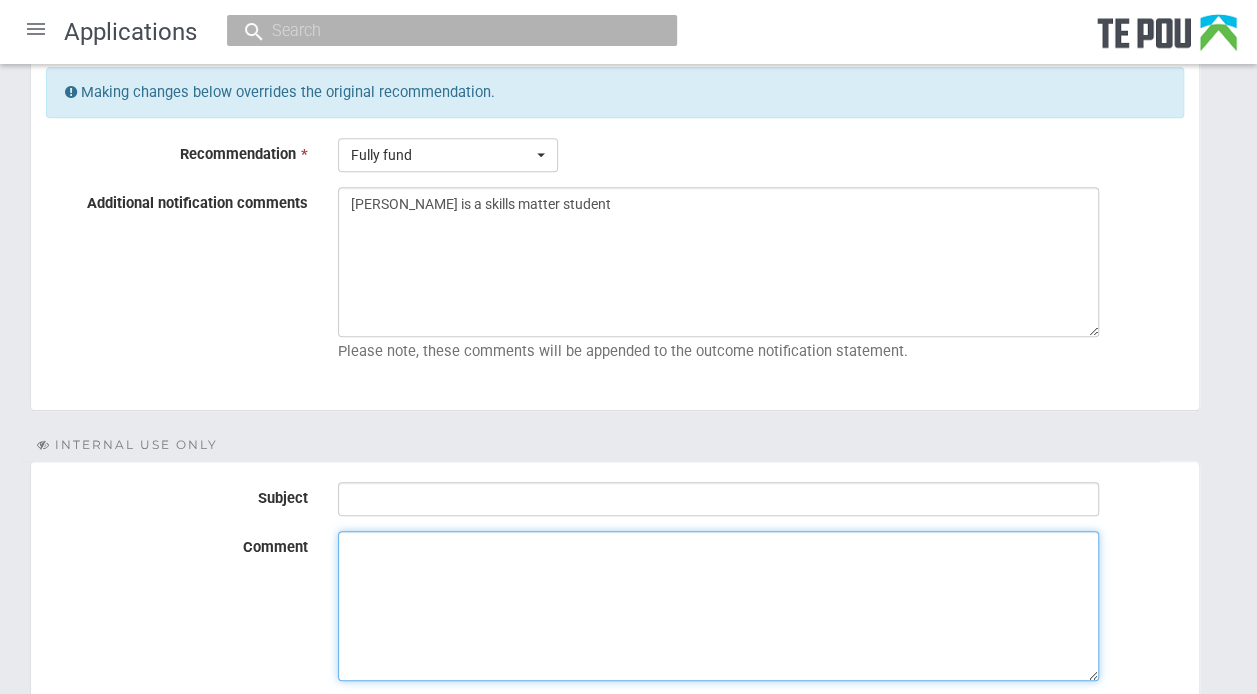 click on "Comment" at bounding box center (718, 606) 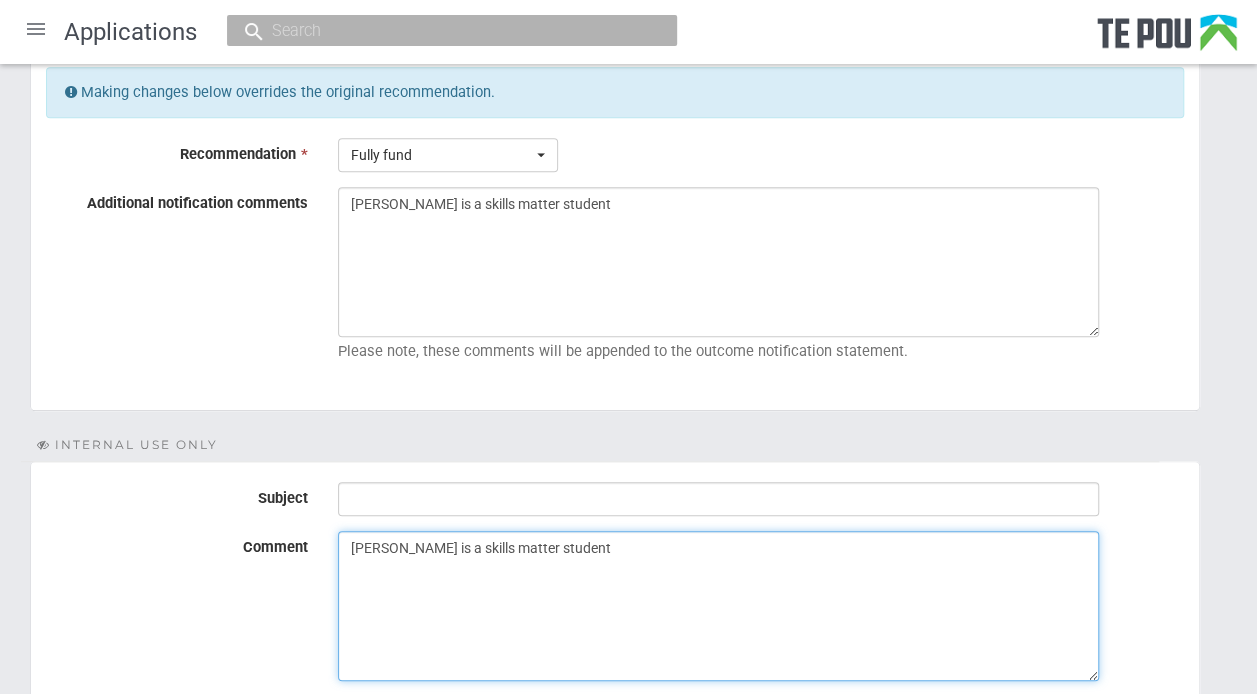 type on "[PERSON_NAME] is a skills matter student" 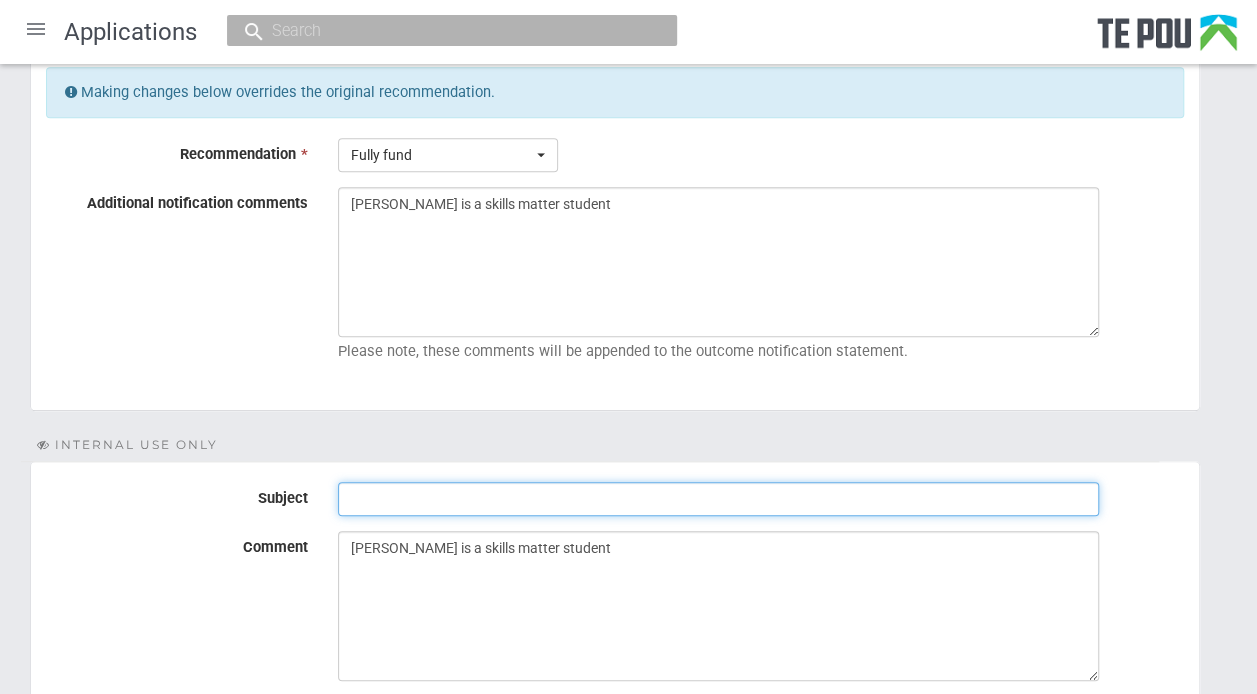 click on "Subject" at bounding box center (718, 499) 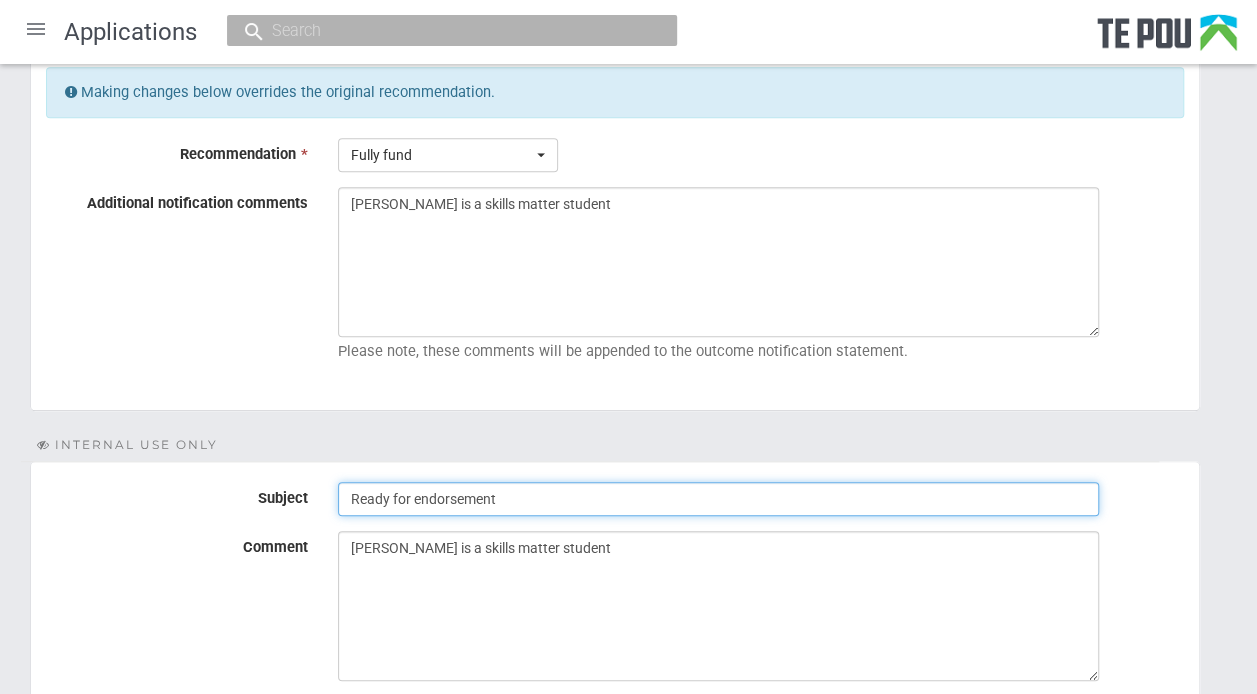 scroll, scrollTop: 606, scrollLeft: 0, axis: vertical 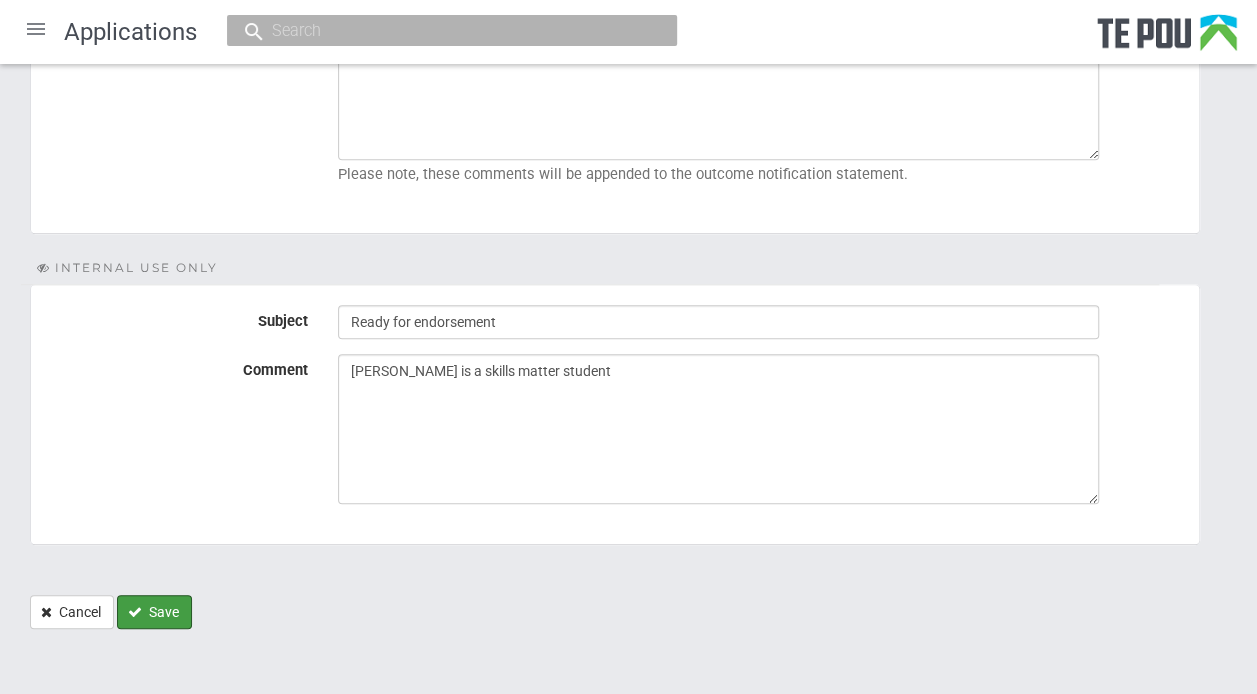 click on "Save" at bounding box center (154, 612) 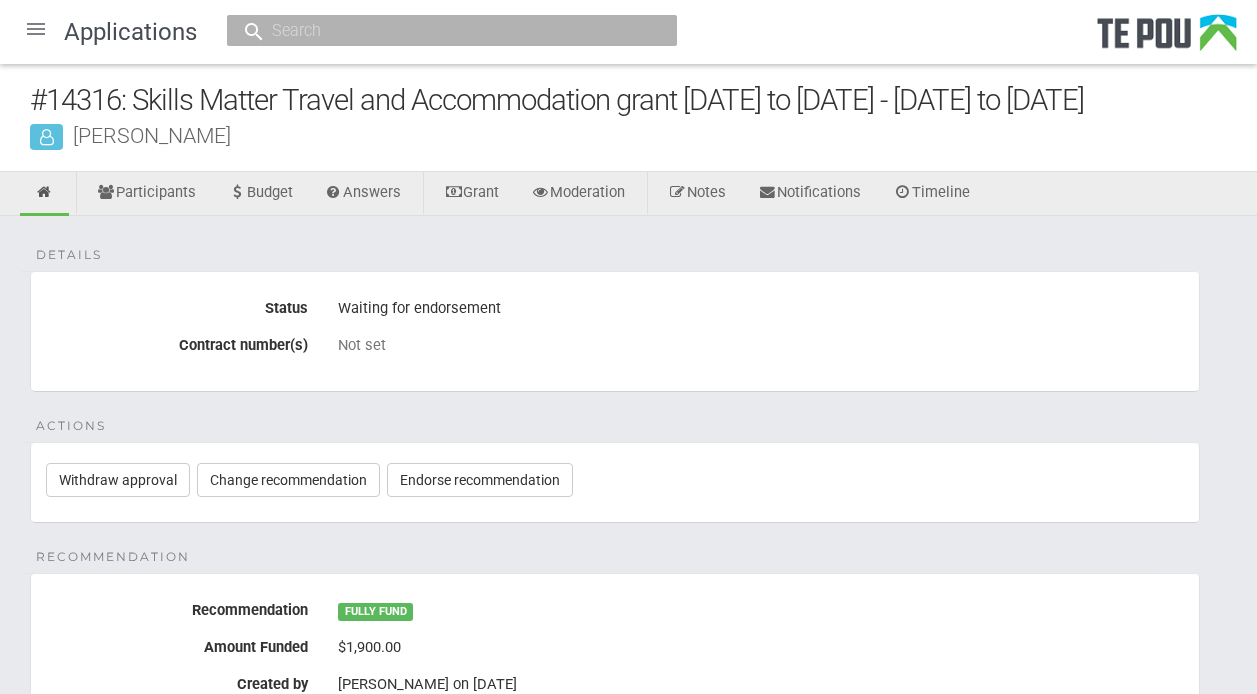 scroll, scrollTop: 0, scrollLeft: 0, axis: both 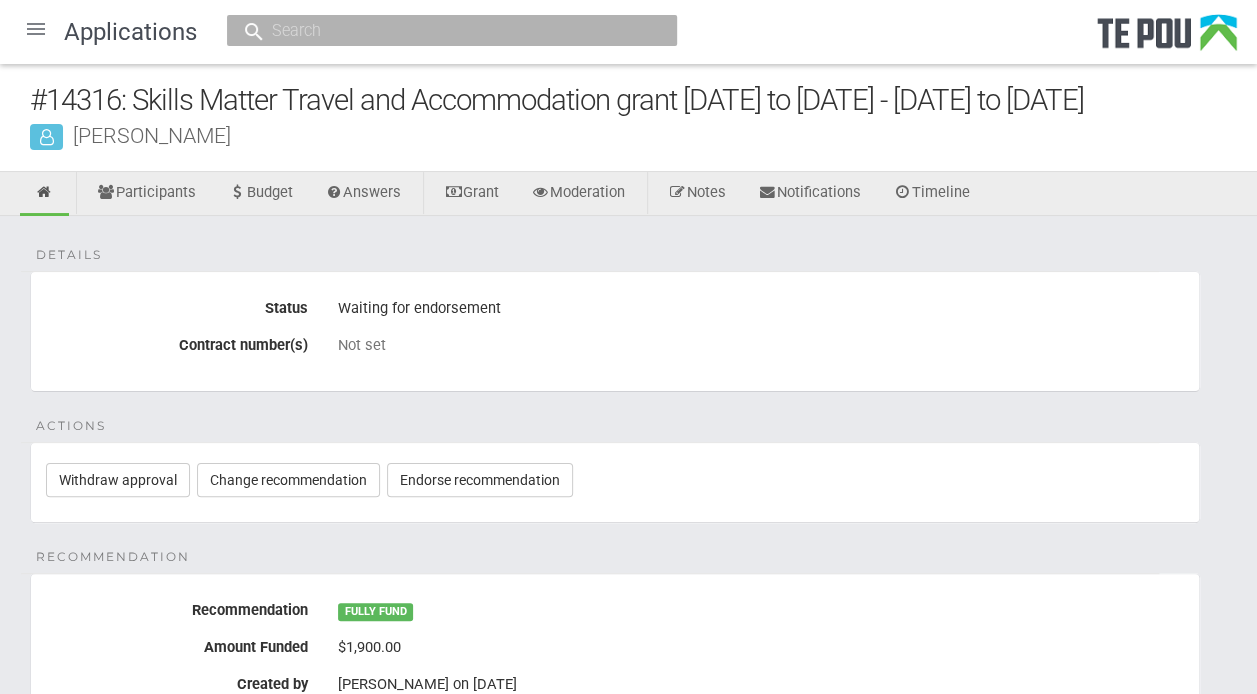 click at bounding box center [36, 29] 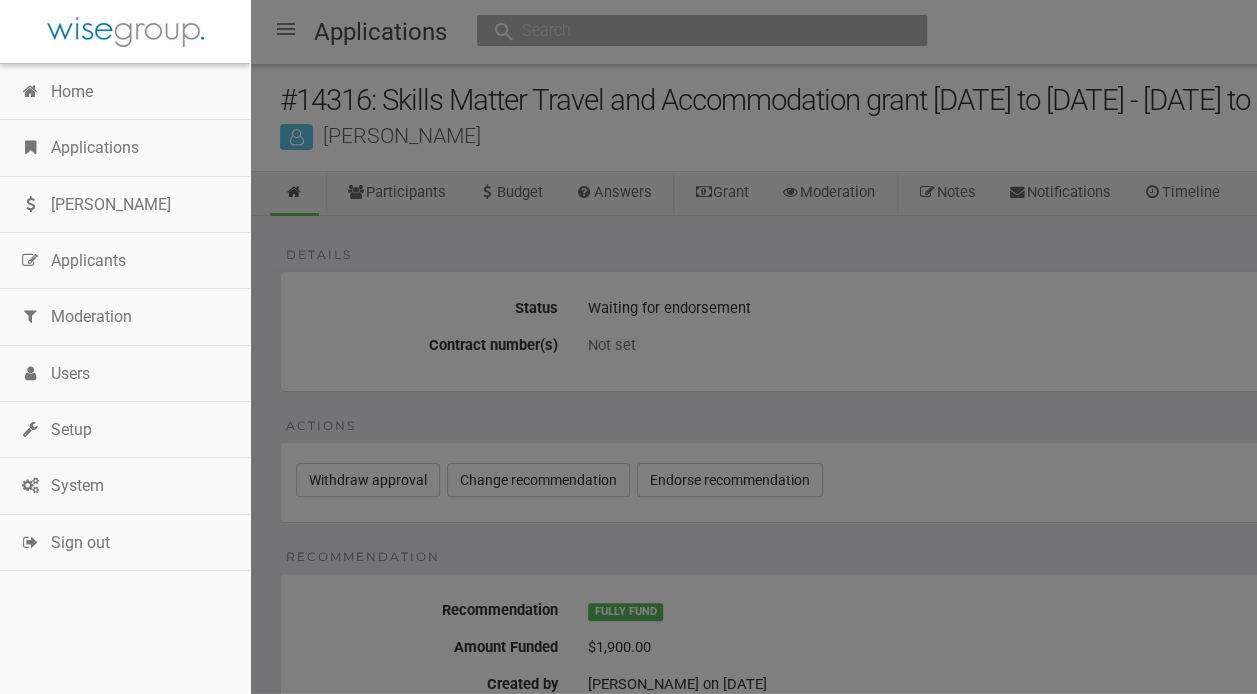 click on "Applications" at bounding box center (125, 148) 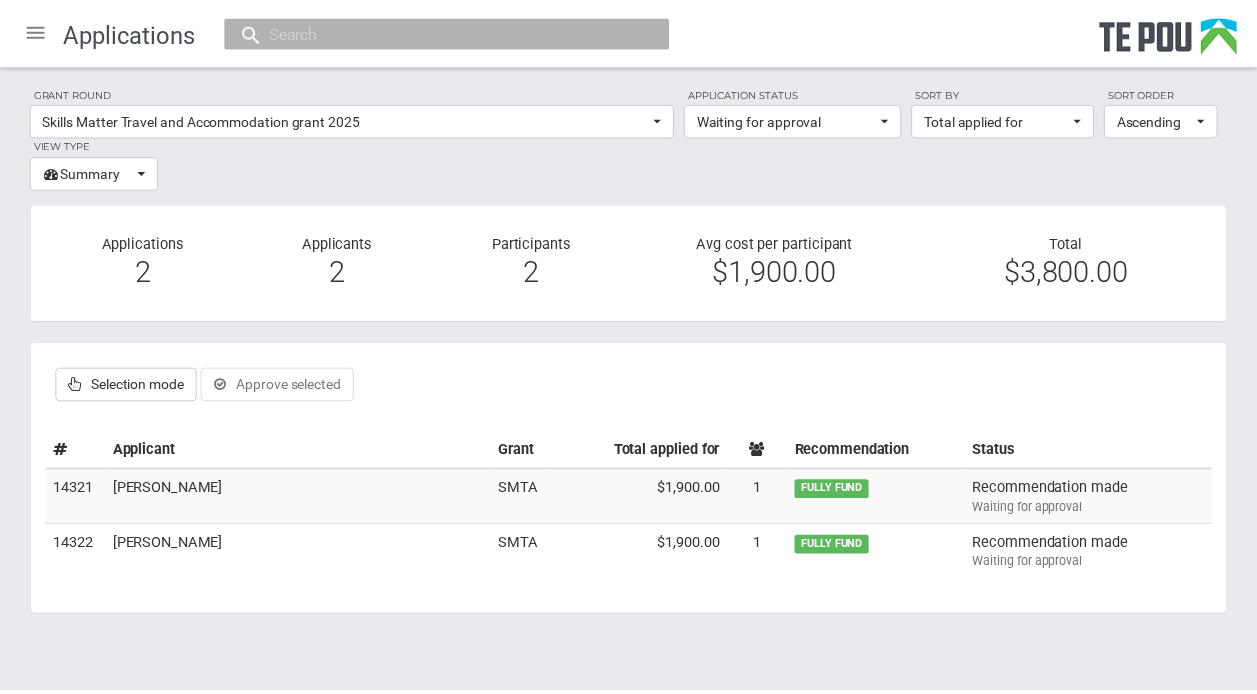 scroll, scrollTop: 0, scrollLeft: 0, axis: both 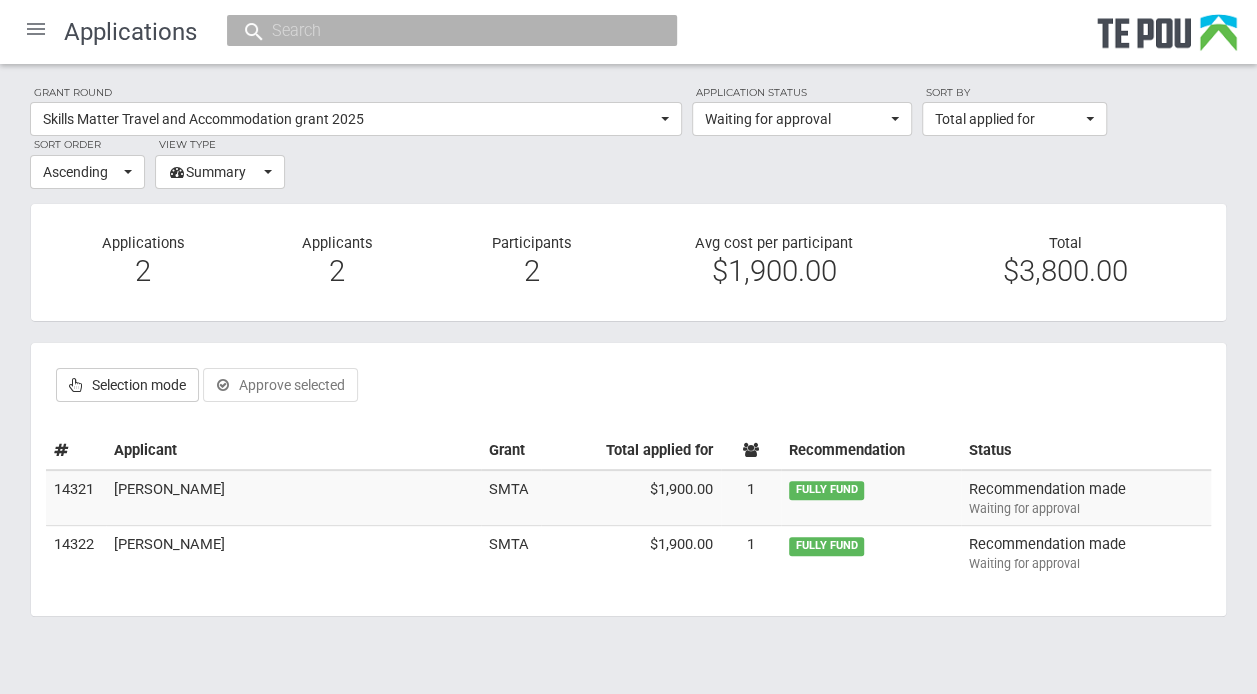 click on "[PERSON_NAME]" at bounding box center (293, 498) 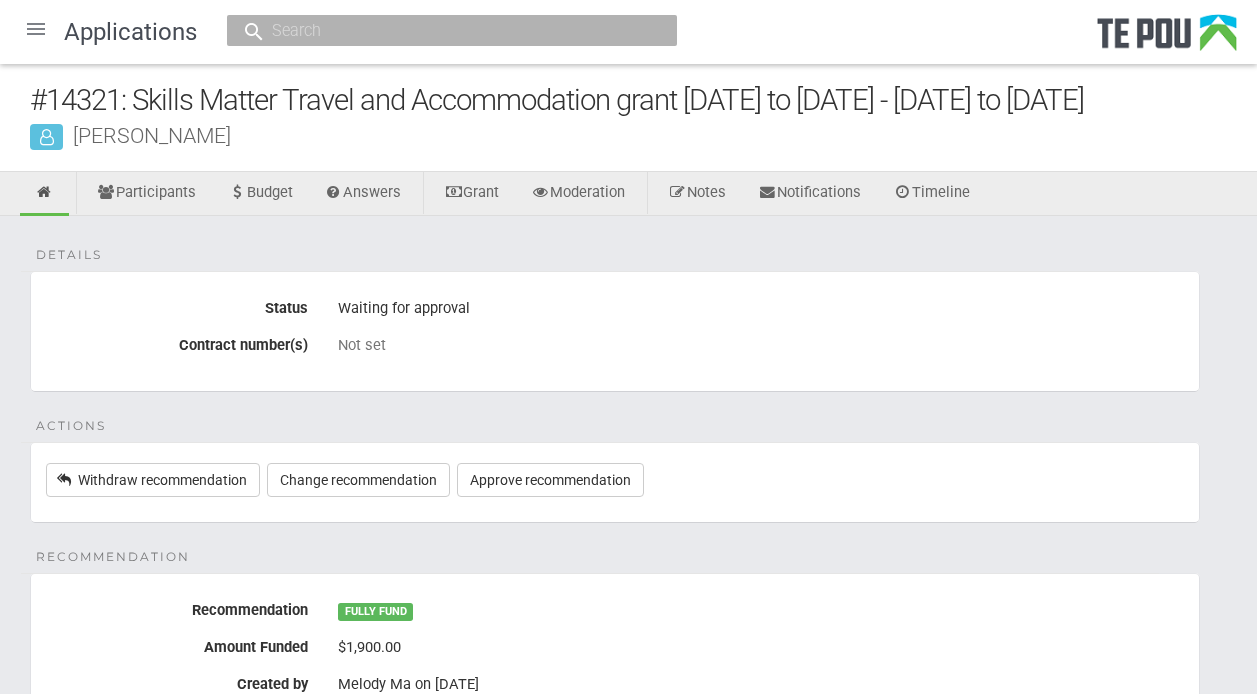 scroll, scrollTop: 0, scrollLeft: 0, axis: both 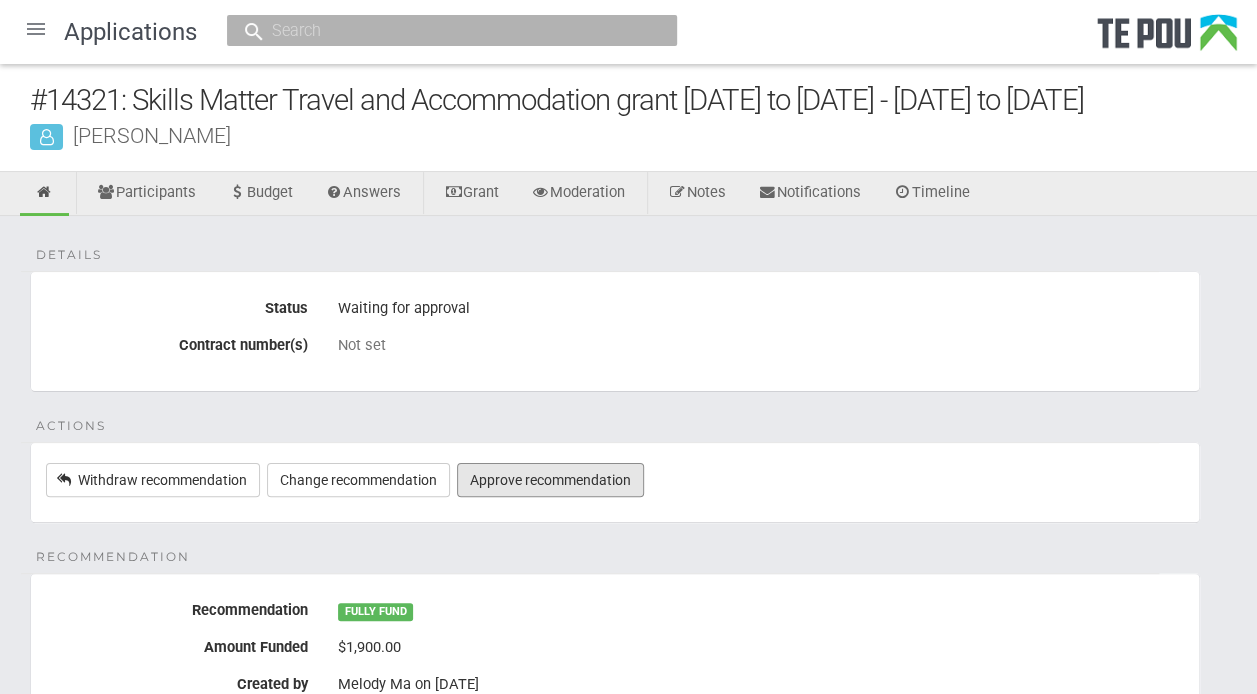 click on "Approve recommendation" at bounding box center (550, 480) 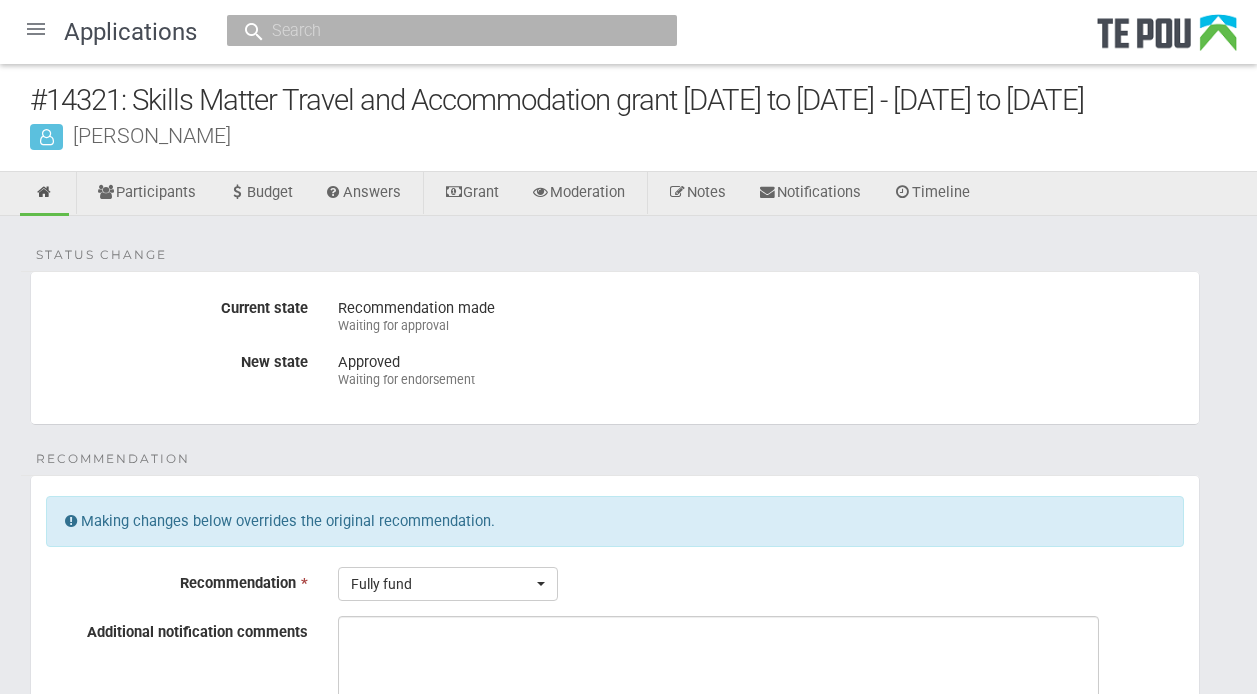 scroll, scrollTop: 0, scrollLeft: 0, axis: both 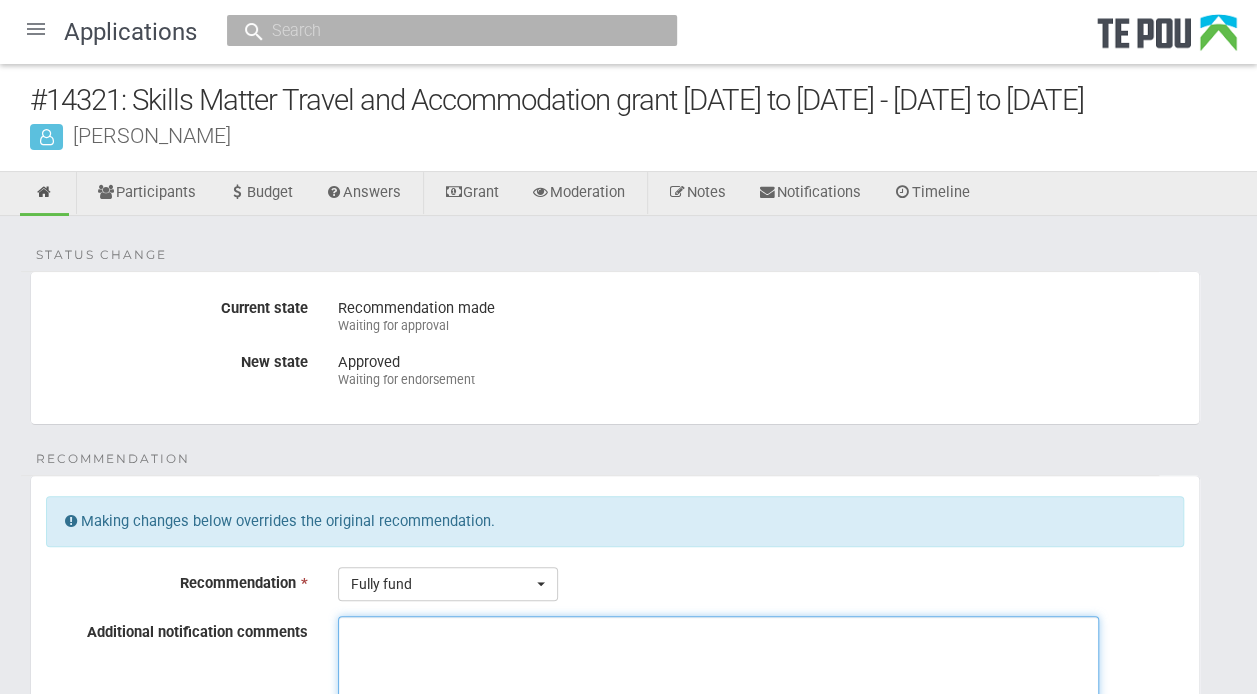 click on "Additional notification comments" at bounding box center [718, 691] 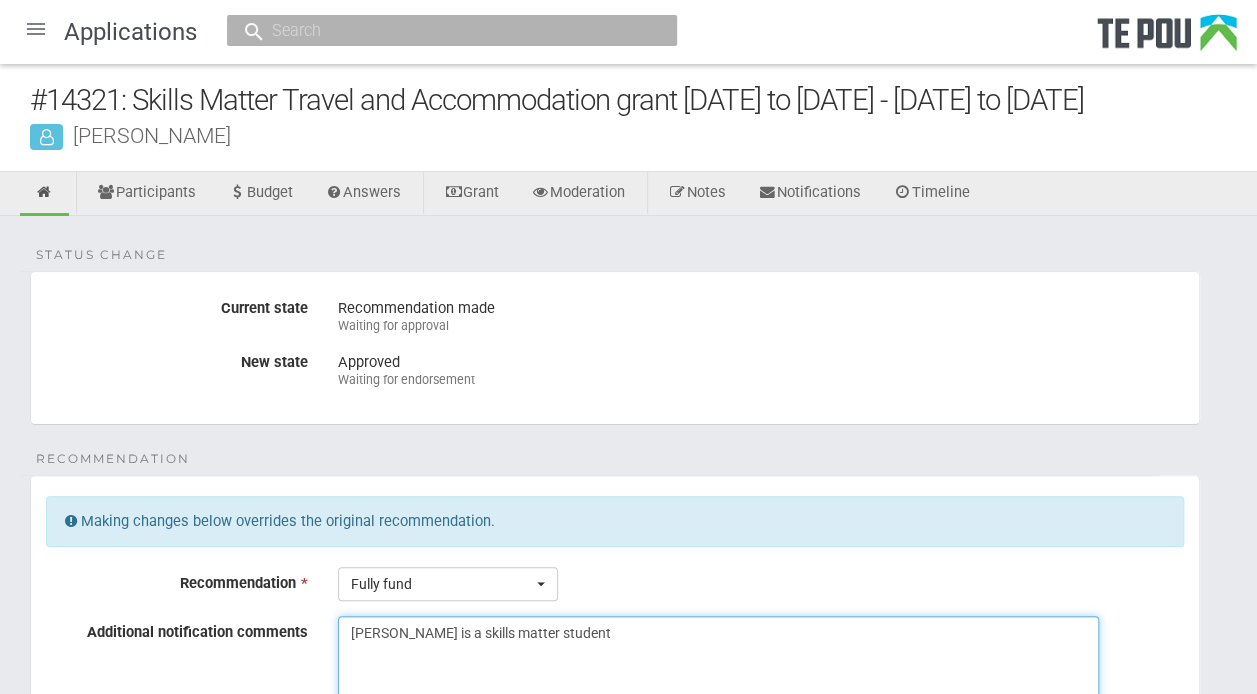 drag, startPoint x: 552, startPoint y: 623, endPoint x: 322, endPoint y: 630, distance: 230.10649 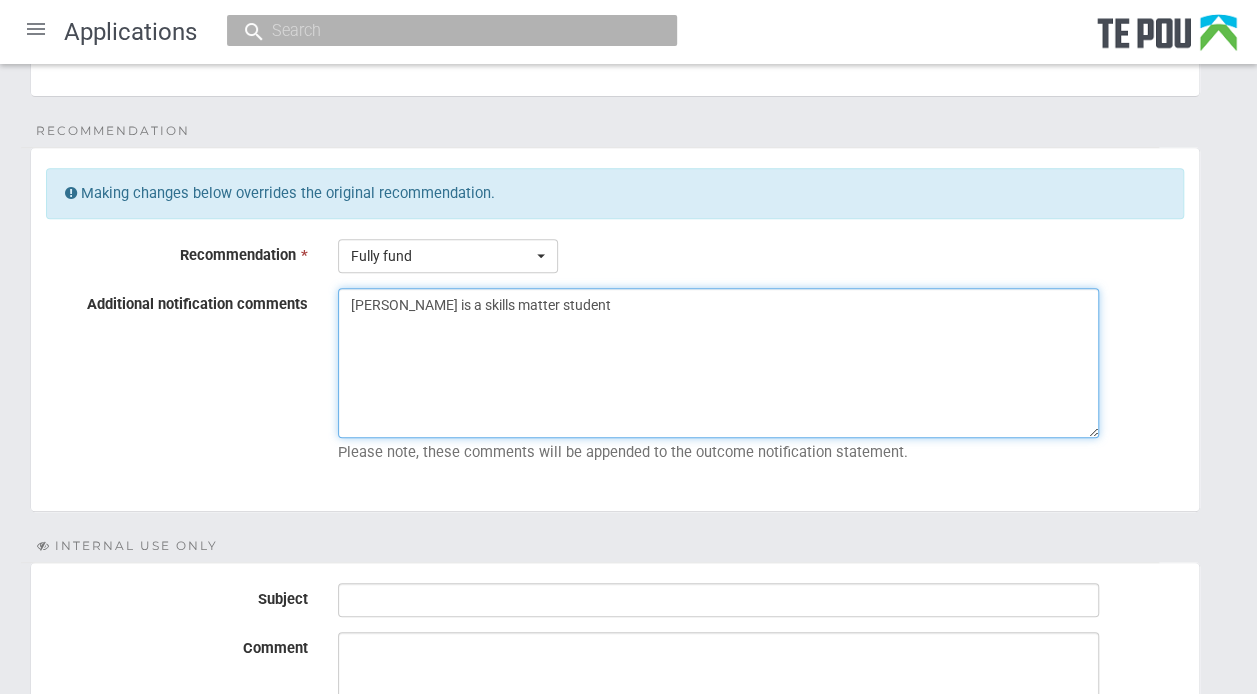 scroll, scrollTop: 340, scrollLeft: 0, axis: vertical 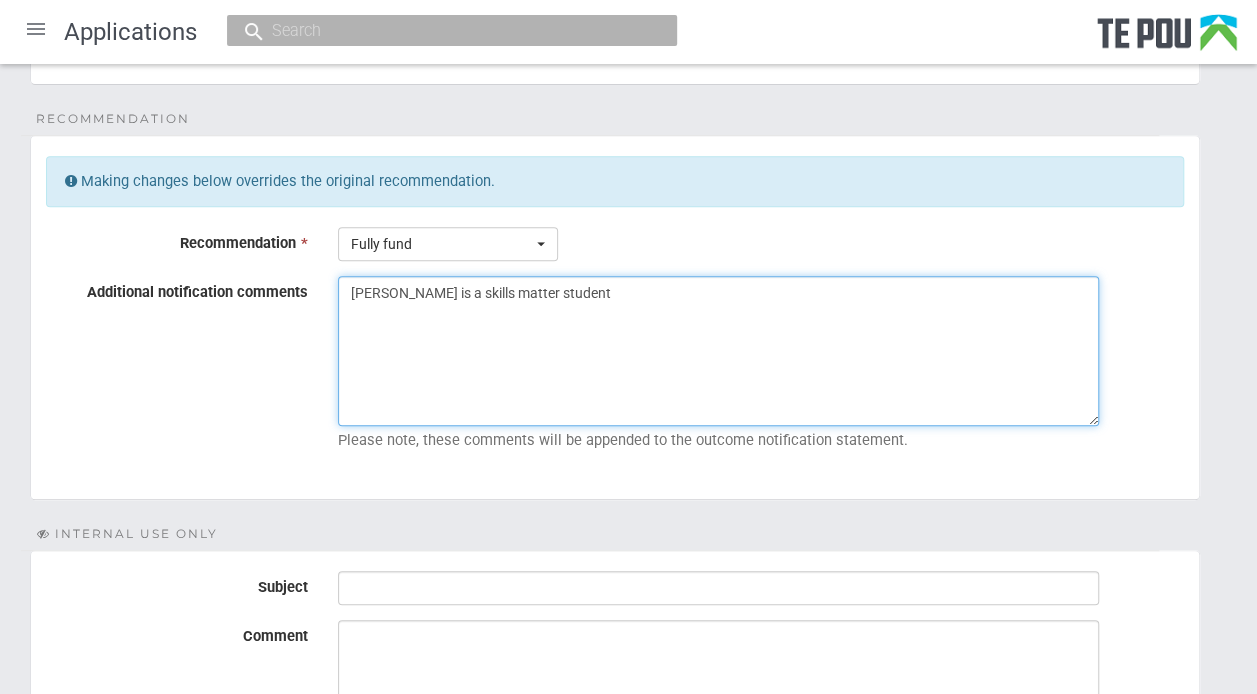 type on "Sally is a skills matter student" 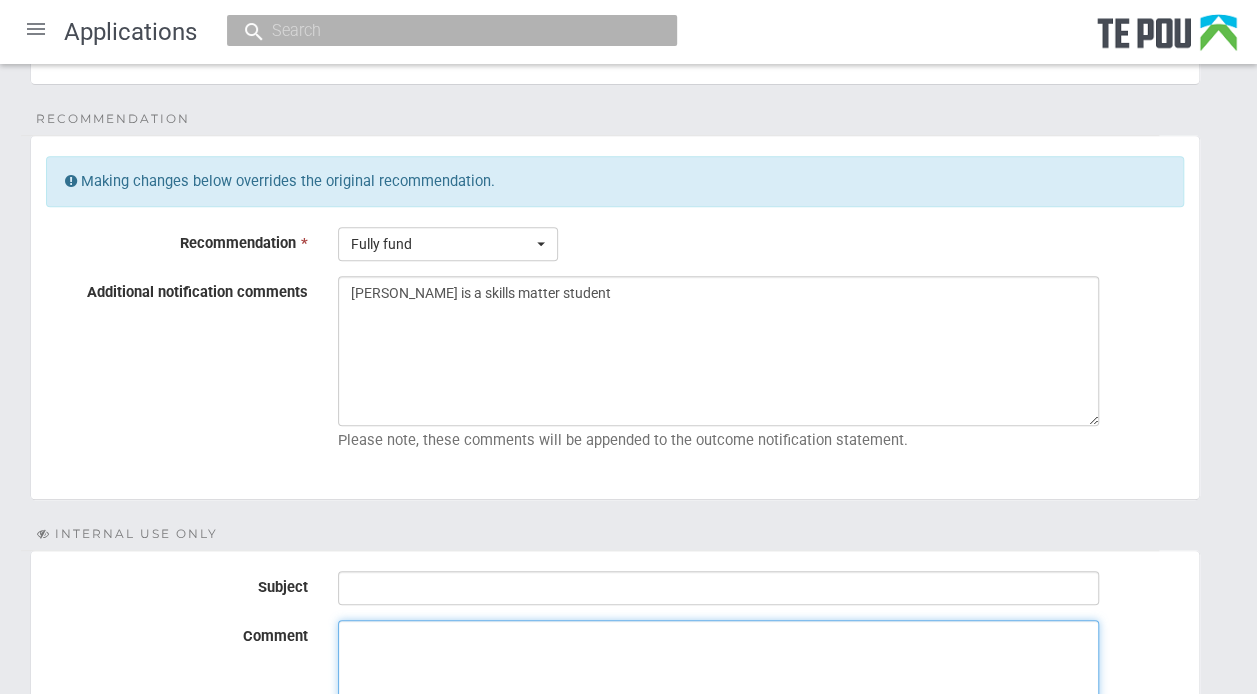 click on "Comment" at bounding box center [718, 695] 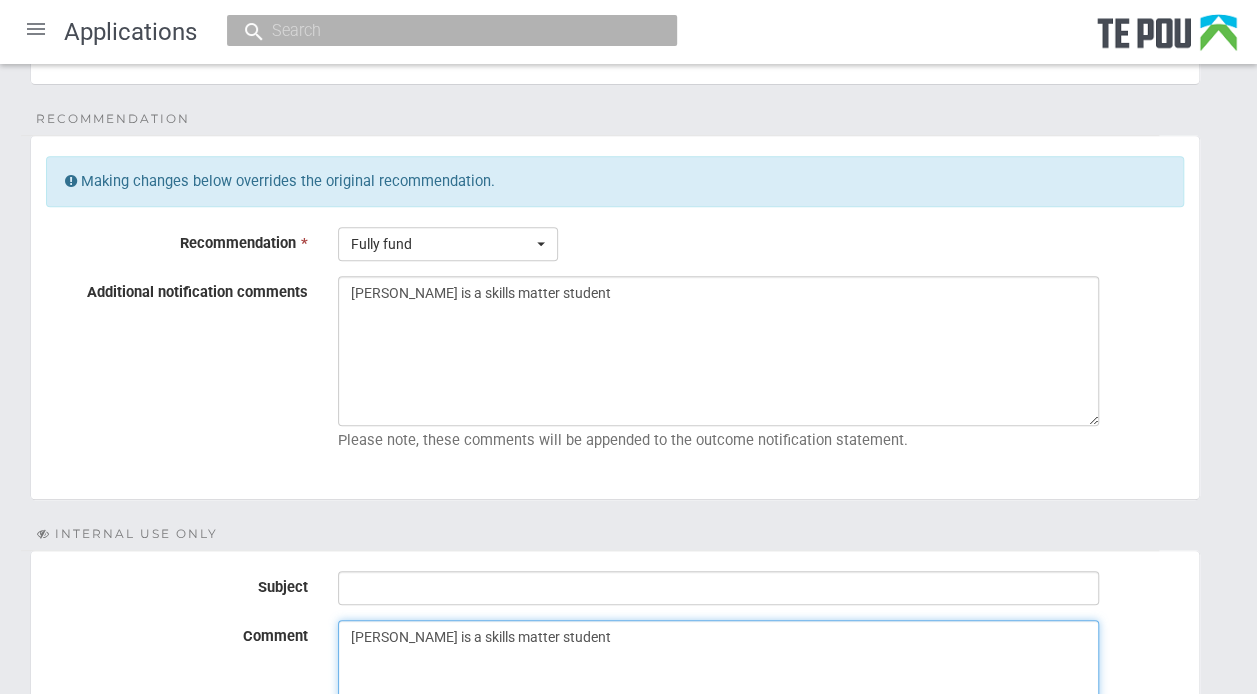 type on "Sally is a skills matter student" 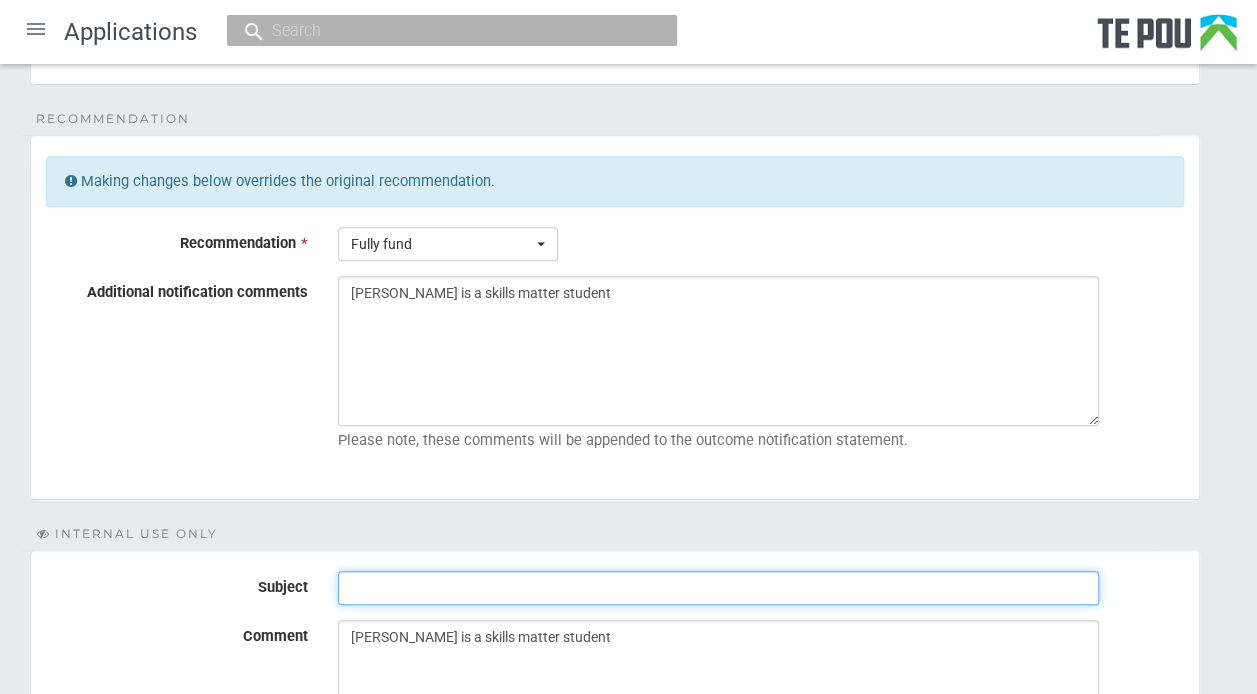 click on "Subject" at bounding box center (718, 588) 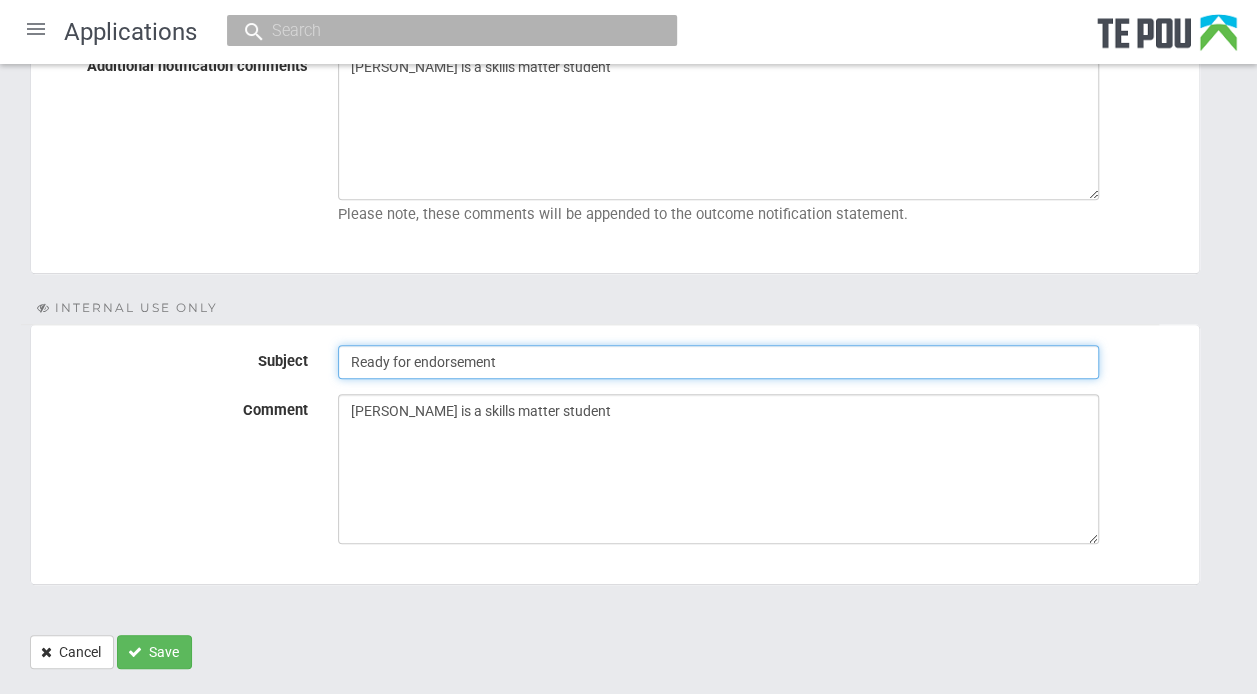 scroll, scrollTop: 606, scrollLeft: 0, axis: vertical 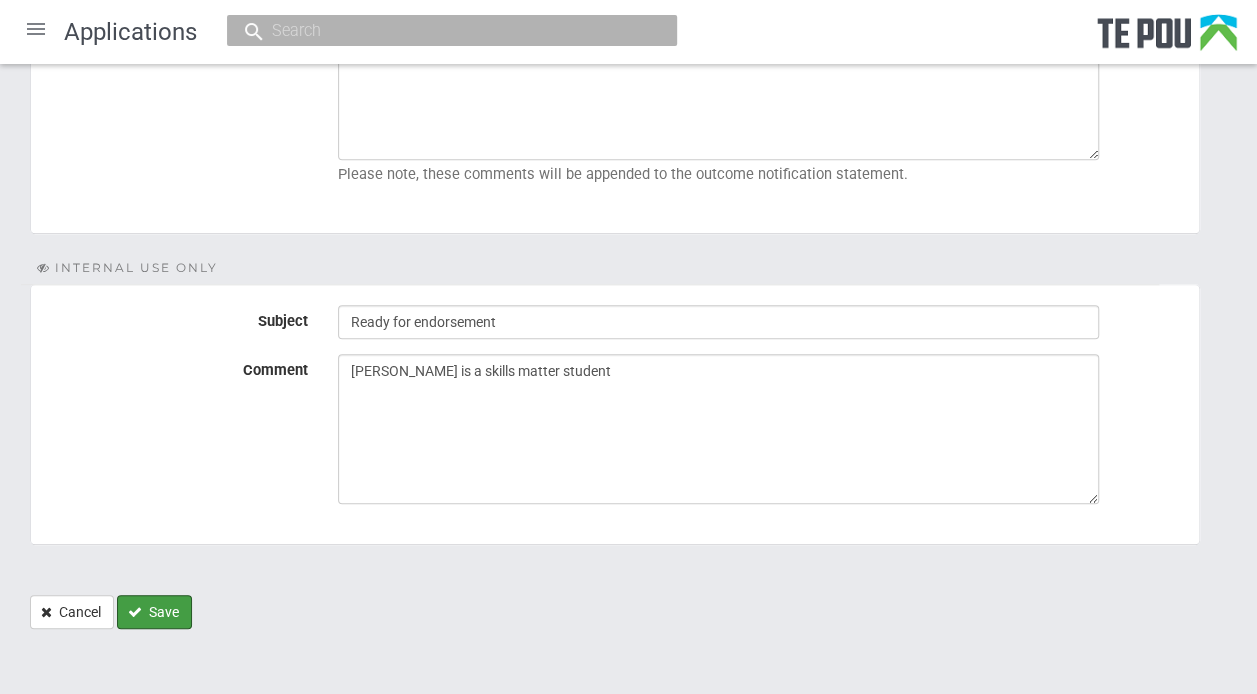 click on "Save" at bounding box center [154, 612] 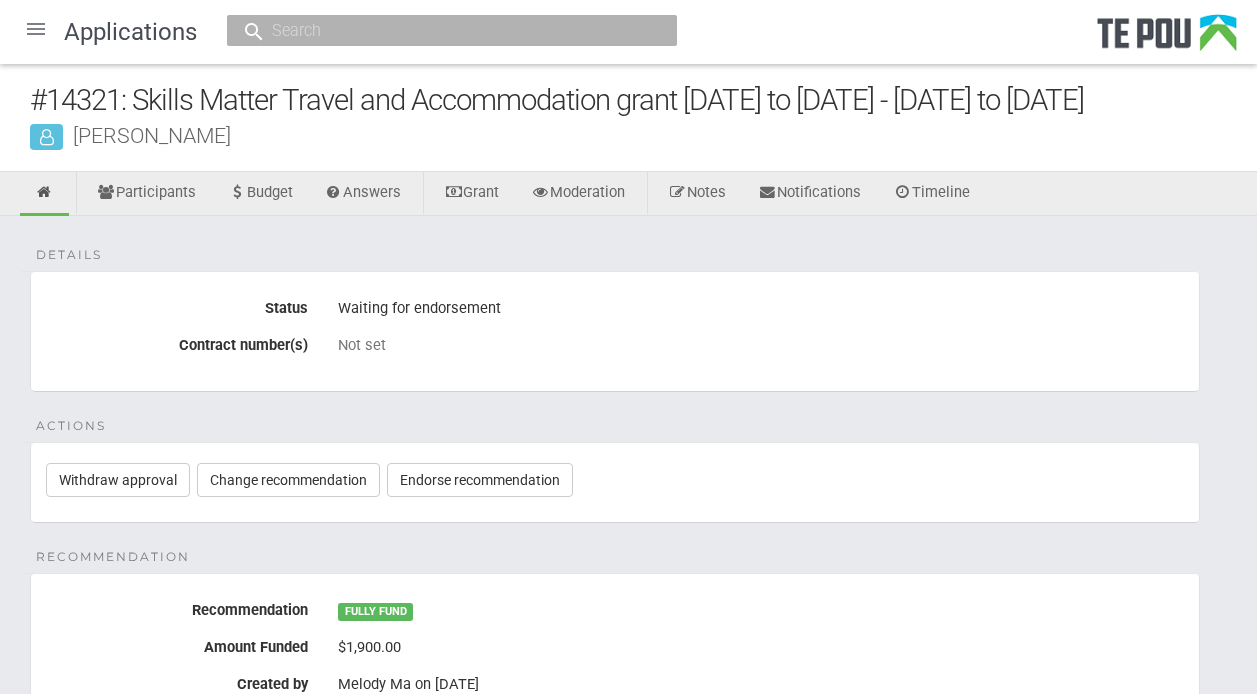 scroll, scrollTop: 0, scrollLeft: 0, axis: both 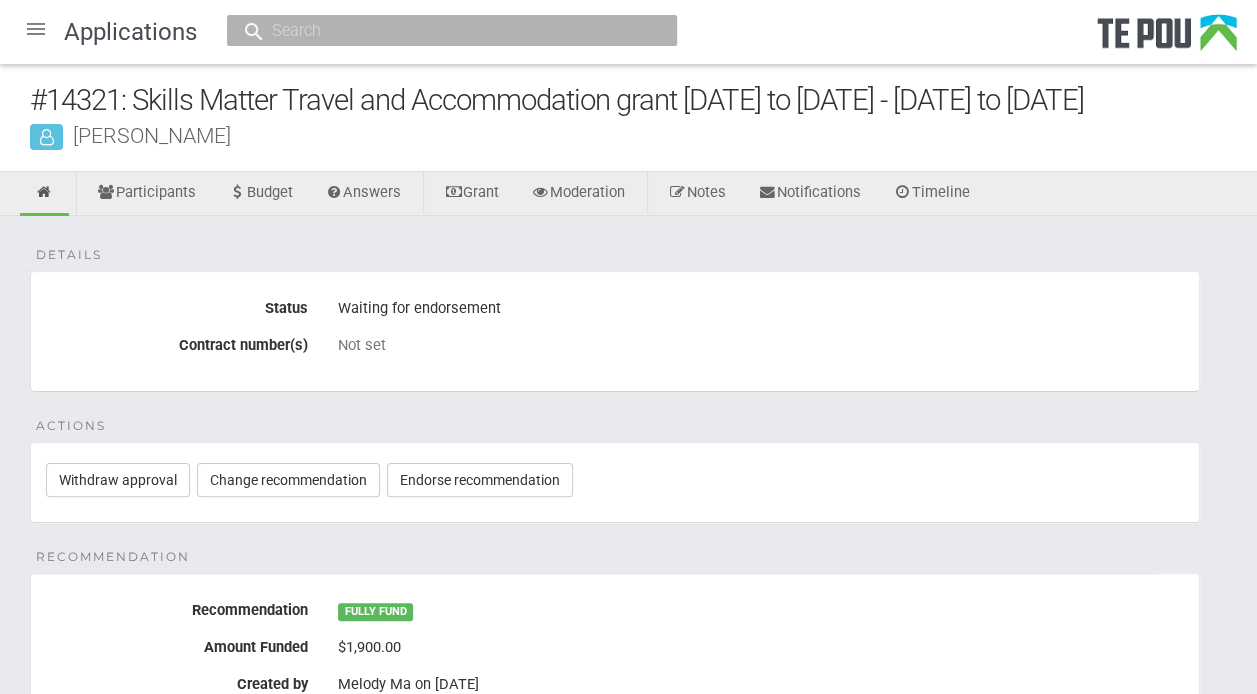 click at bounding box center [36, 29] 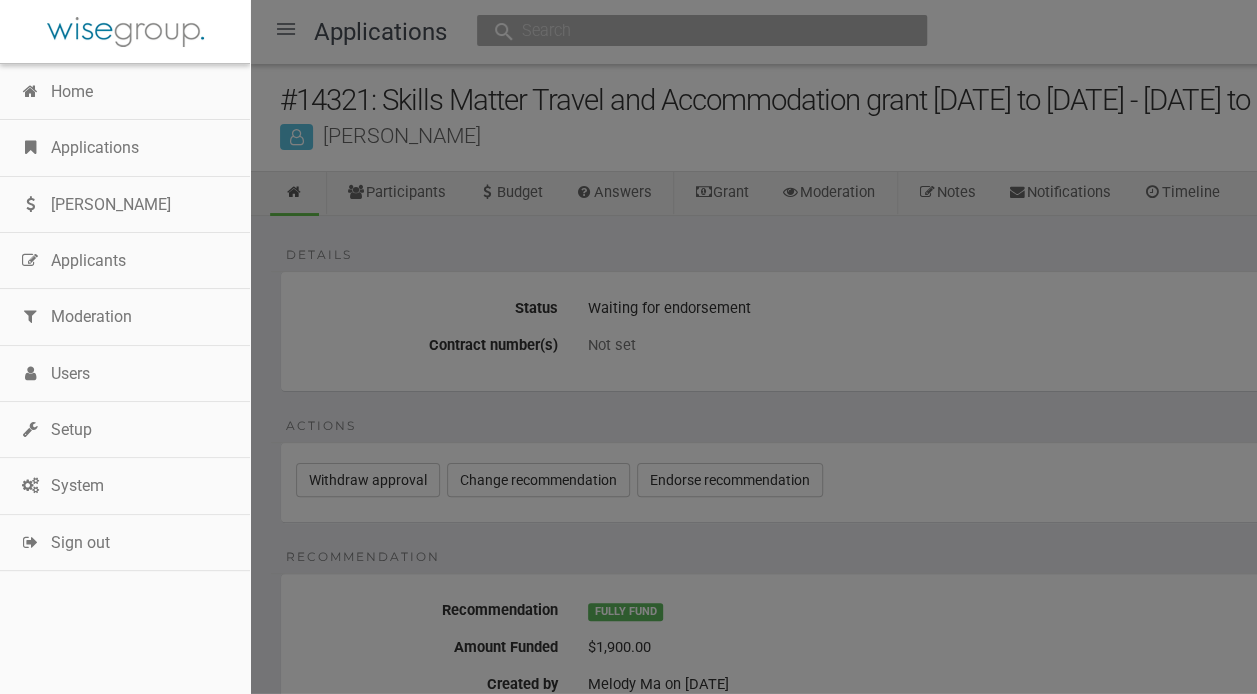 click on "Applications" at bounding box center [125, 148] 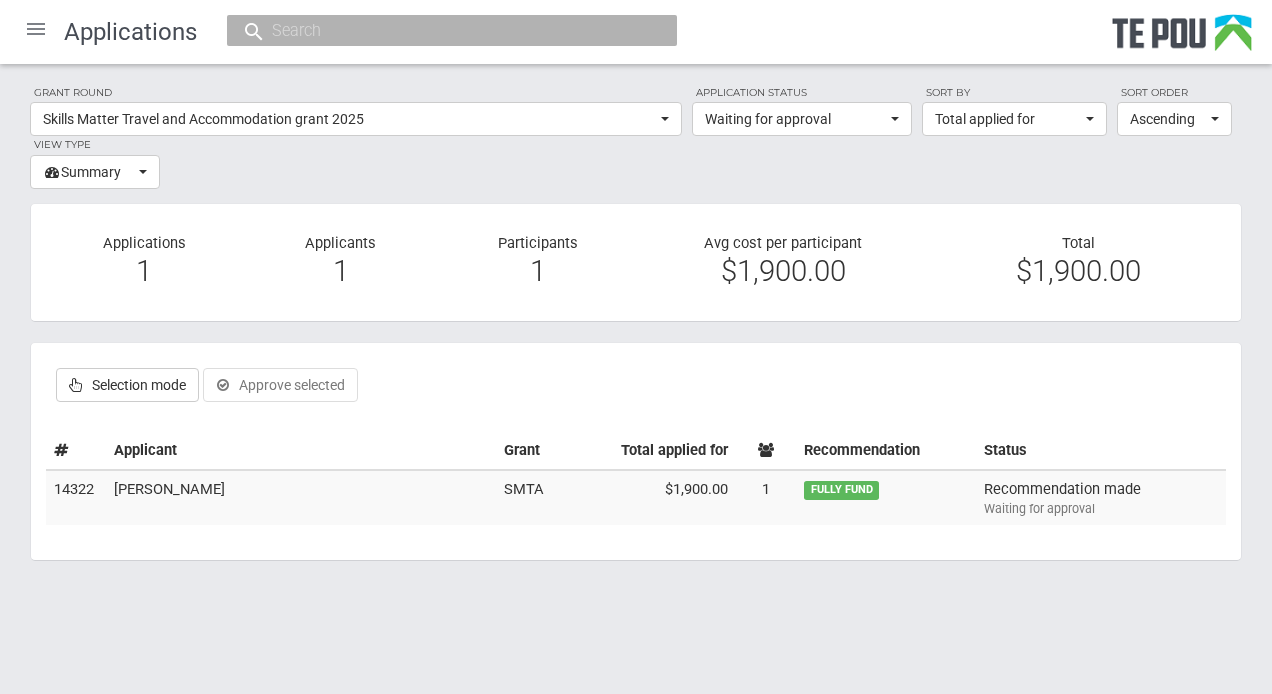scroll, scrollTop: 0, scrollLeft: 0, axis: both 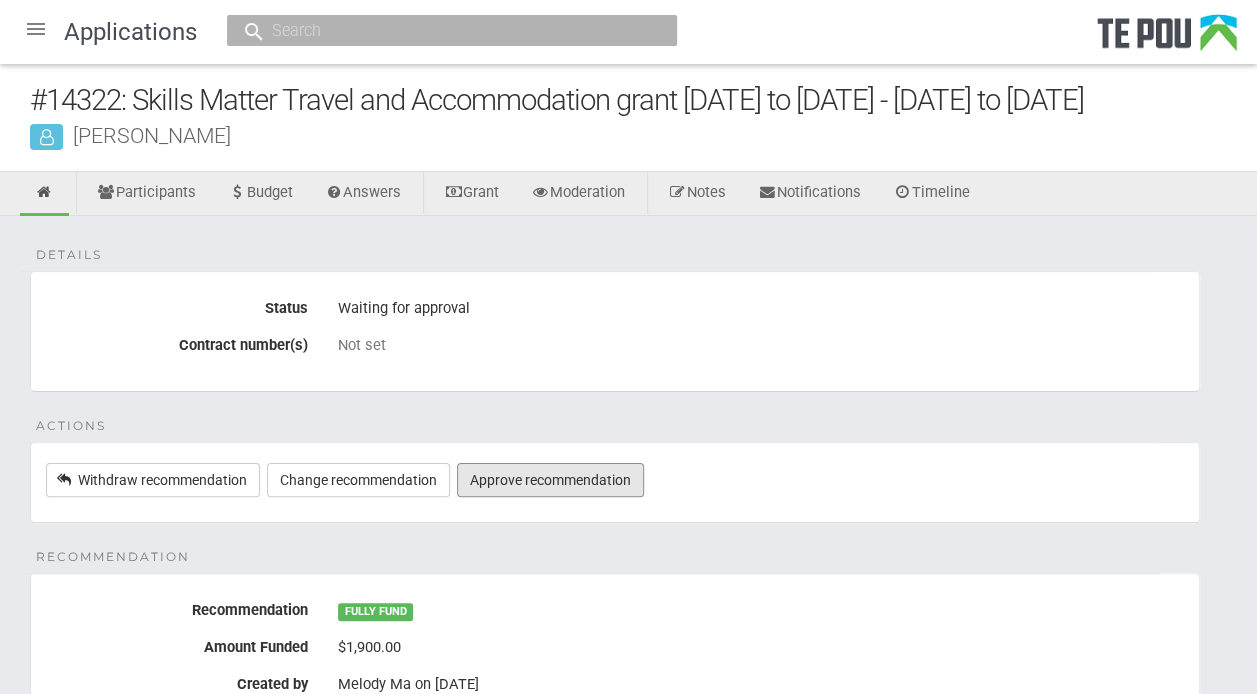 click on "Approve recommendation" at bounding box center (550, 480) 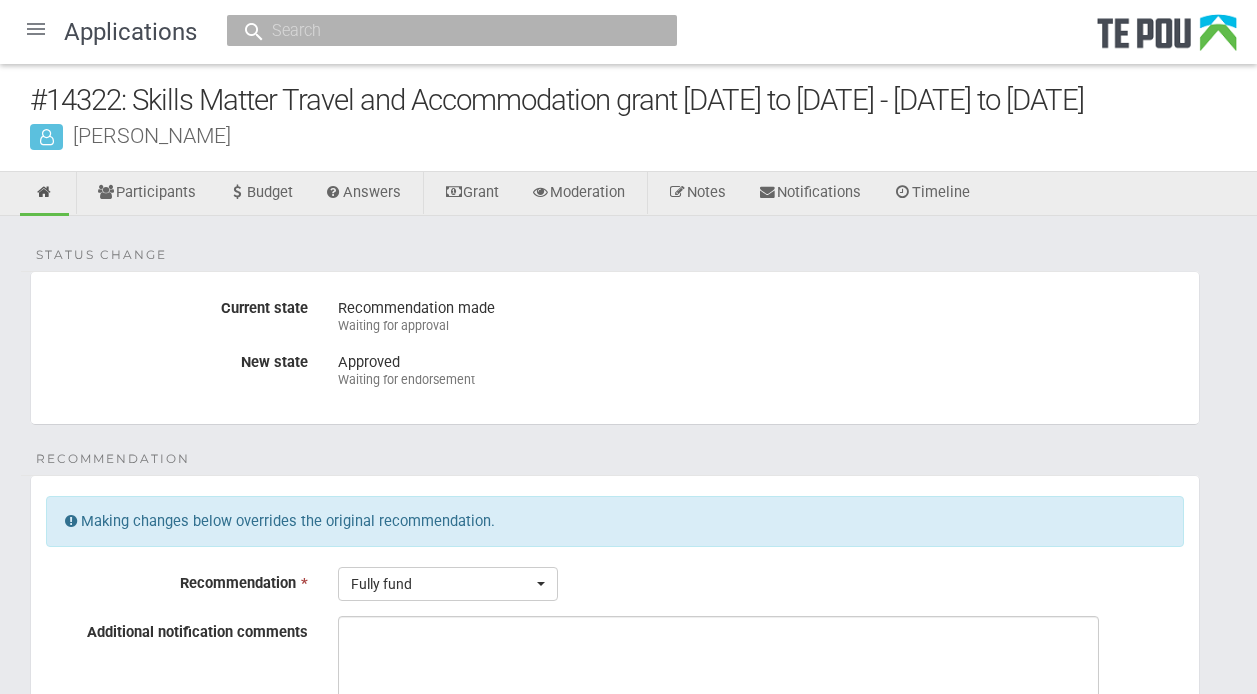 scroll, scrollTop: 0, scrollLeft: 0, axis: both 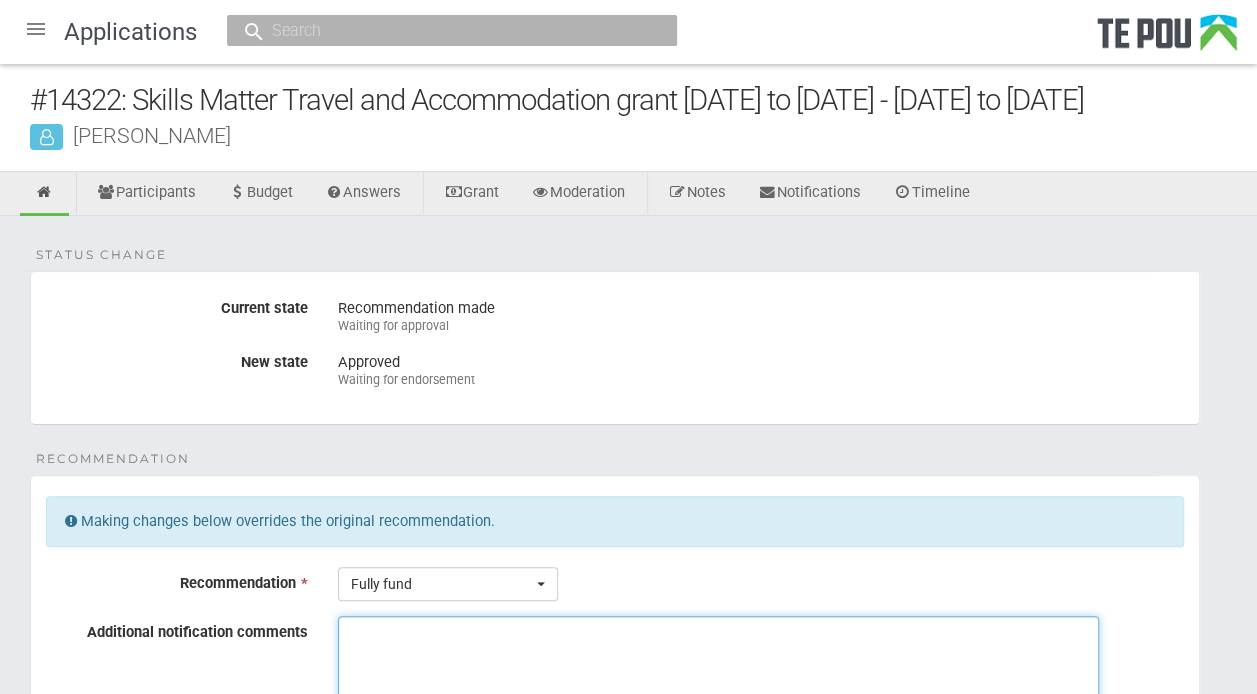 click on "Additional notification comments" at bounding box center (718, 691) 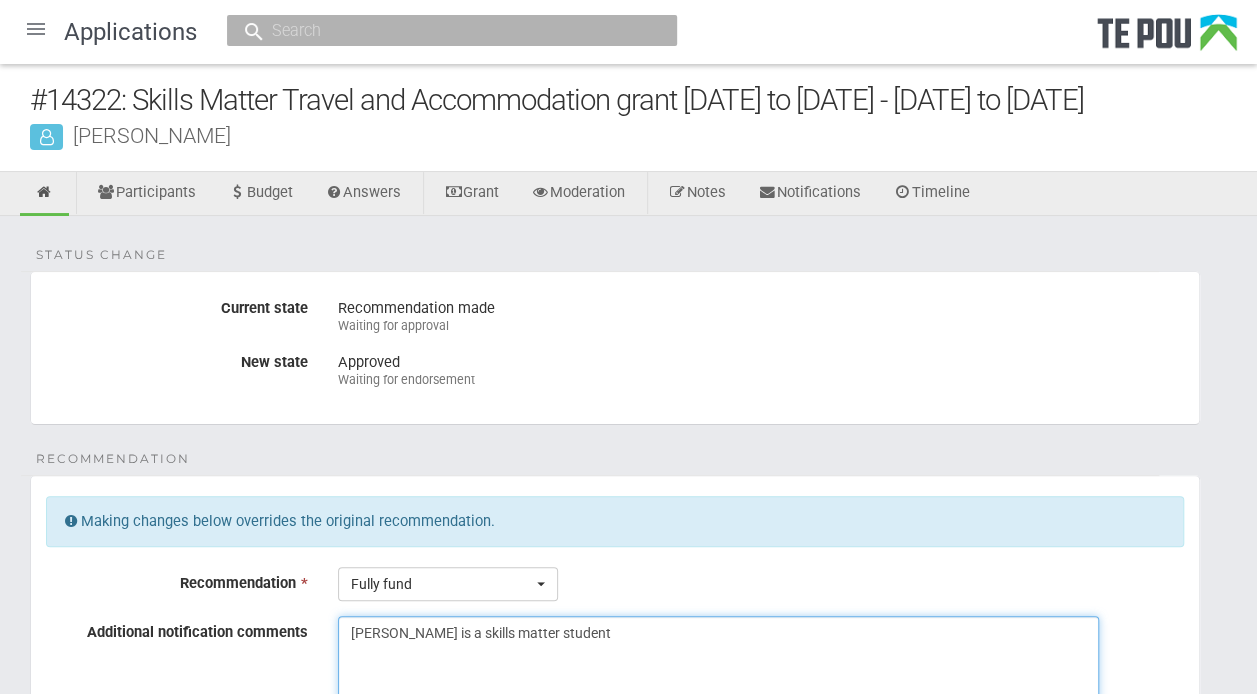 drag, startPoint x: 564, startPoint y: 628, endPoint x: 324, endPoint y: 636, distance: 240.1333 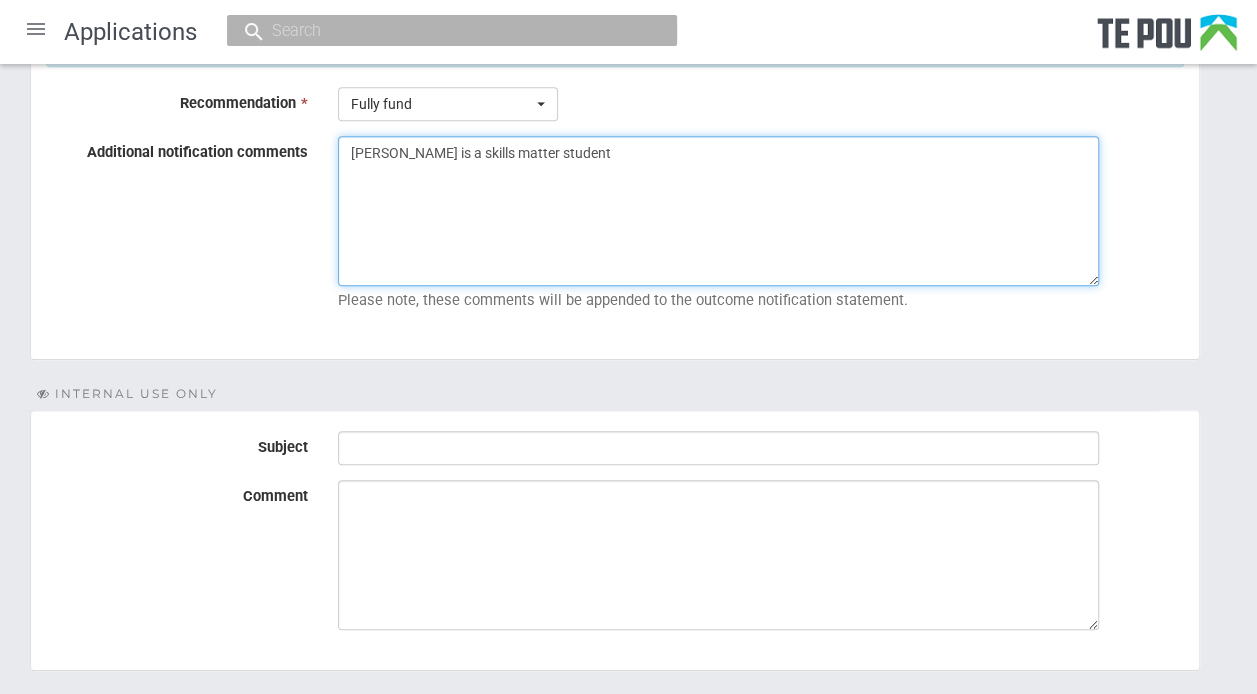scroll, scrollTop: 507, scrollLeft: 0, axis: vertical 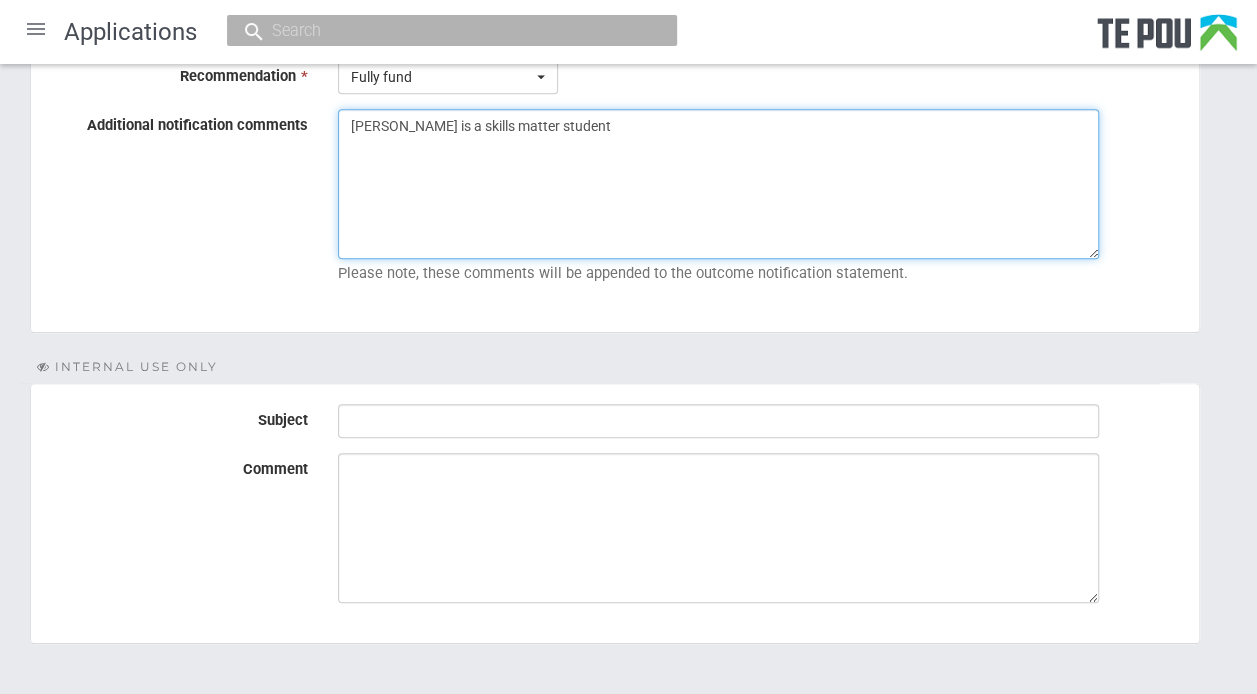 type on "[PERSON_NAME] is a skills matter student" 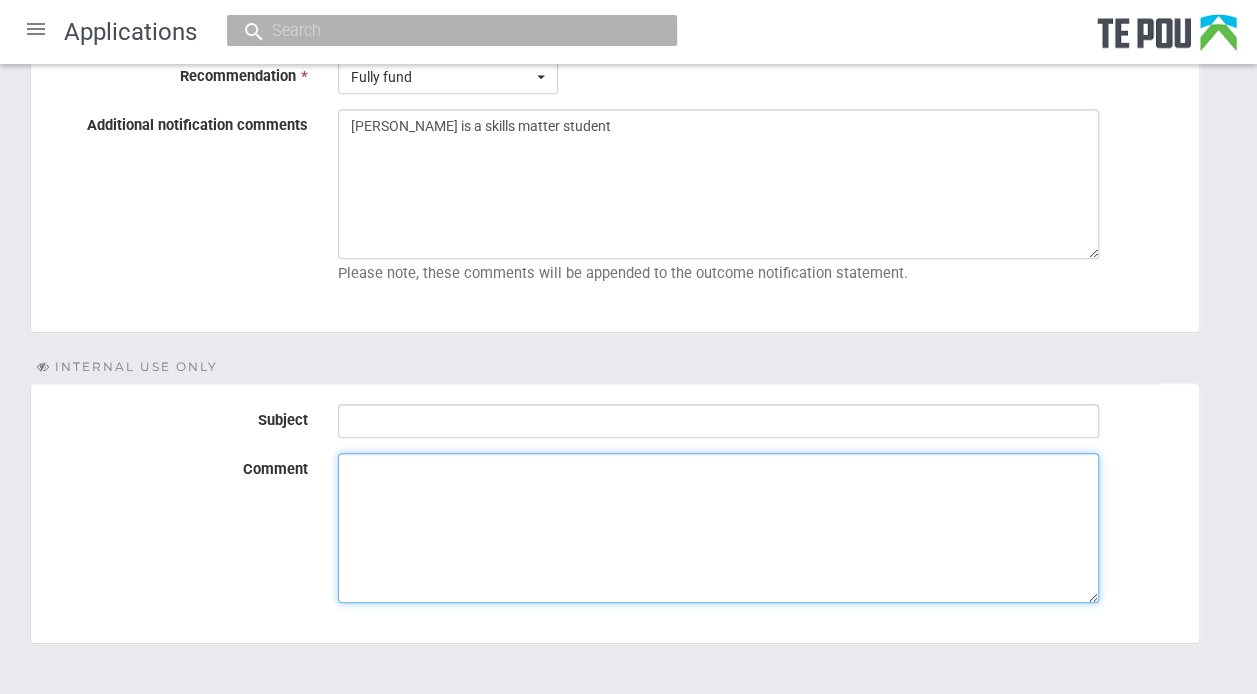 click on "Comment" at bounding box center (718, 528) 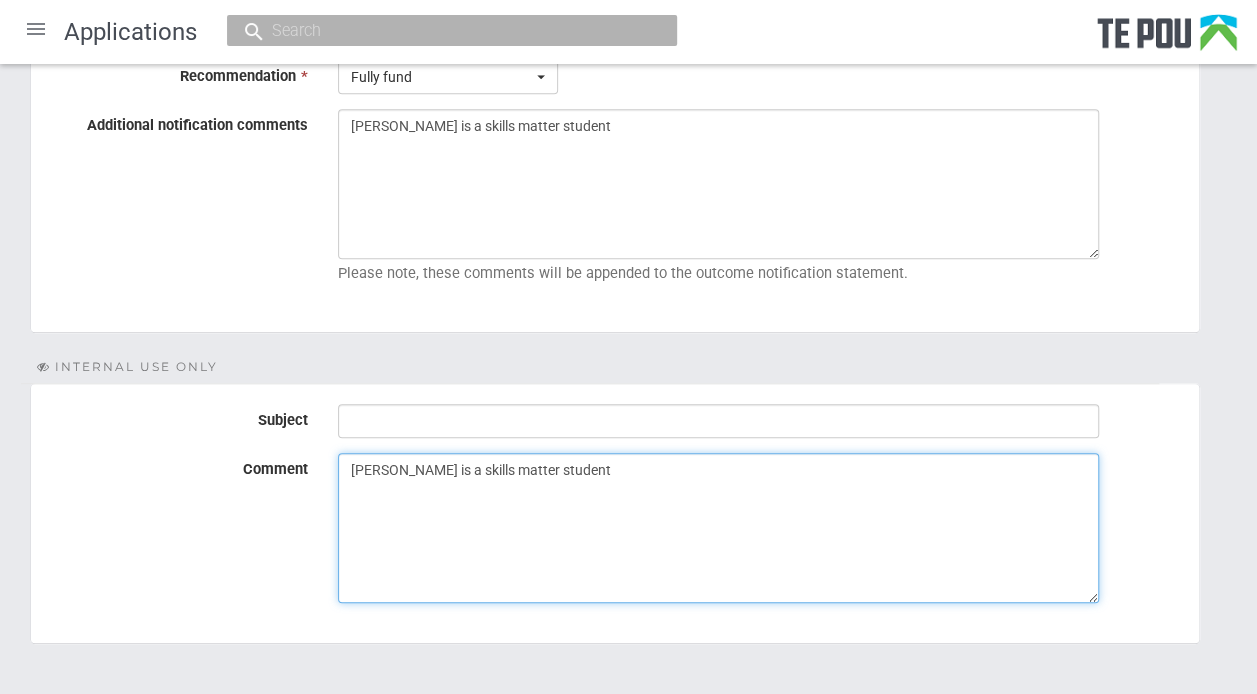 type on "[PERSON_NAME] is a skills matter student" 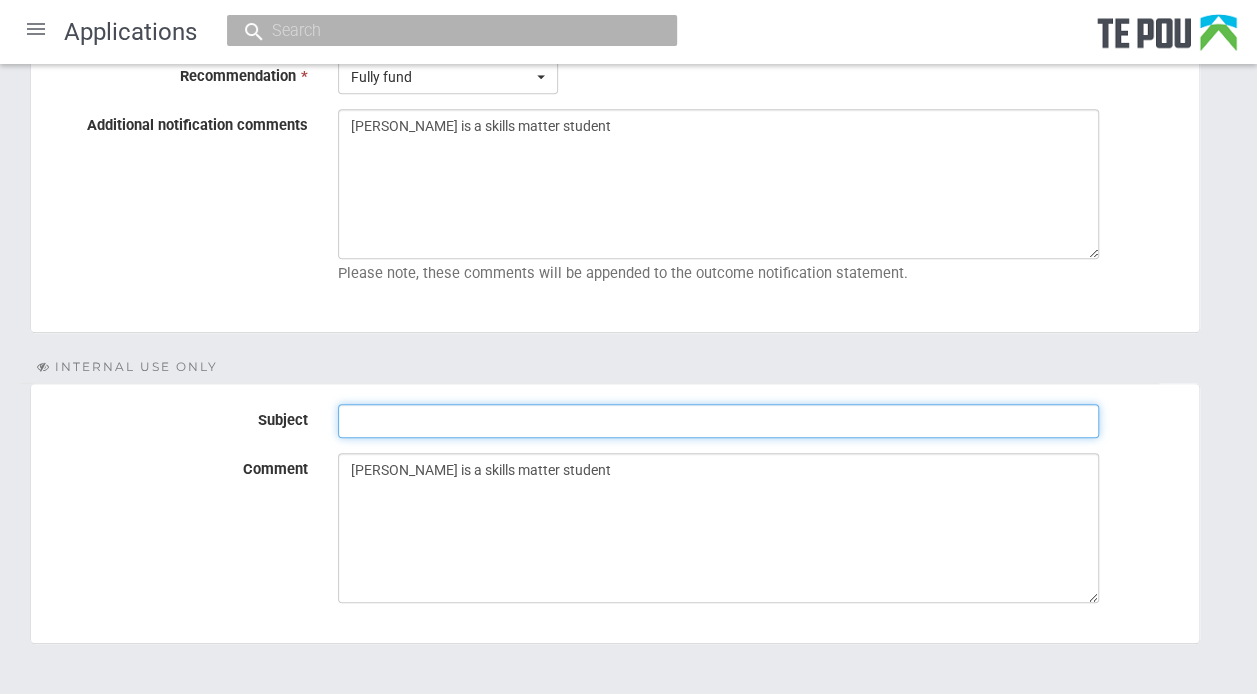 click on "Subject" at bounding box center [718, 421] 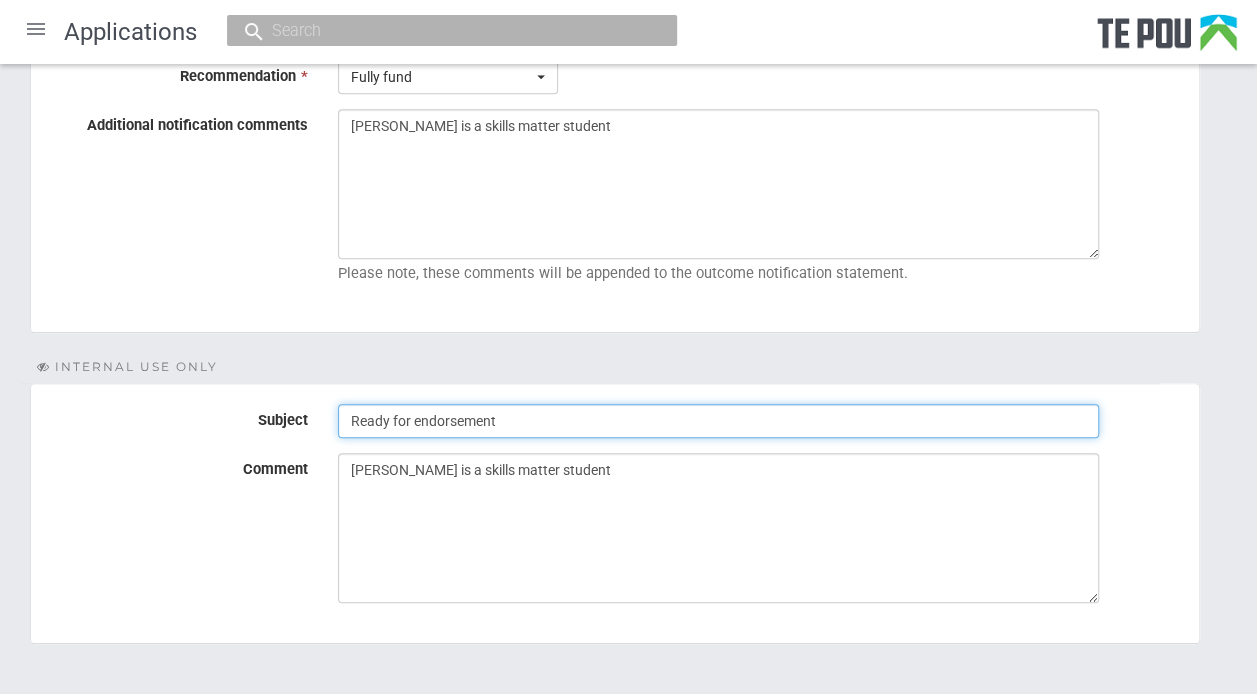 scroll, scrollTop: 606, scrollLeft: 0, axis: vertical 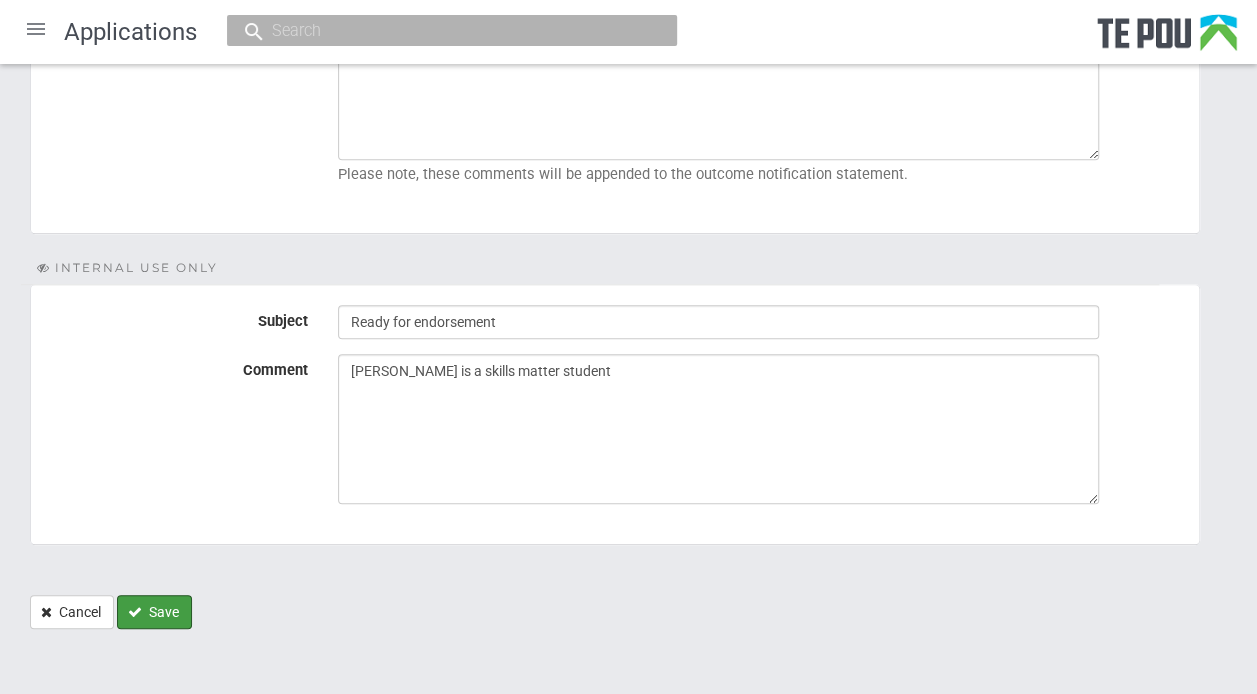 click on "Save" at bounding box center (154, 612) 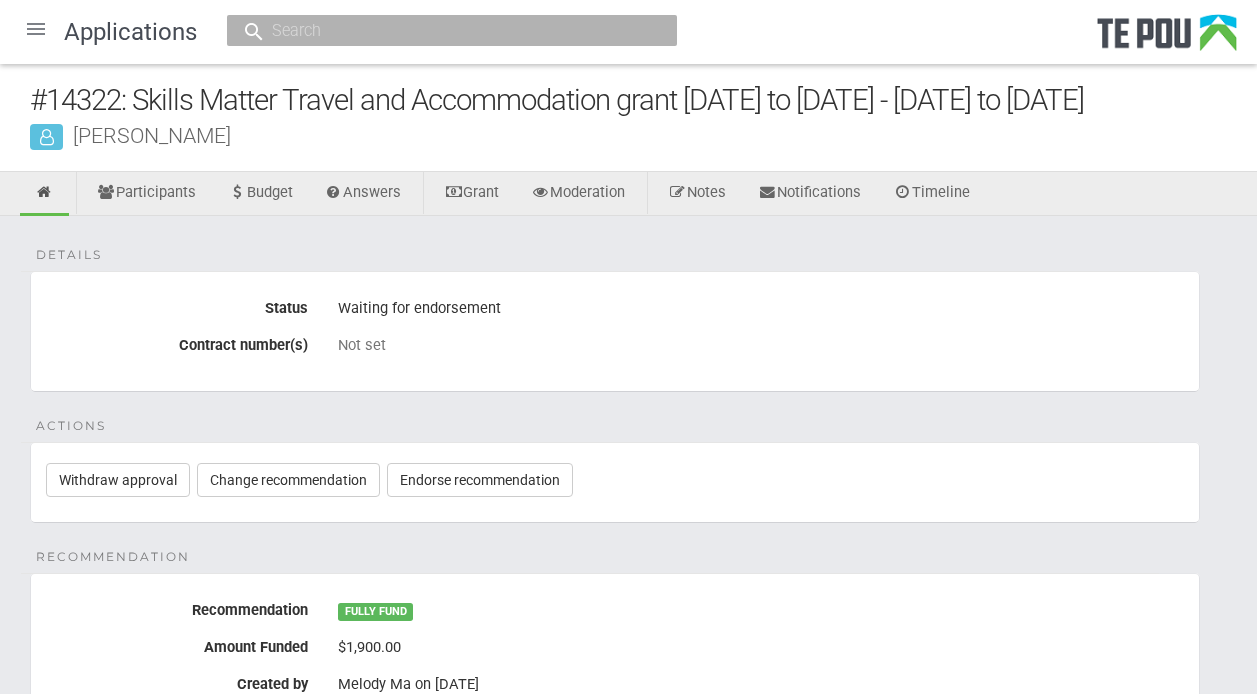 scroll, scrollTop: 0, scrollLeft: 0, axis: both 